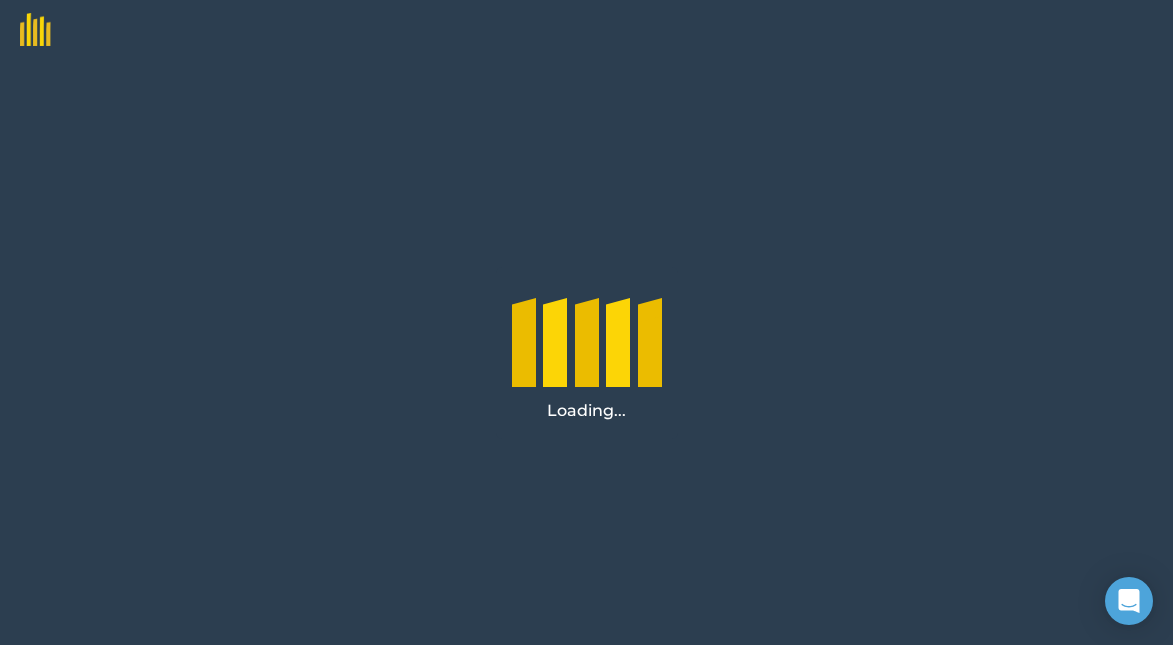 scroll, scrollTop: 0, scrollLeft: 0, axis: both 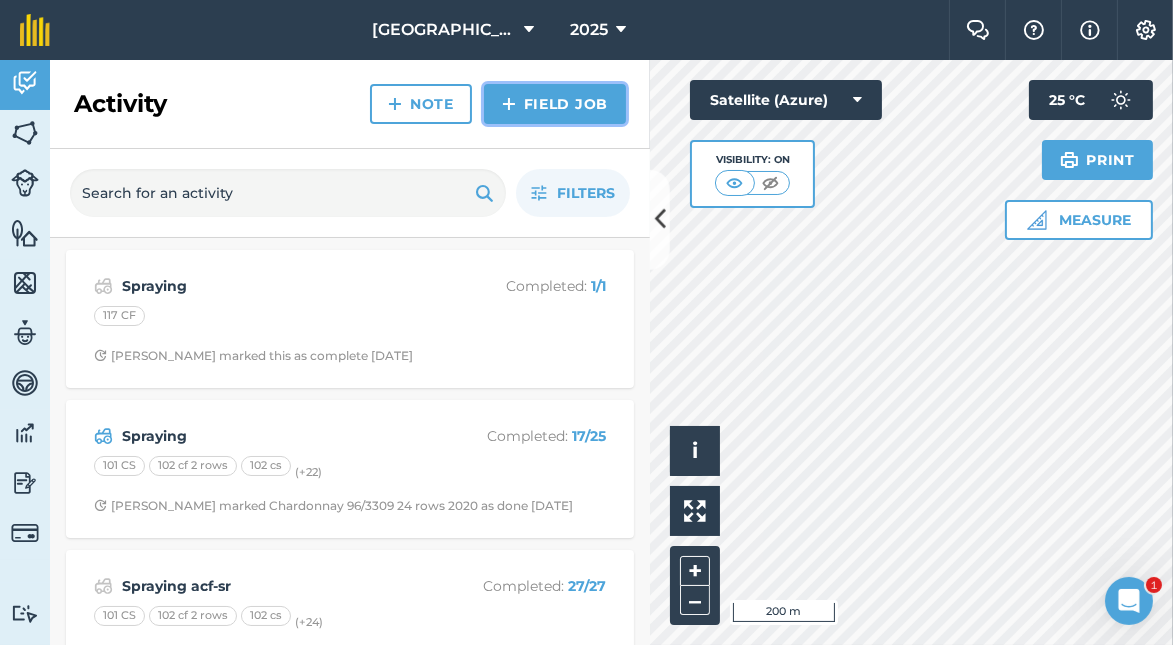 click on "Field Job" at bounding box center (555, 104) 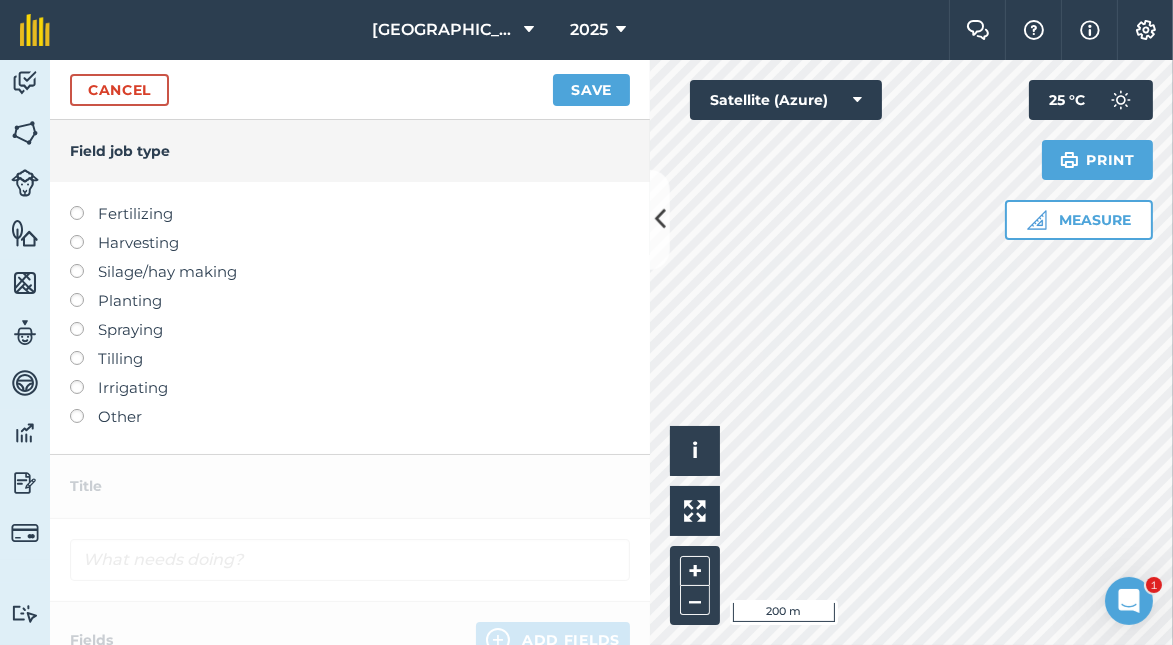 click at bounding box center (84, 409) 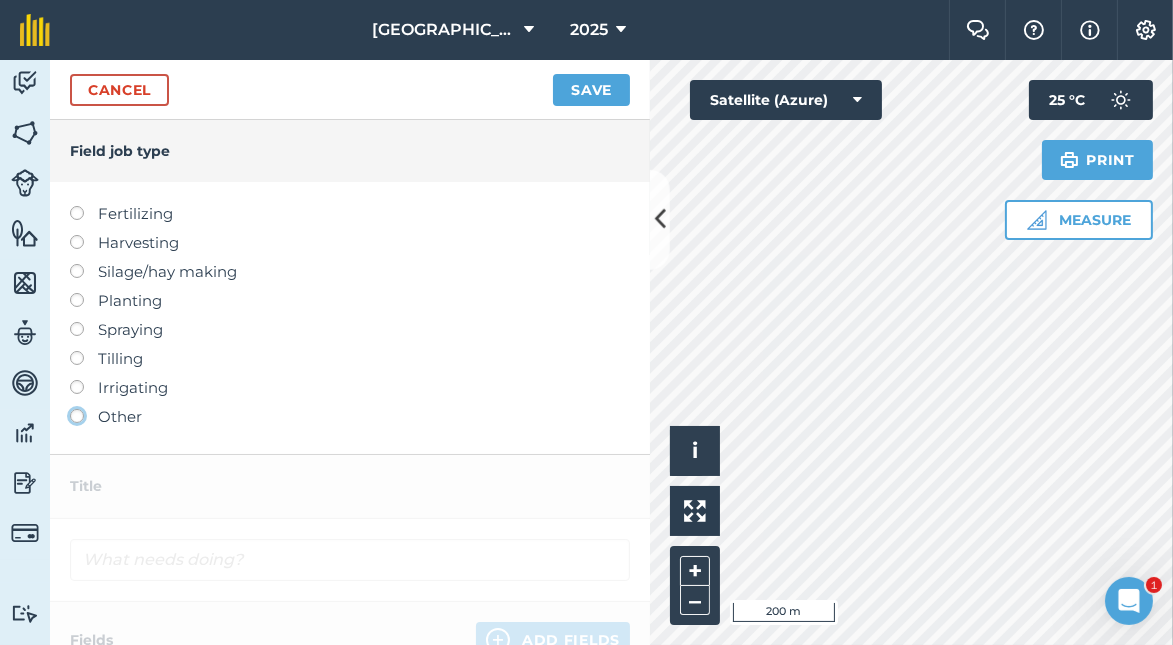 click on "Other" at bounding box center [-9943, 415] 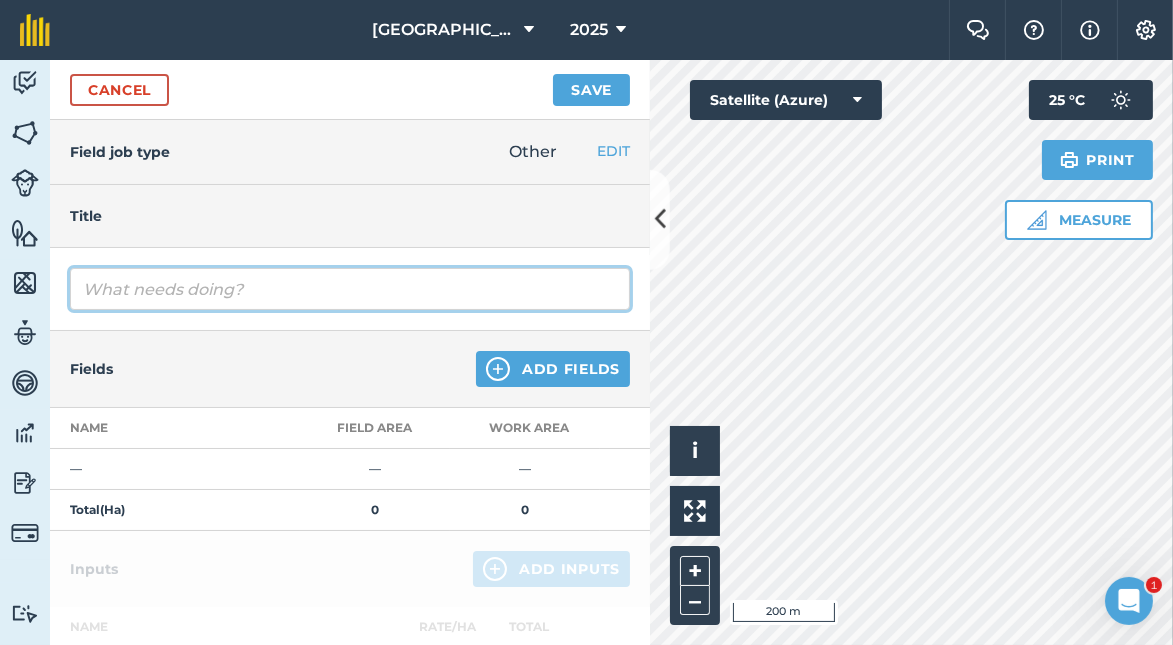 click at bounding box center (350, 289) 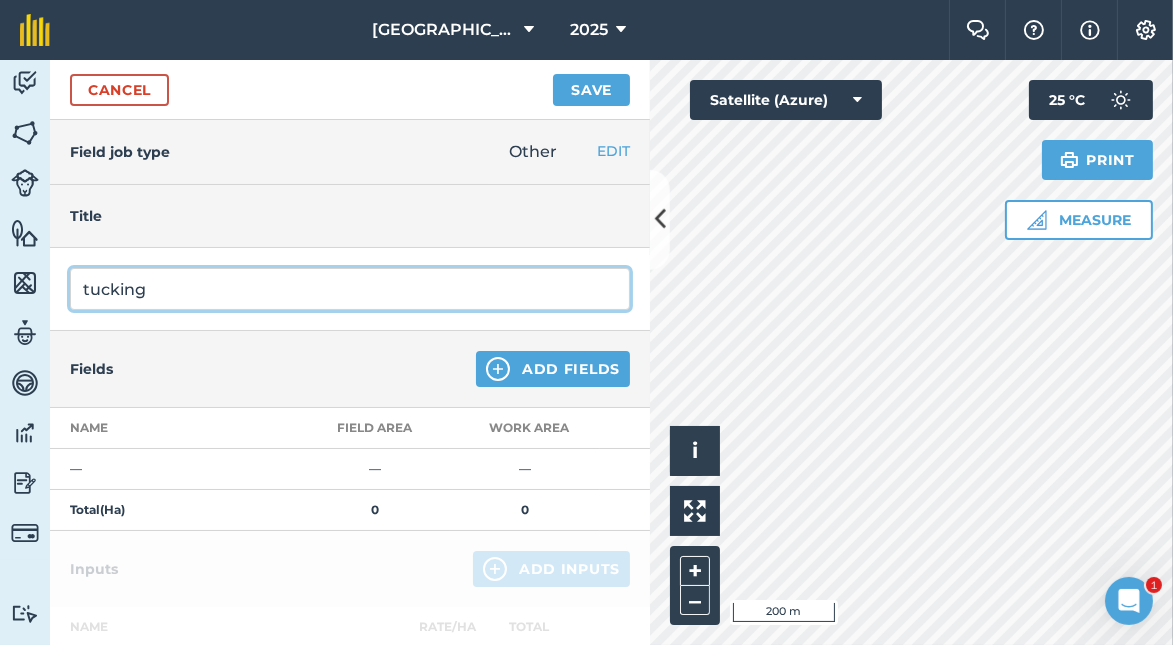 type on "tucking" 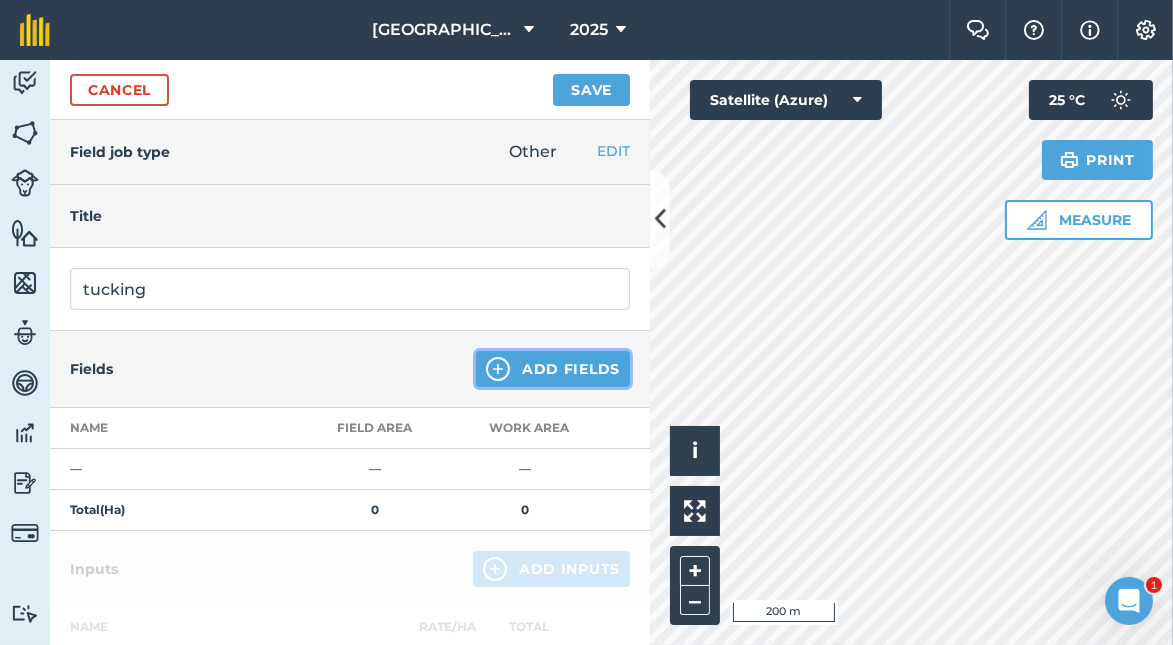 click at bounding box center (498, 369) 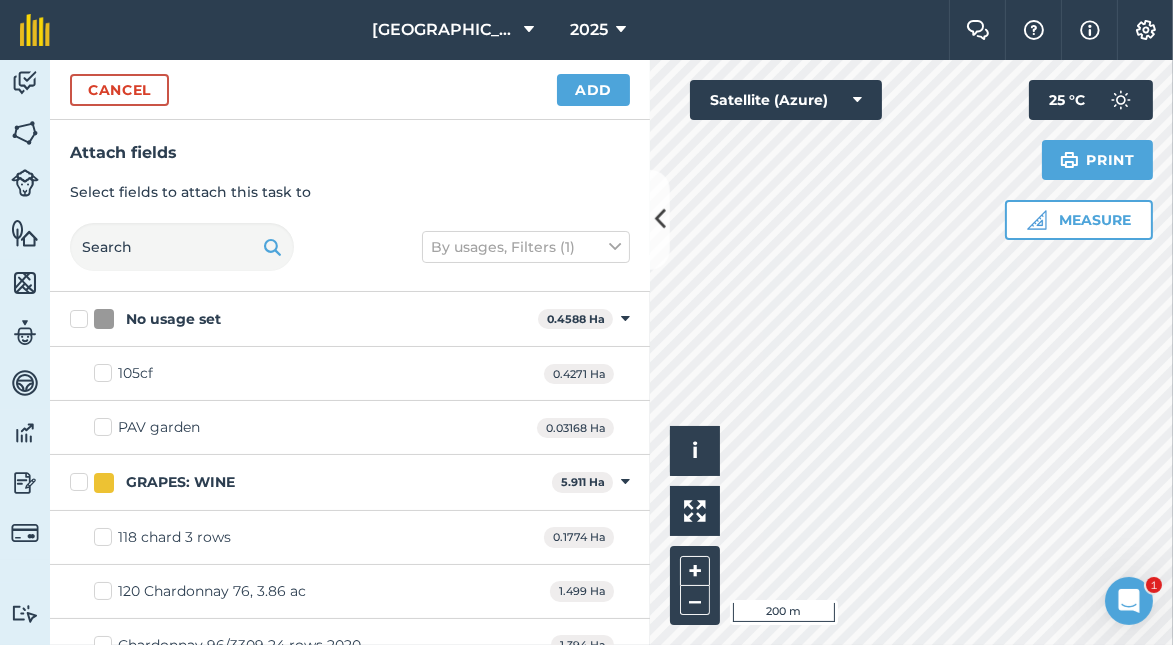 click on "No usage set" at bounding box center [300, 319] 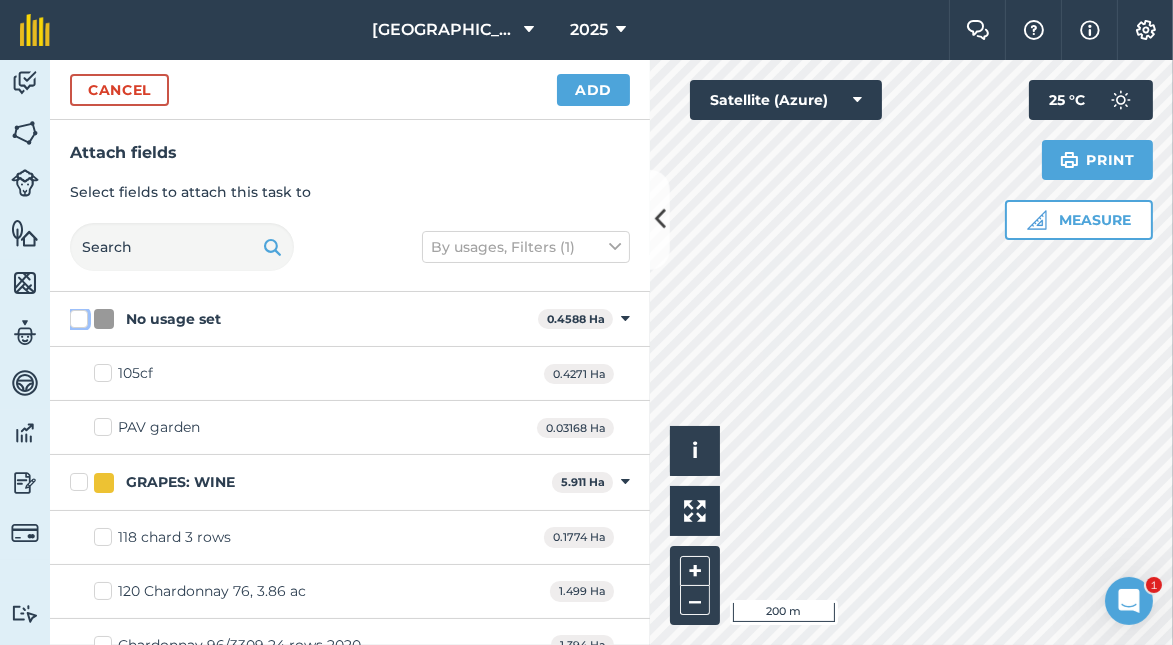 click on "No usage set" at bounding box center [76, 315] 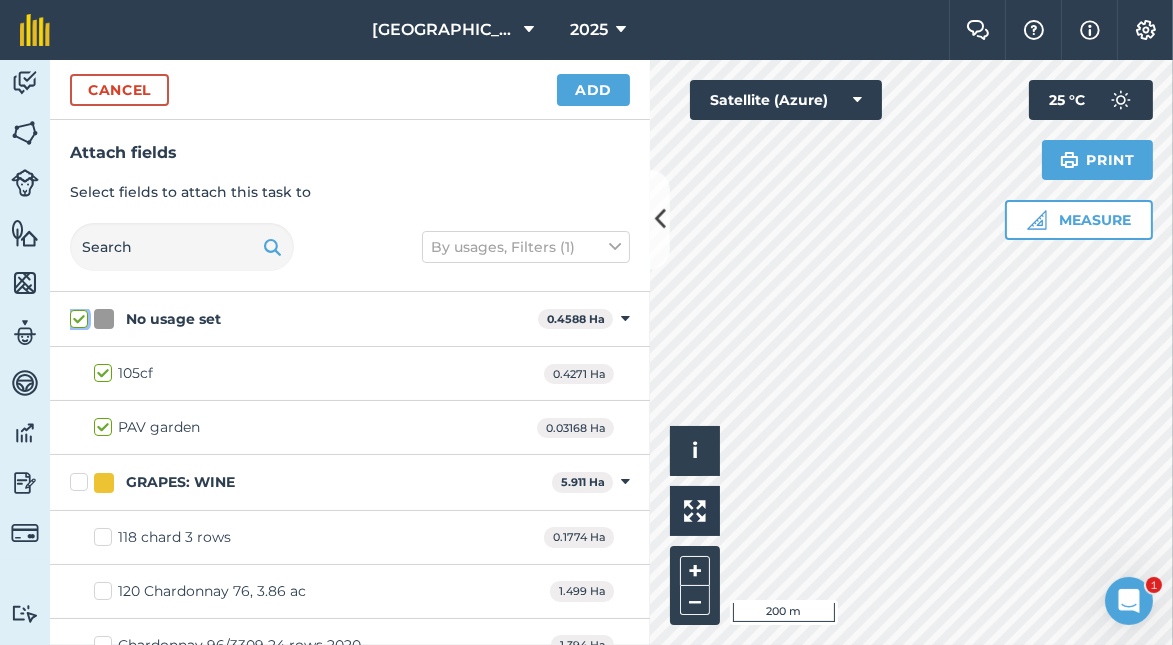 checkbox on "true" 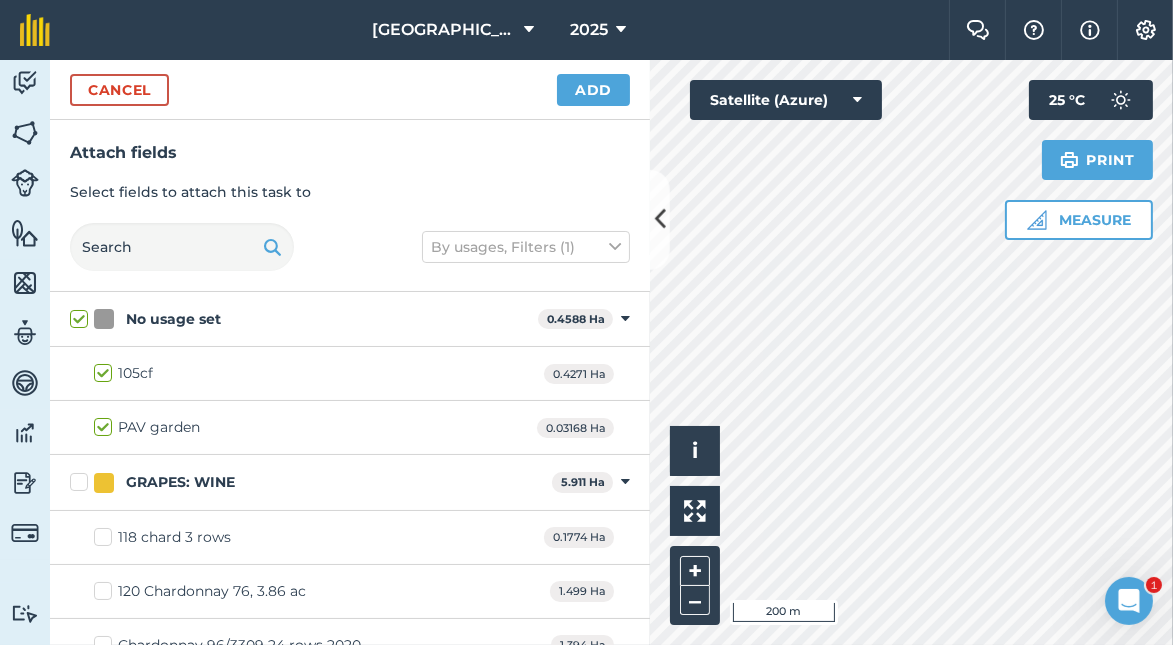 click on "GRAPES: WINE" at bounding box center [307, 482] 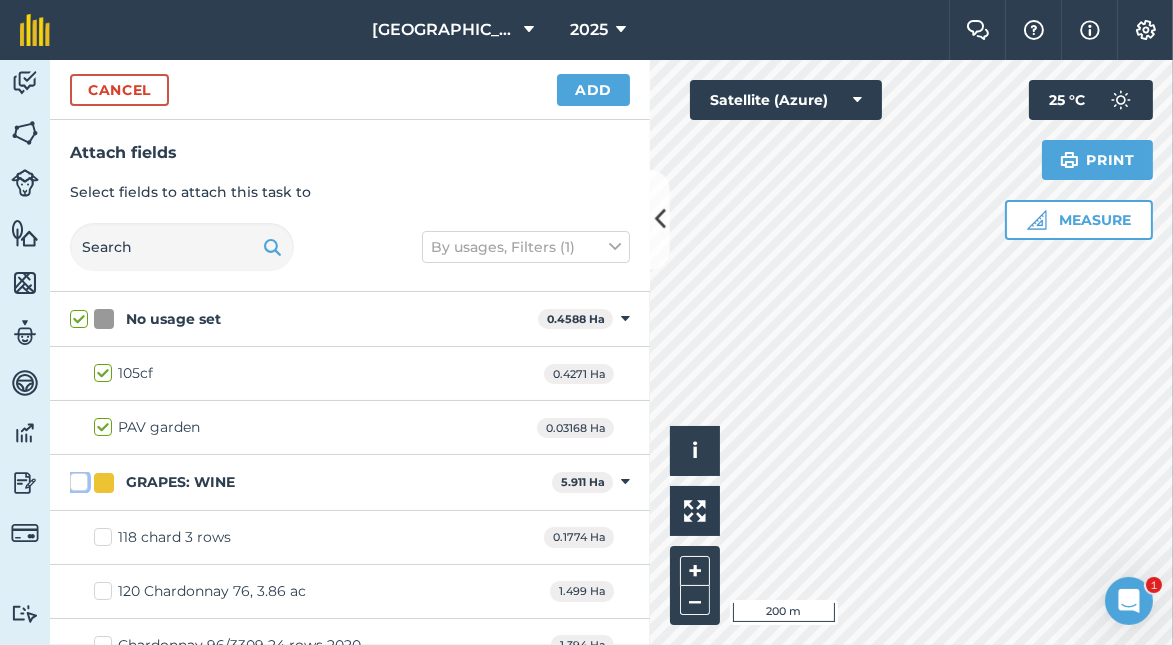 click on "GRAPES: WINE" at bounding box center [76, 478] 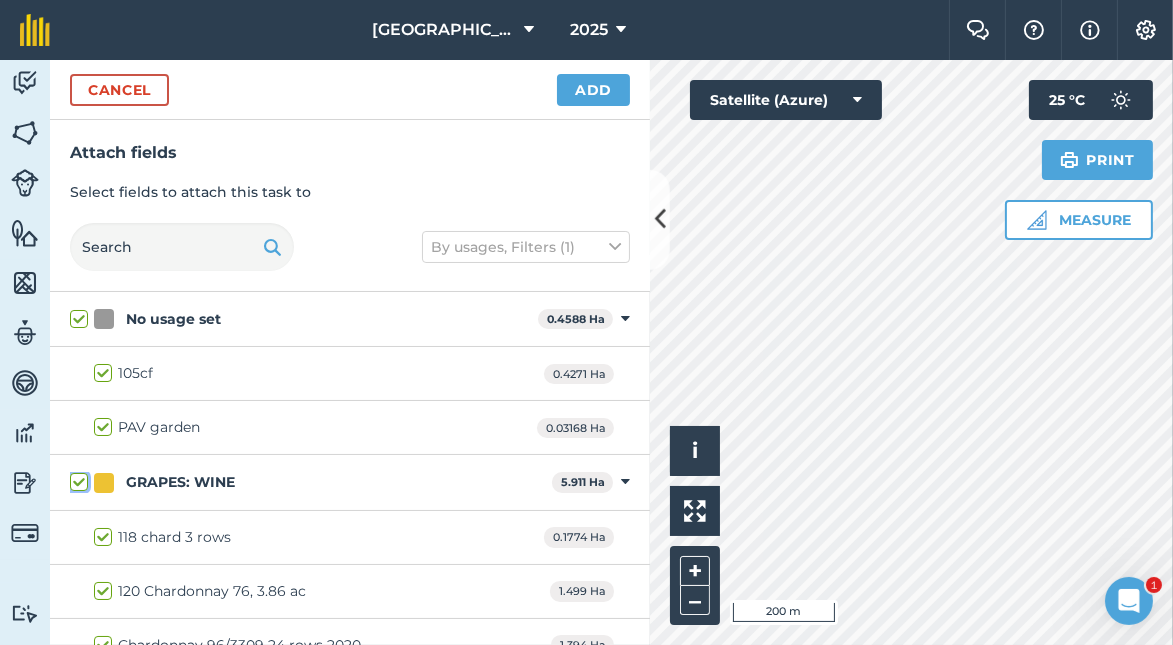 checkbox on "true" 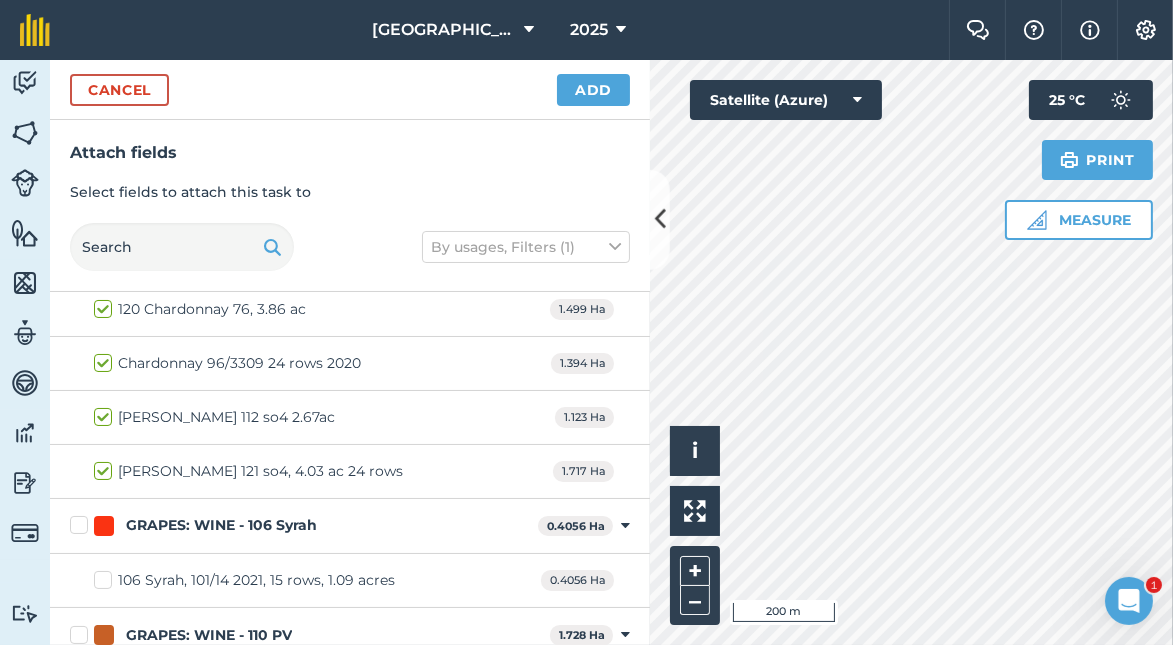 scroll, scrollTop: 299, scrollLeft: 0, axis: vertical 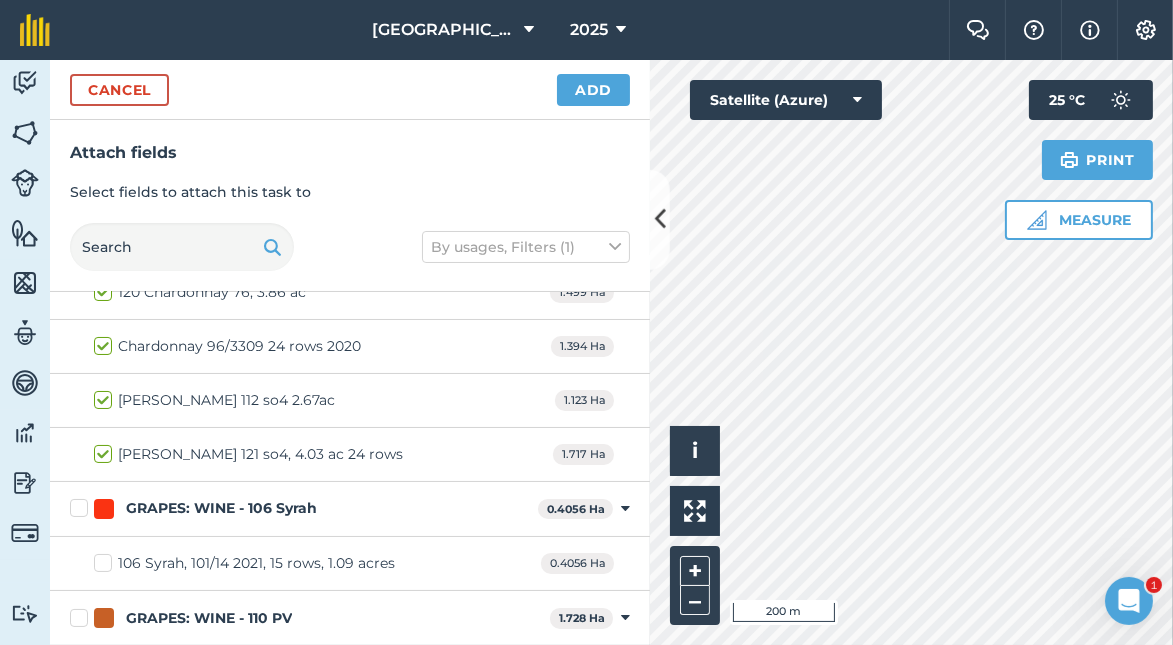 click on "GRAPES: WINE - 106 Syrah" at bounding box center [300, 508] 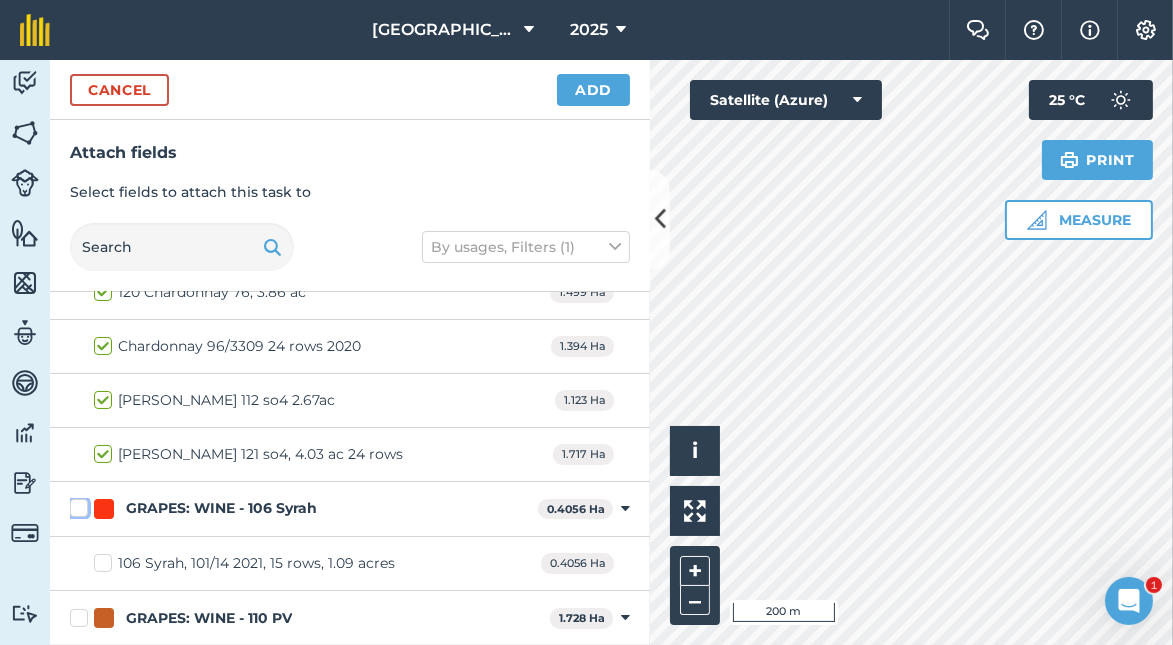 click on "GRAPES: WINE - 106 Syrah" at bounding box center (76, 504) 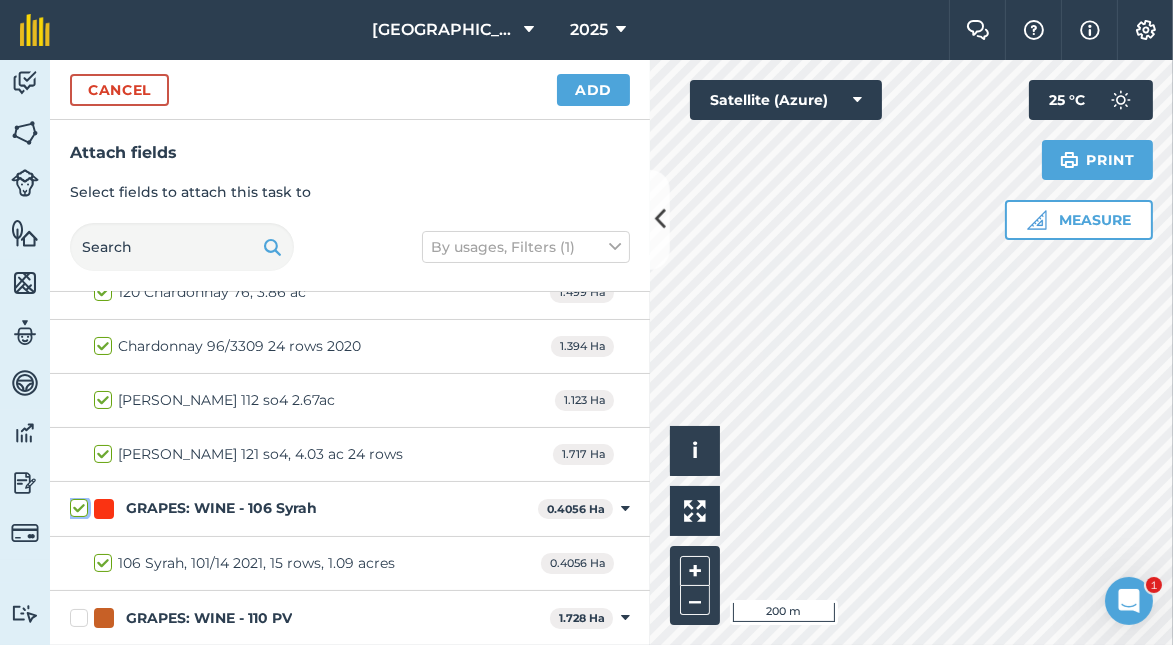 checkbox on "true" 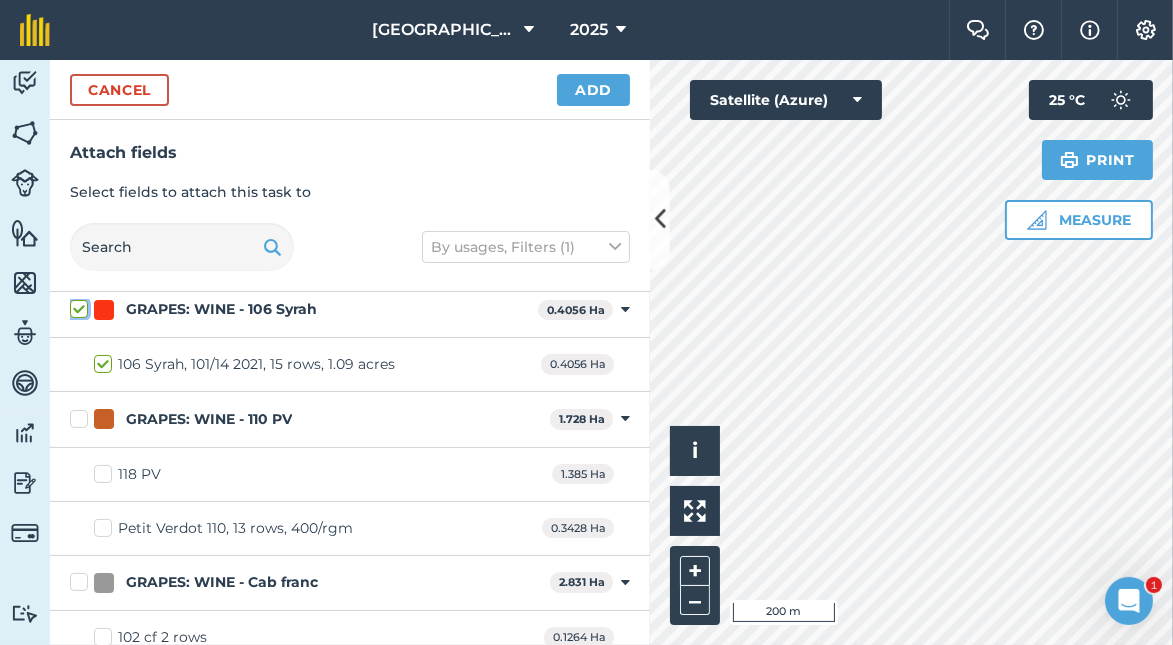 scroll, scrollTop: 500, scrollLeft: 0, axis: vertical 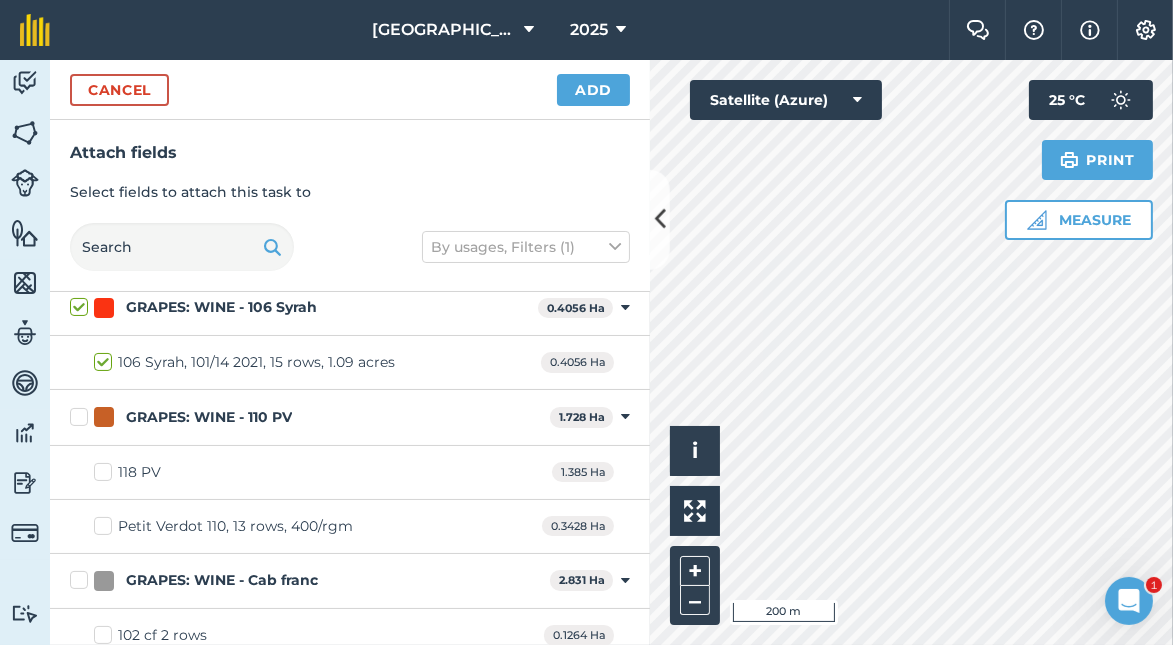 click on "GRAPES: WINE - 110 PV" at bounding box center (306, 417) 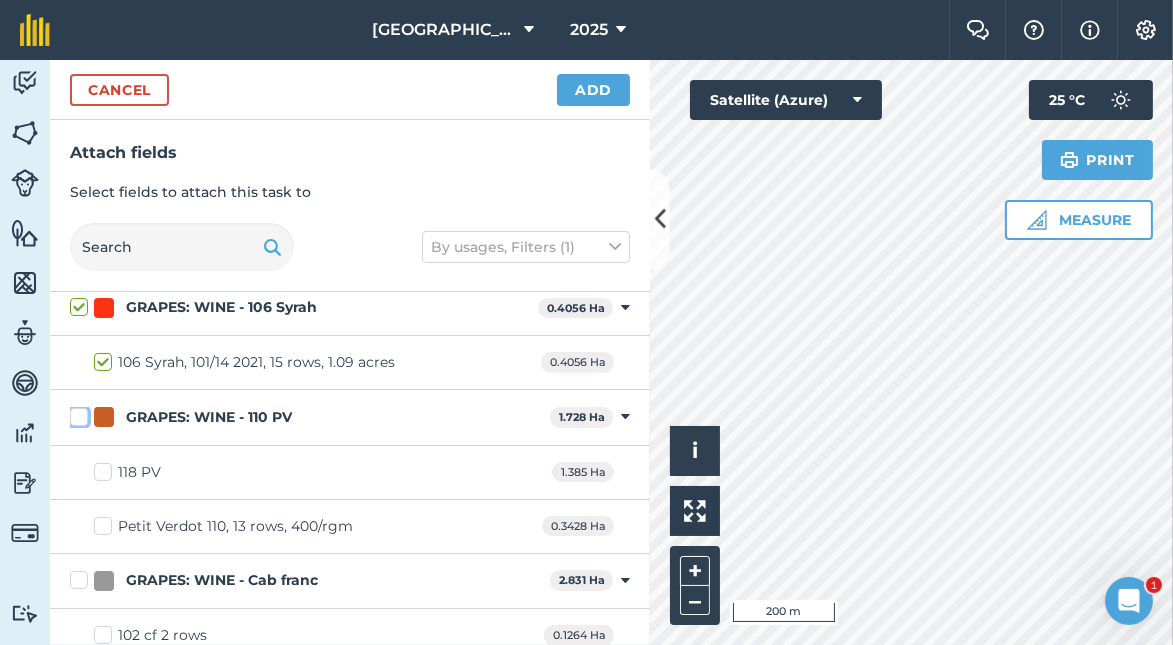 click on "GRAPES: WINE - 110 PV" at bounding box center [76, 413] 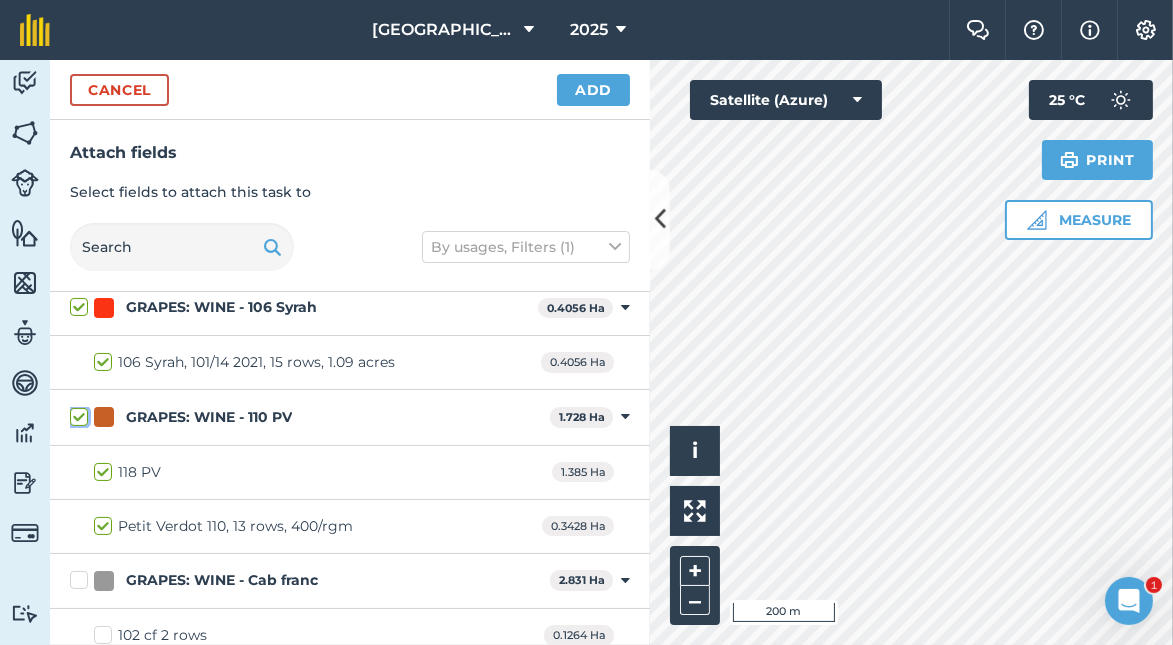 checkbox on "true" 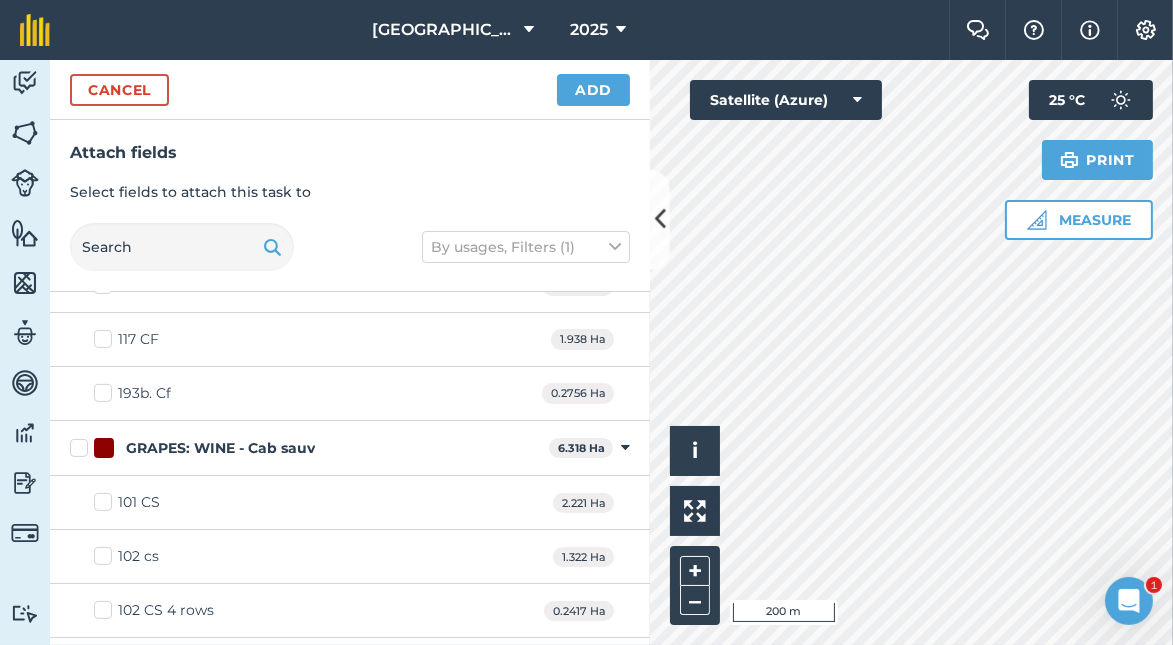 scroll, scrollTop: 1000, scrollLeft: 0, axis: vertical 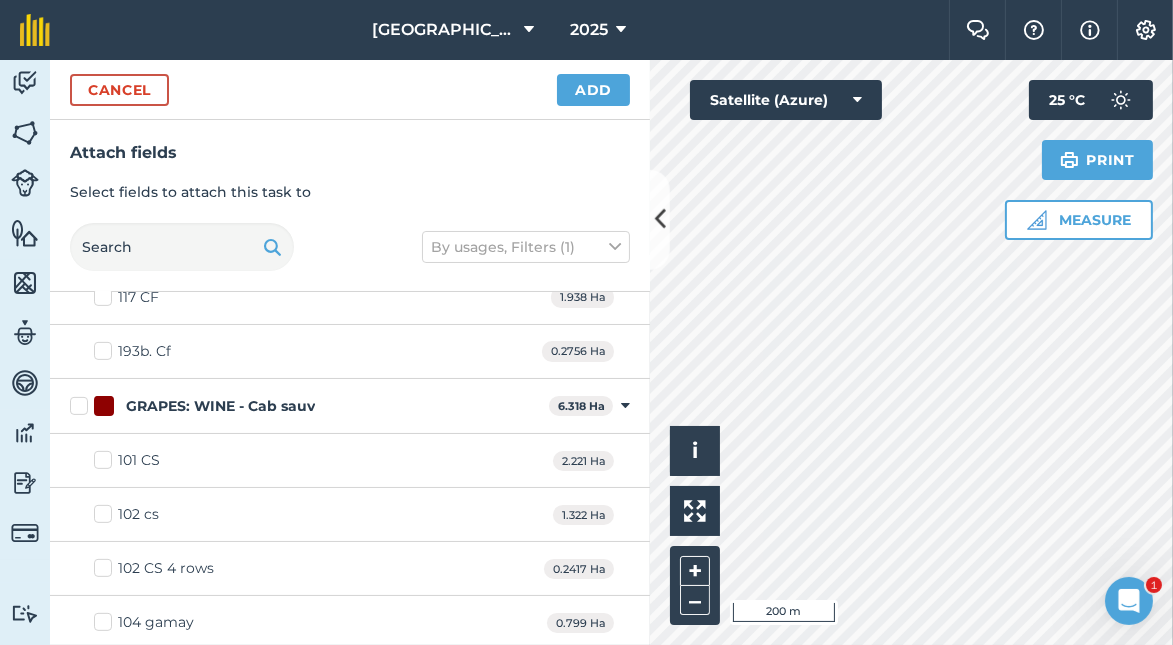 click on "GRAPES: WINE - Cab sauv" at bounding box center [305, 406] 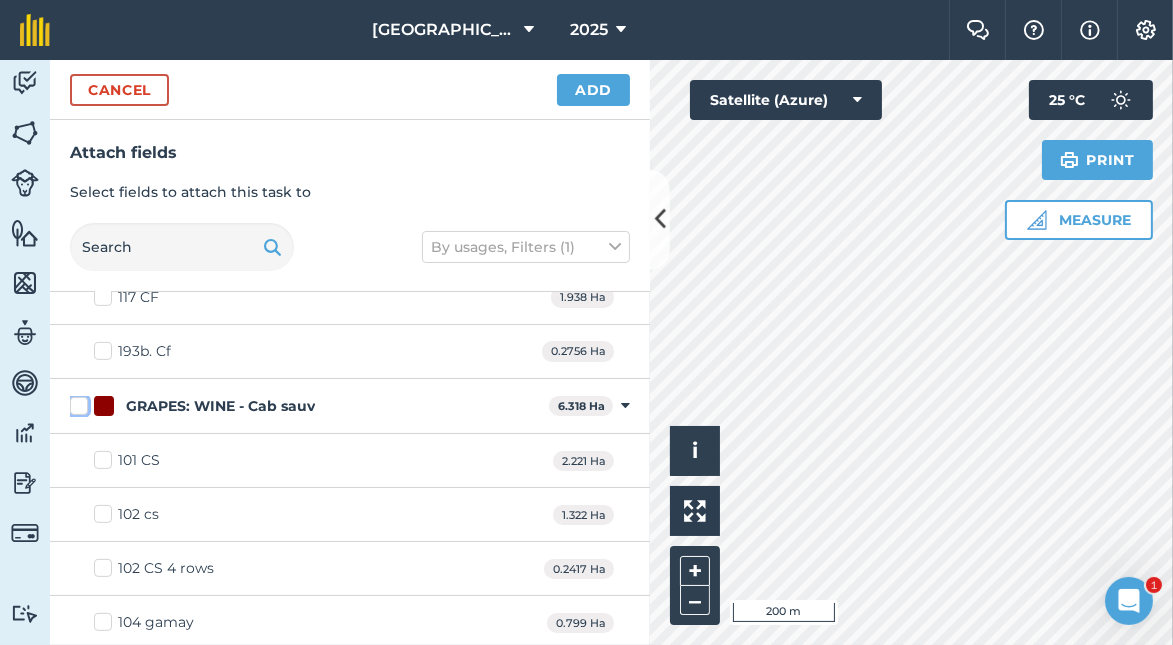 click on "GRAPES: WINE - Cab sauv" at bounding box center [76, 402] 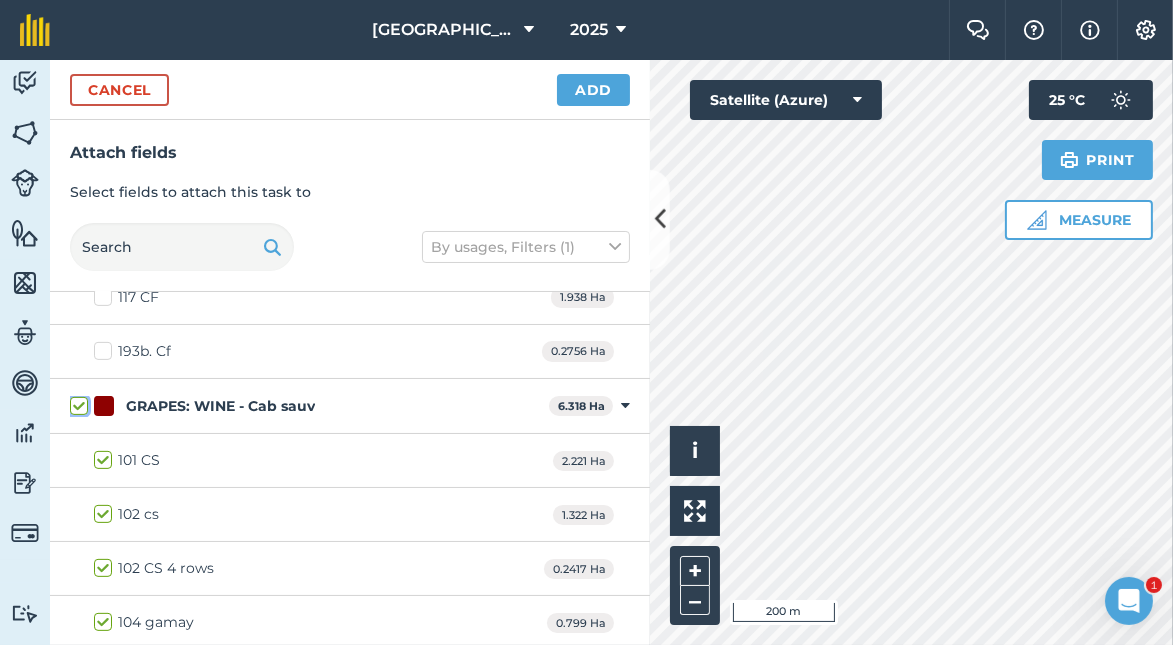 checkbox on "true" 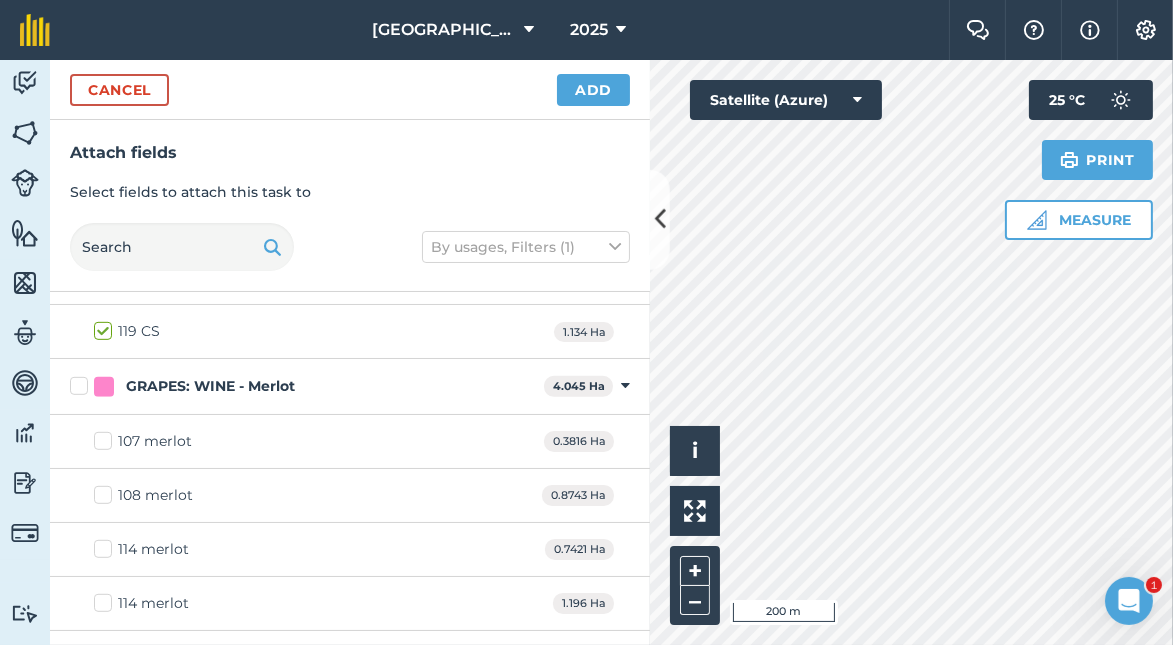 scroll, scrollTop: 1477, scrollLeft: 0, axis: vertical 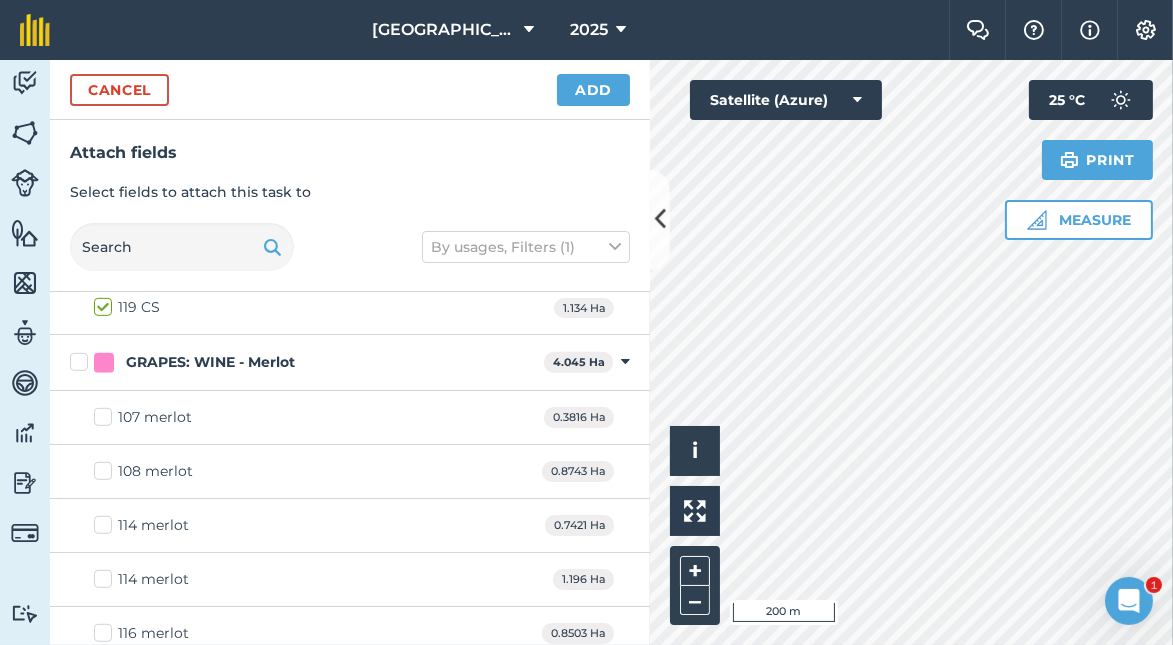 click on "GRAPES: WINE - Merlot" at bounding box center [303, 362] 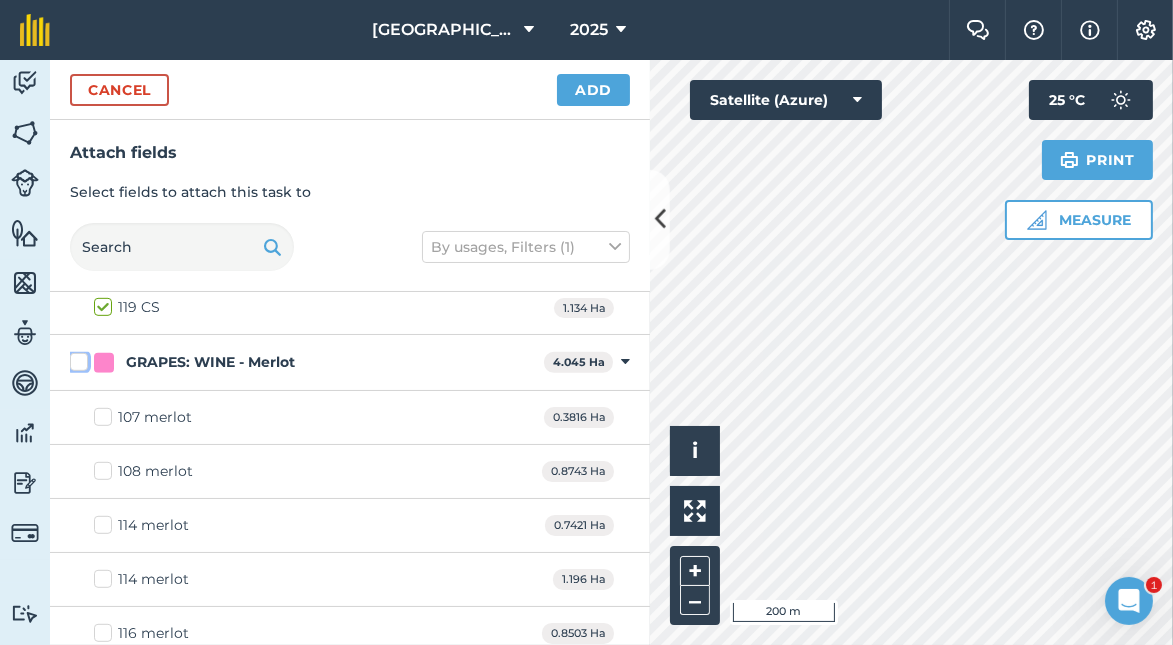 click on "GRAPES: WINE - Merlot" at bounding box center [76, 358] 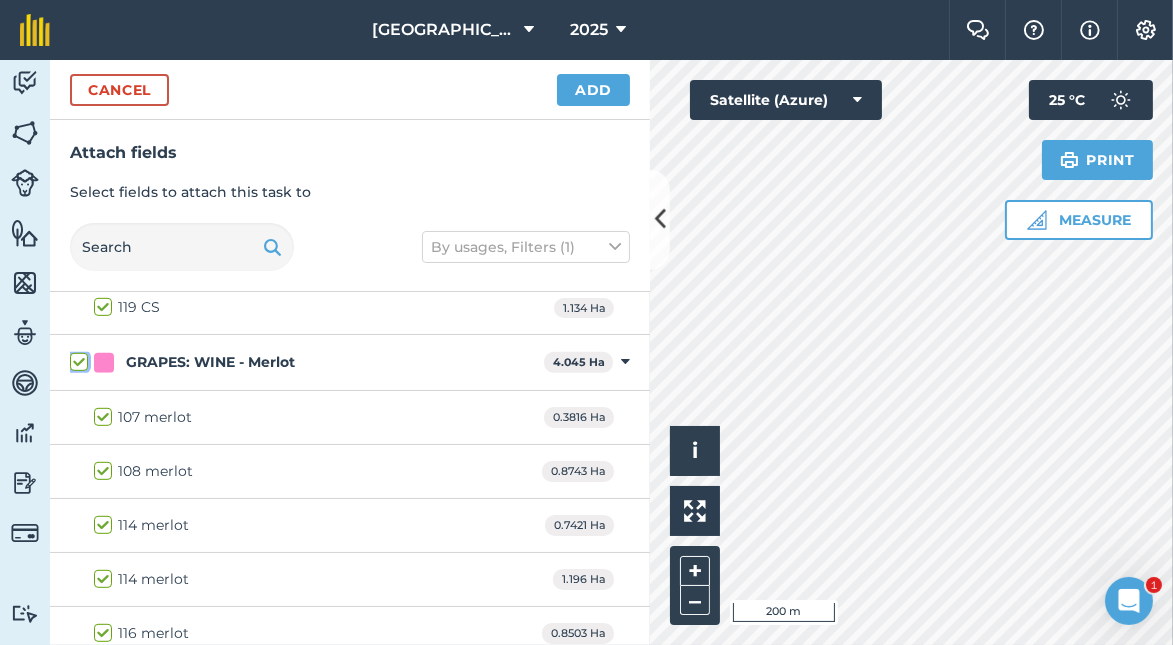 checkbox on "true" 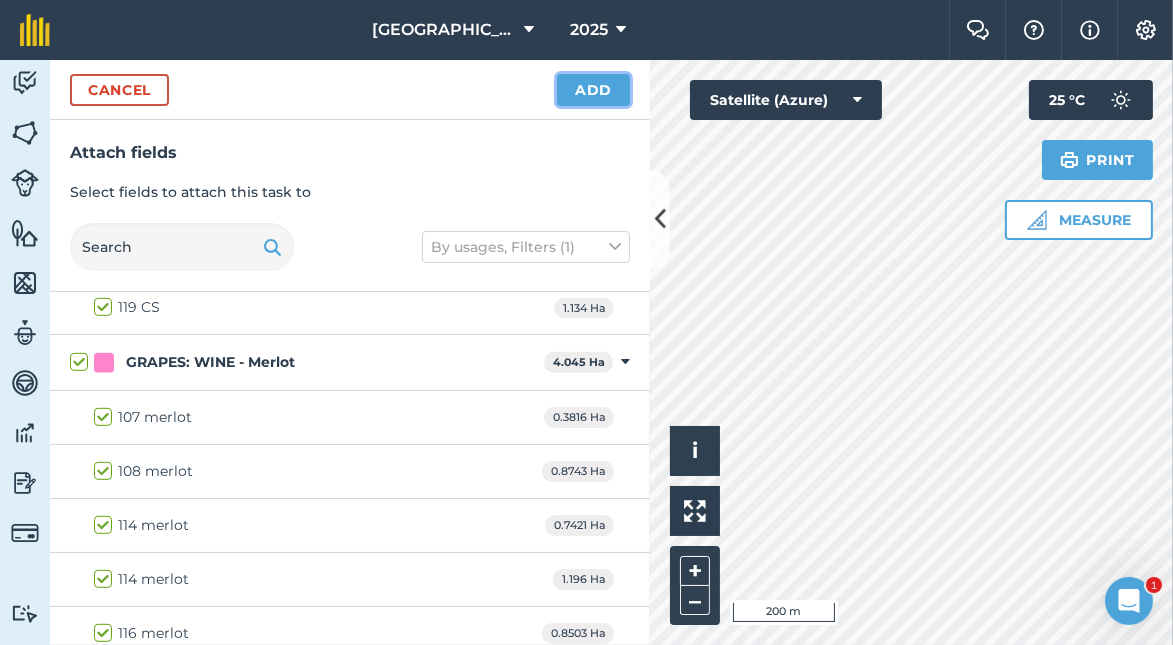 click on "Add" at bounding box center [593, 90] 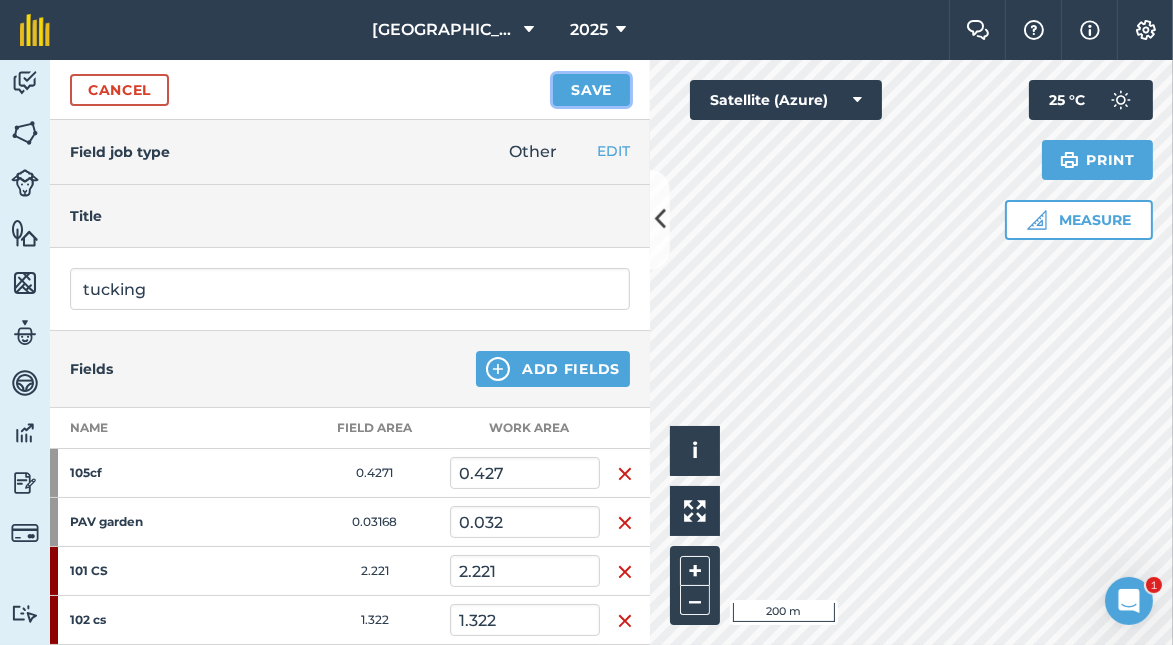 click on "Save" at bounding box center [591, 90] 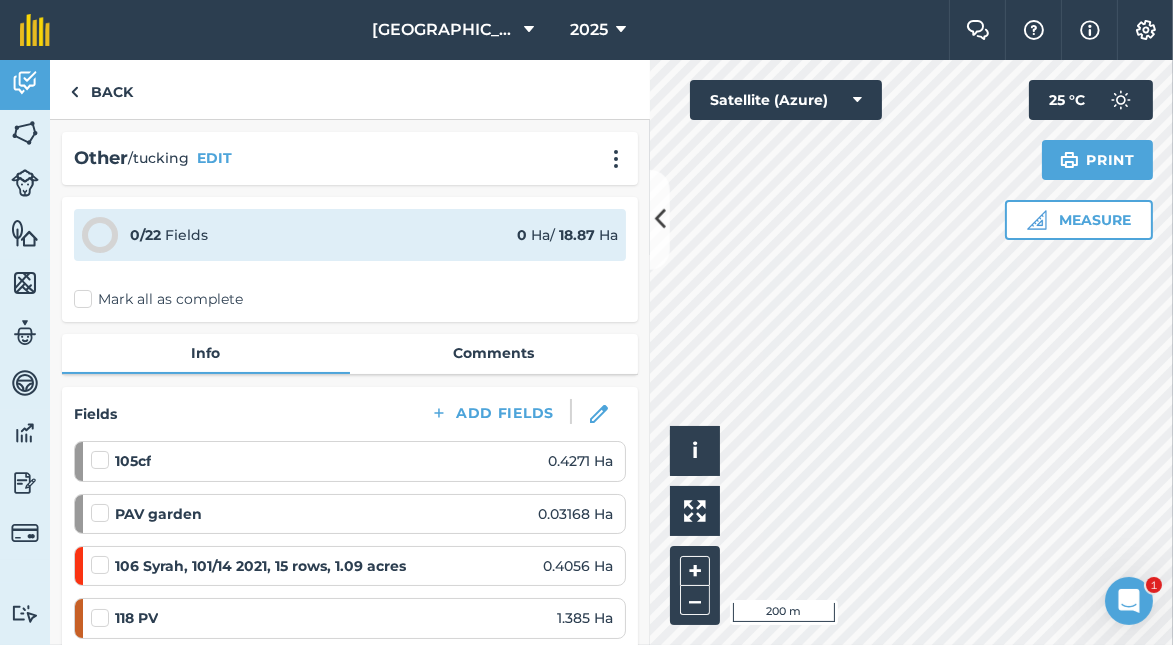 click on "Mark all as complete" at bounding box center [158, 299] 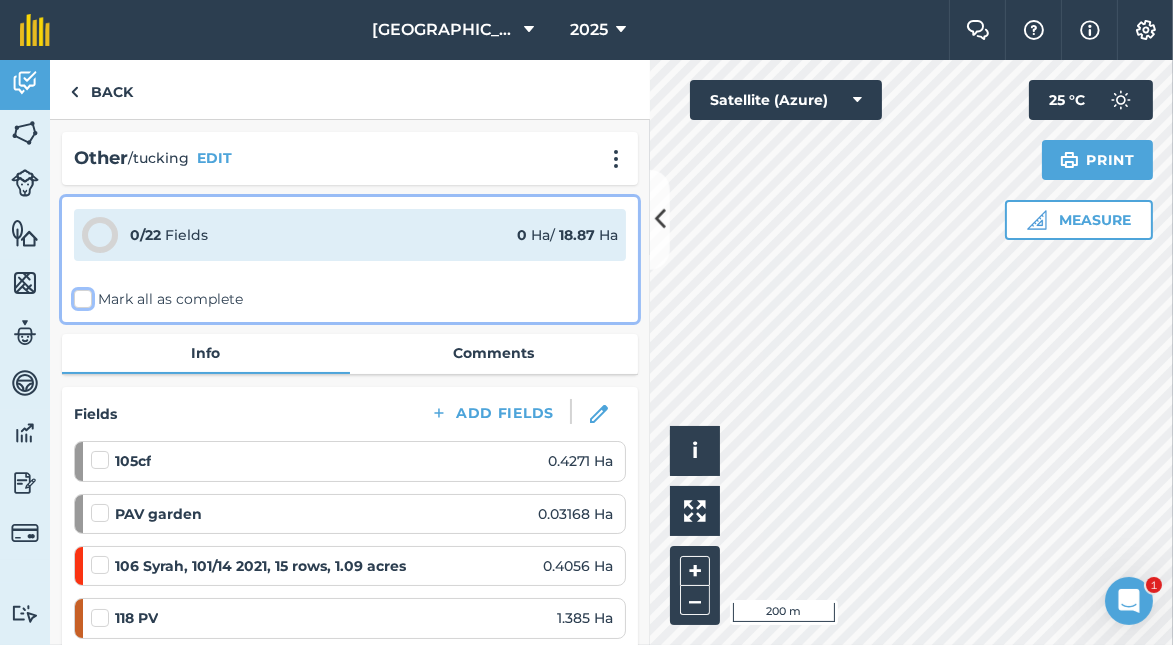 click on "Mark all as complete" at bounding box center [80, 295] 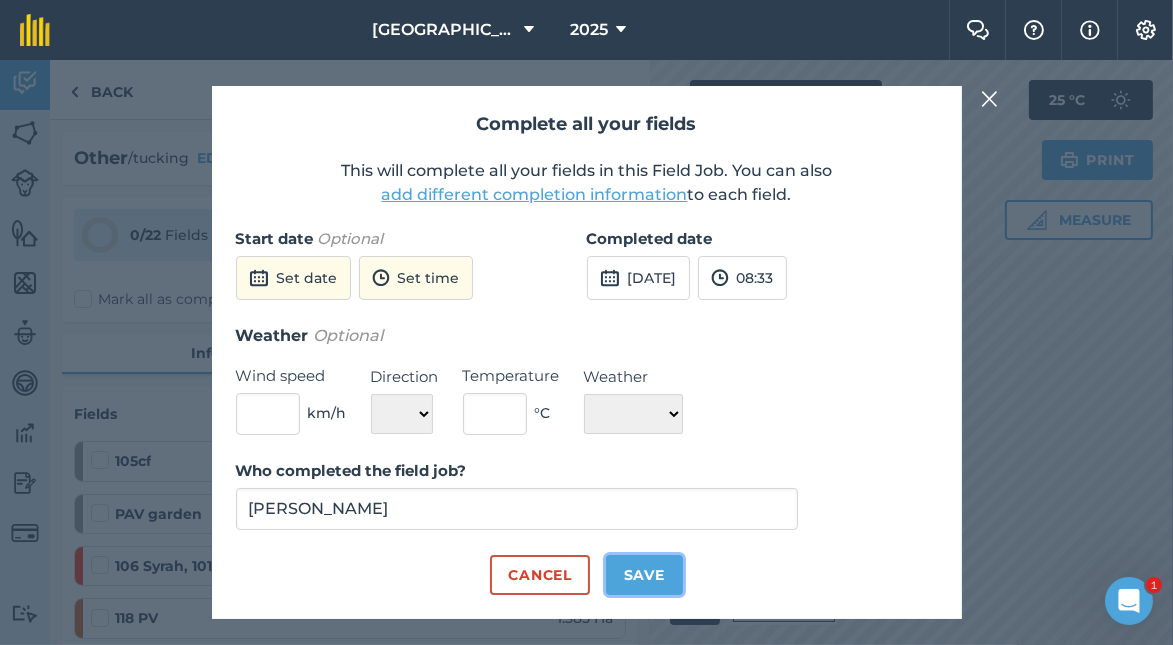 click on "Save" at bounding box center [644, 575] 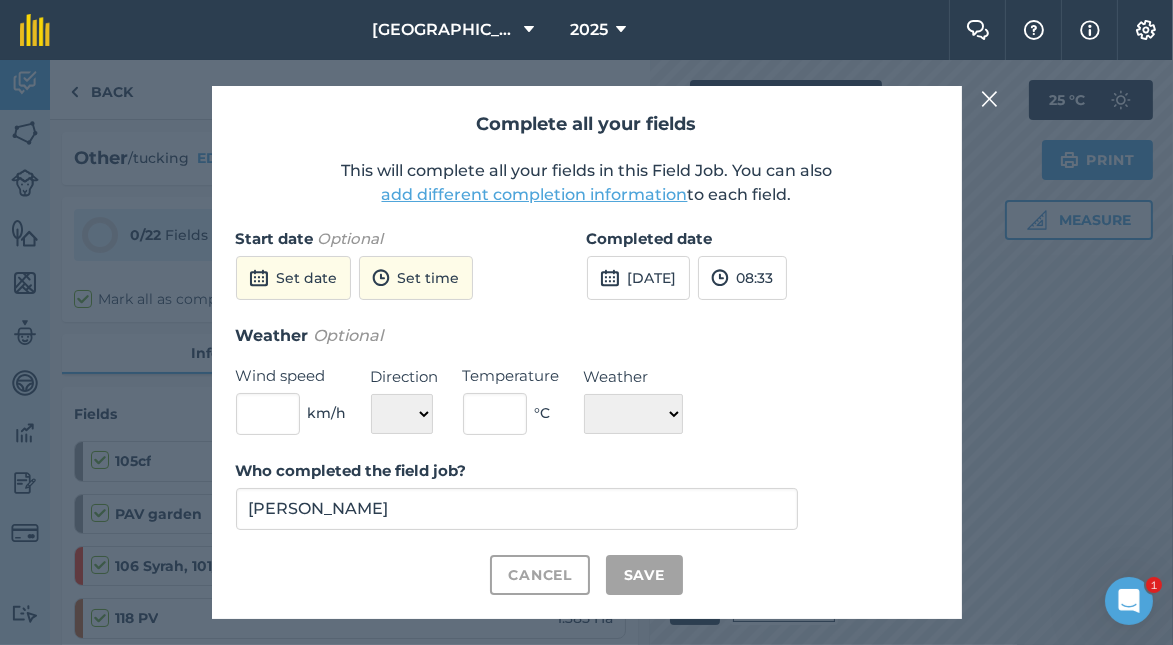 checkbox on "true" 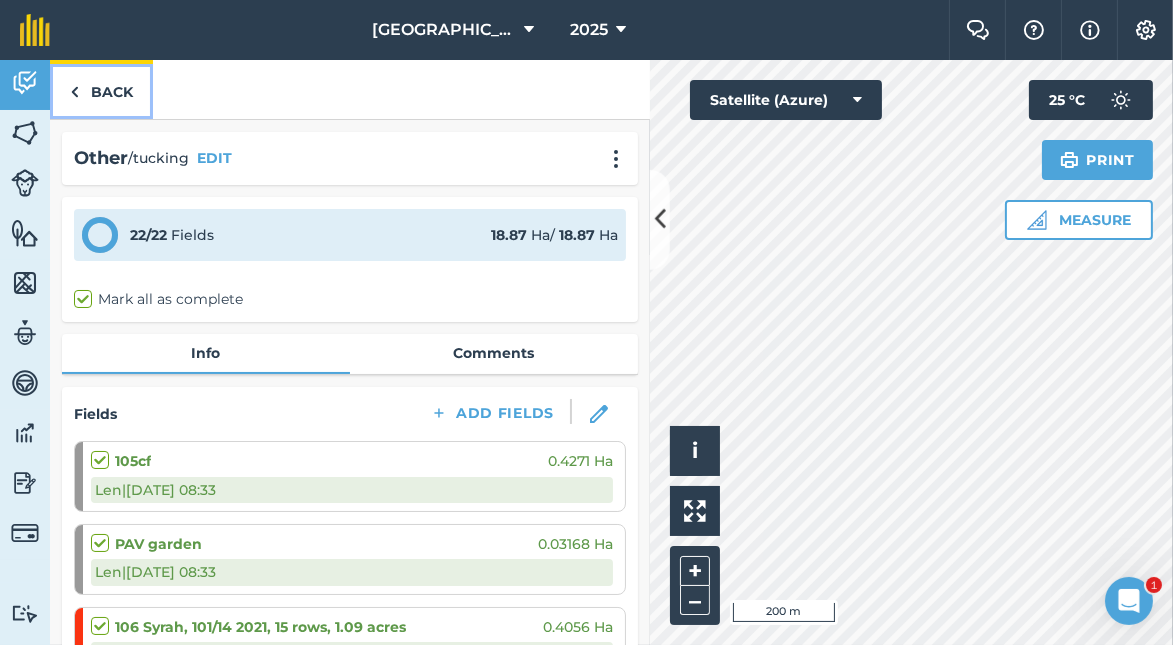 click on "Back" at bounding box center [101, 89] 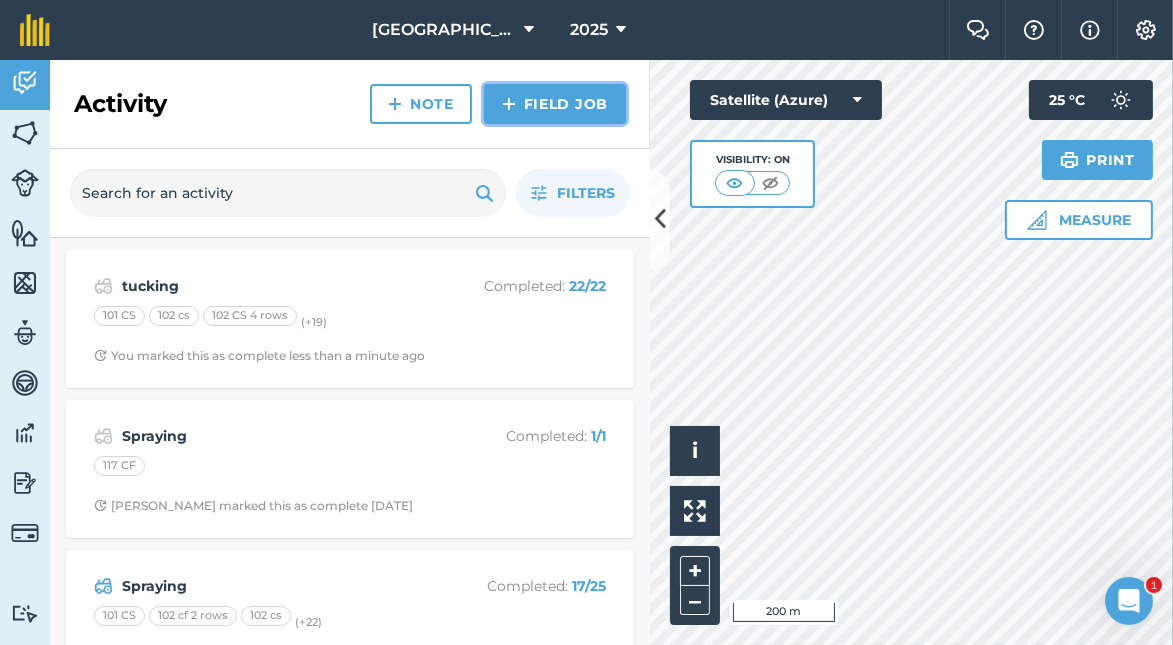 click on "Field Job" at bounding box center (555, 104) 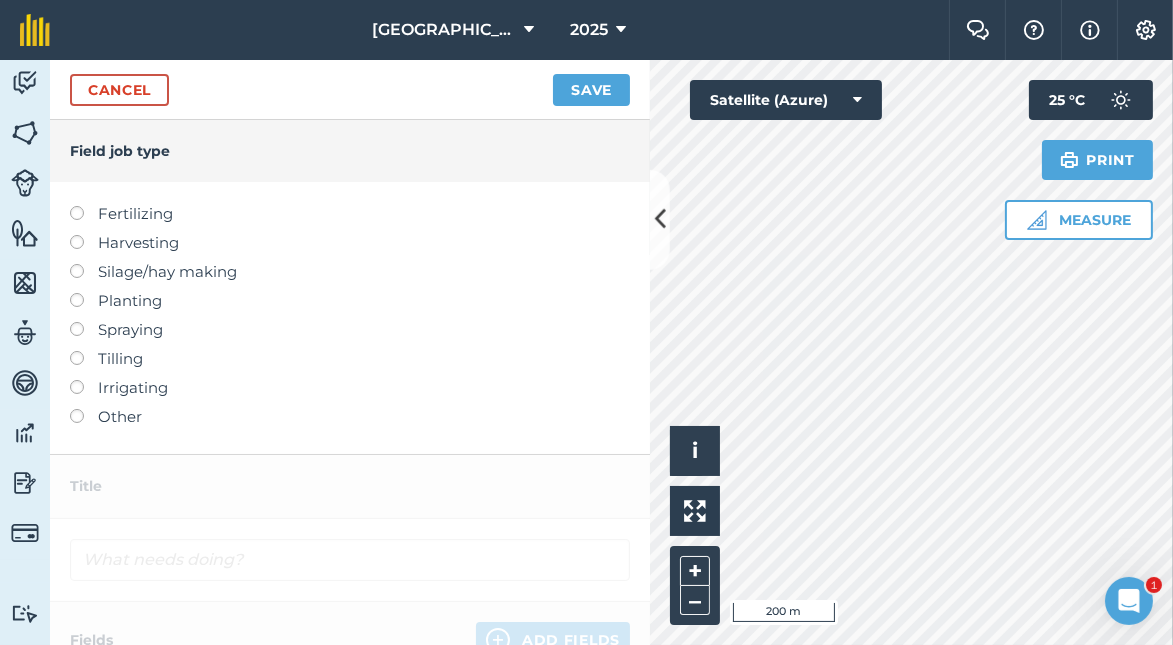 click at bounding box center [84, 322] 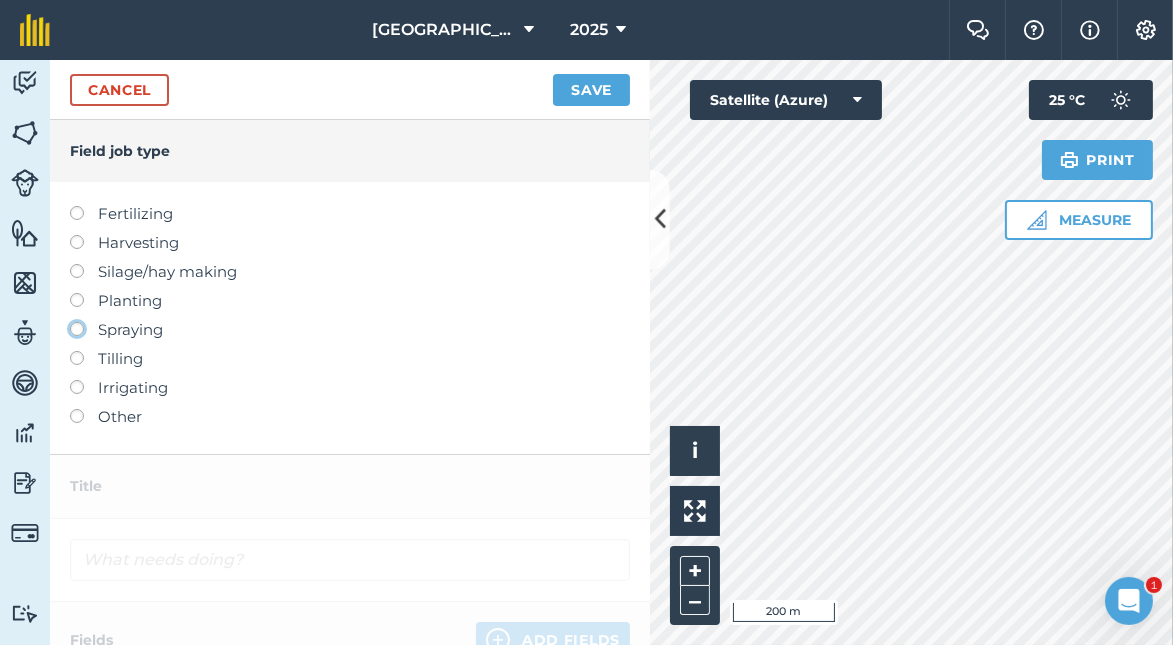 click on "Spraying" at bounding box center (-9943, 328) 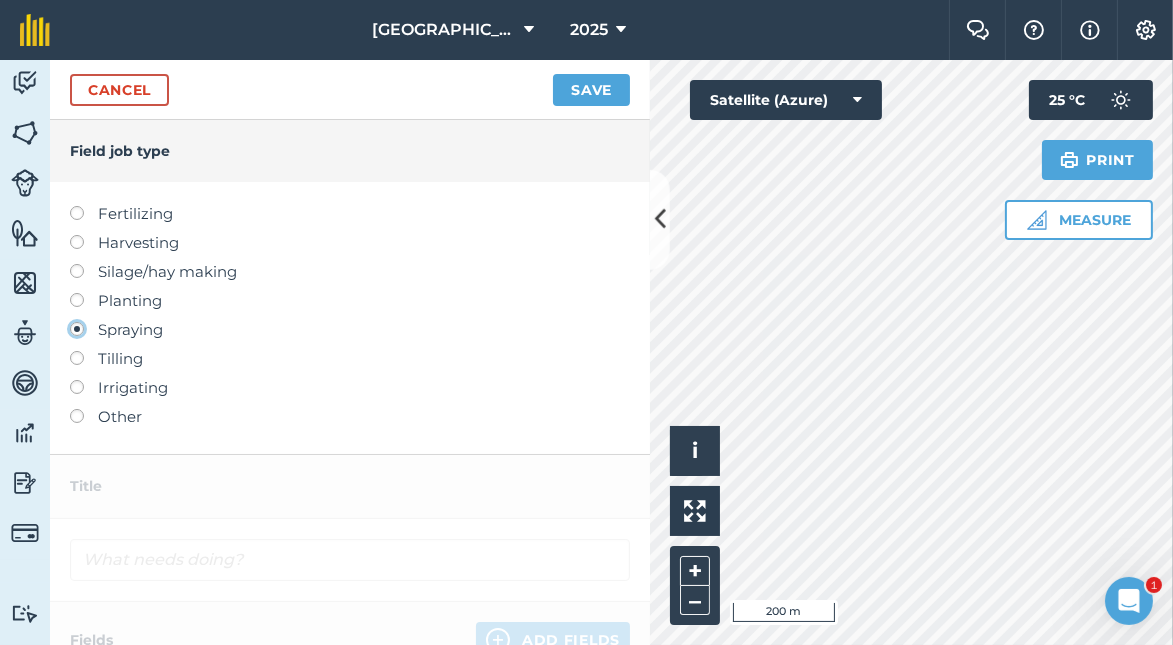 type on "Spraying" 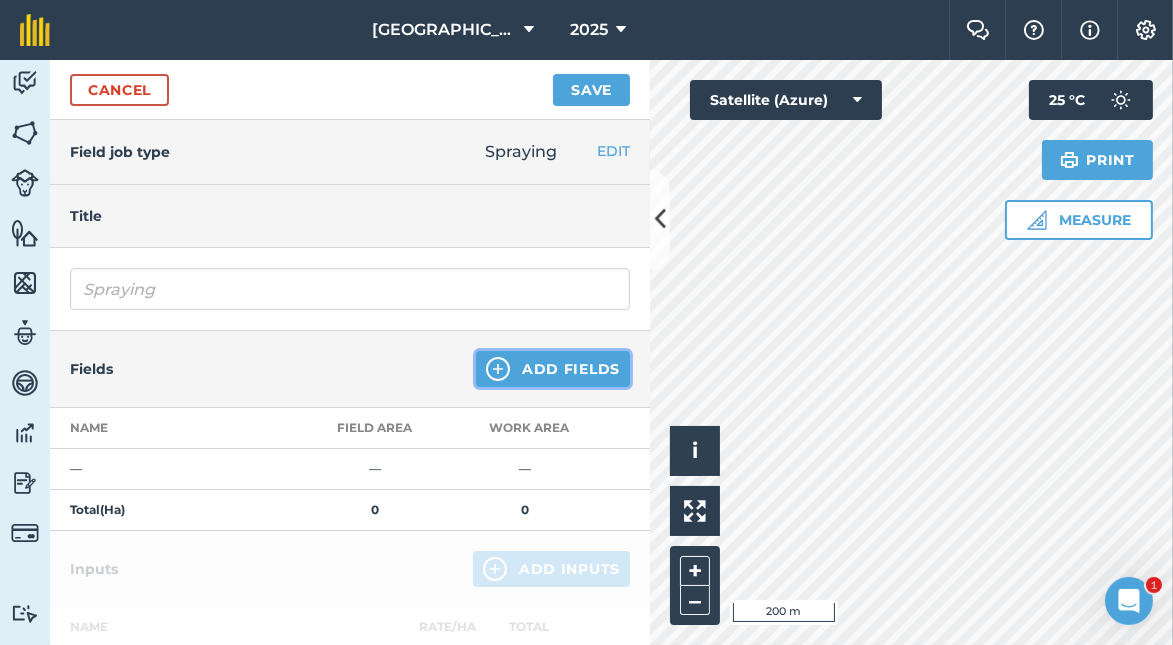 click on "Add Fields" at bounding box center [553, 369] 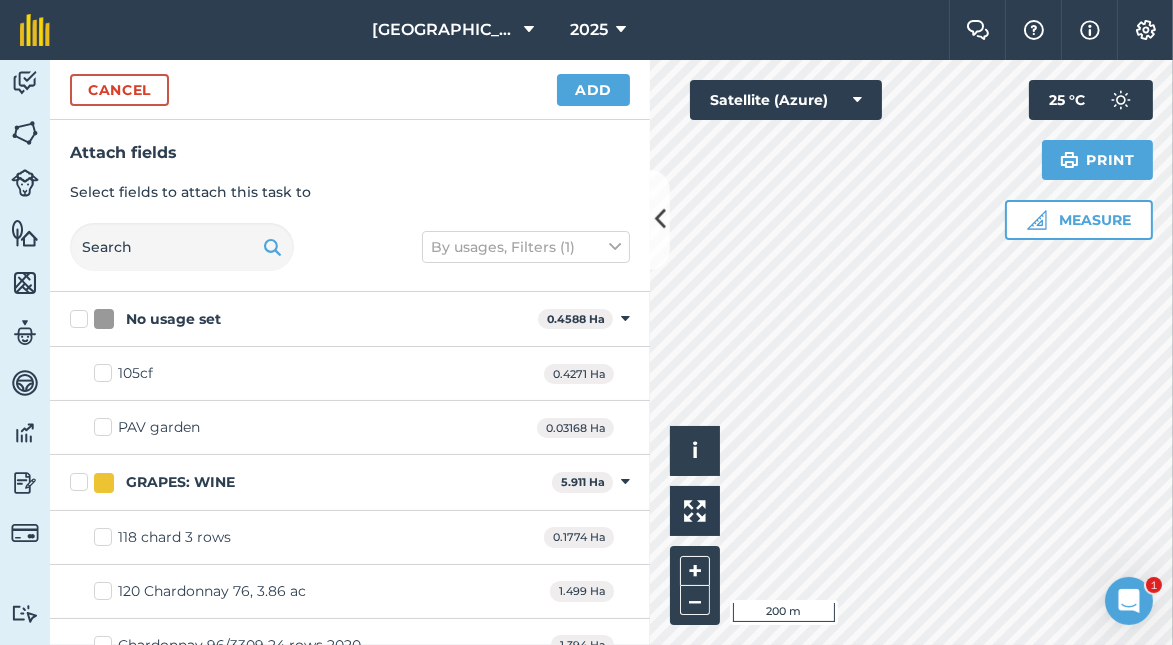 scroll, scrollTop: 100, scrollLeft: 0, axis: vertical 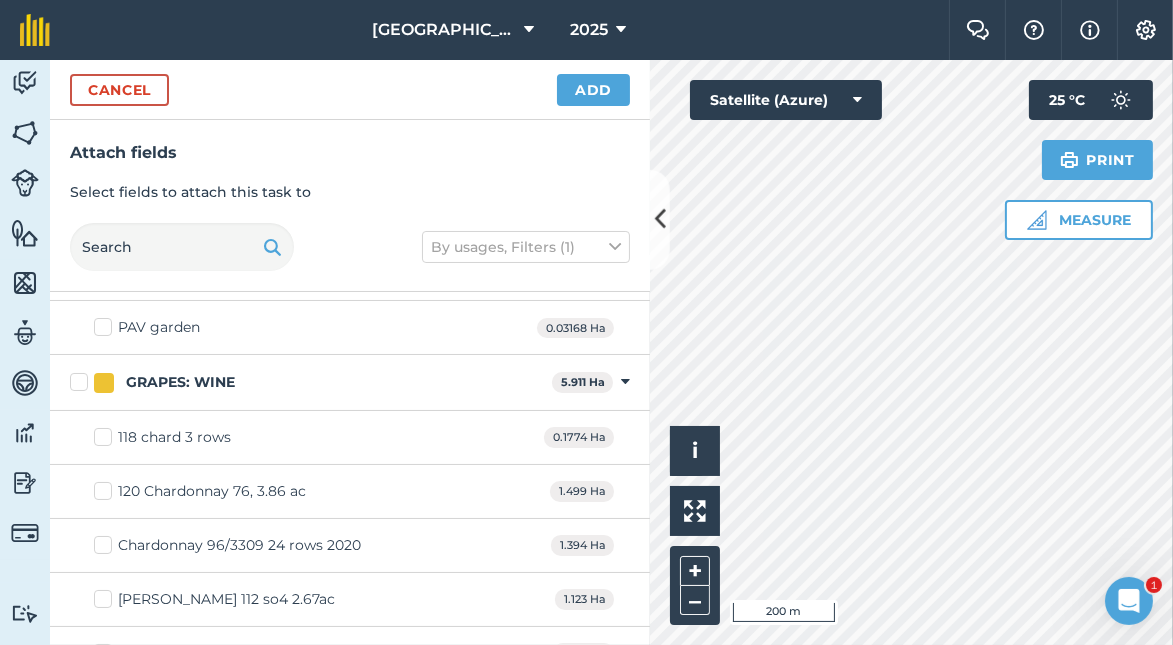 click on "120 Chardonnay 76, 3.86 ac 1.499   Ha" at bounding box center (350, 492) 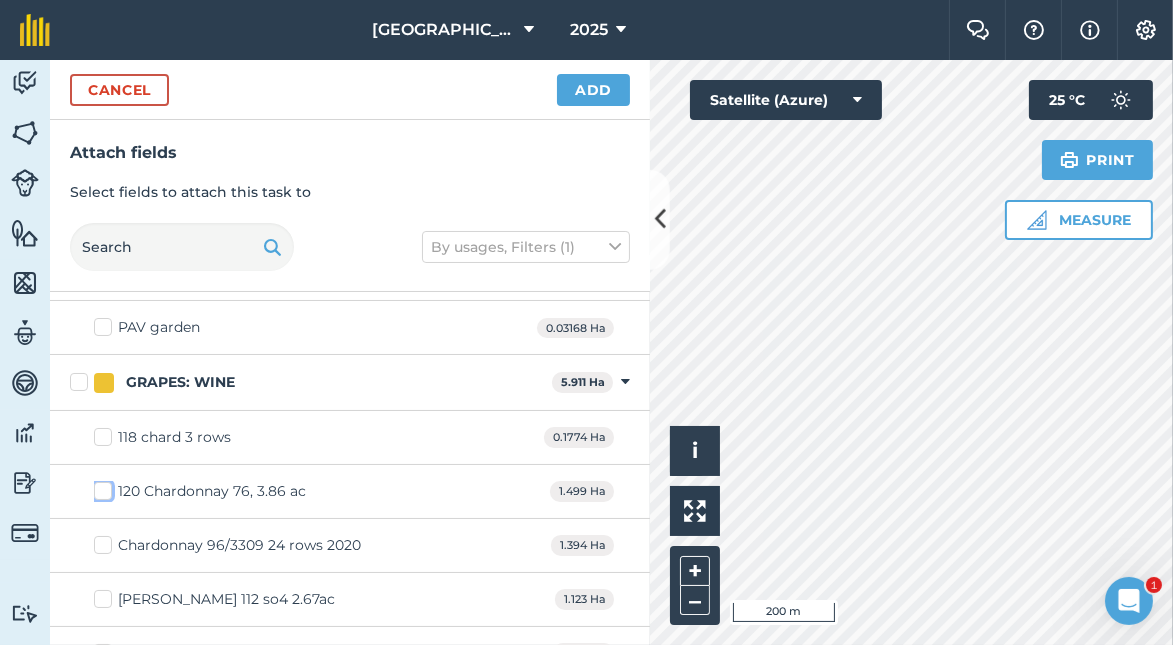 click on "120 Chardonnay 76, 3.86 ac" at bounding box center (100, 487) 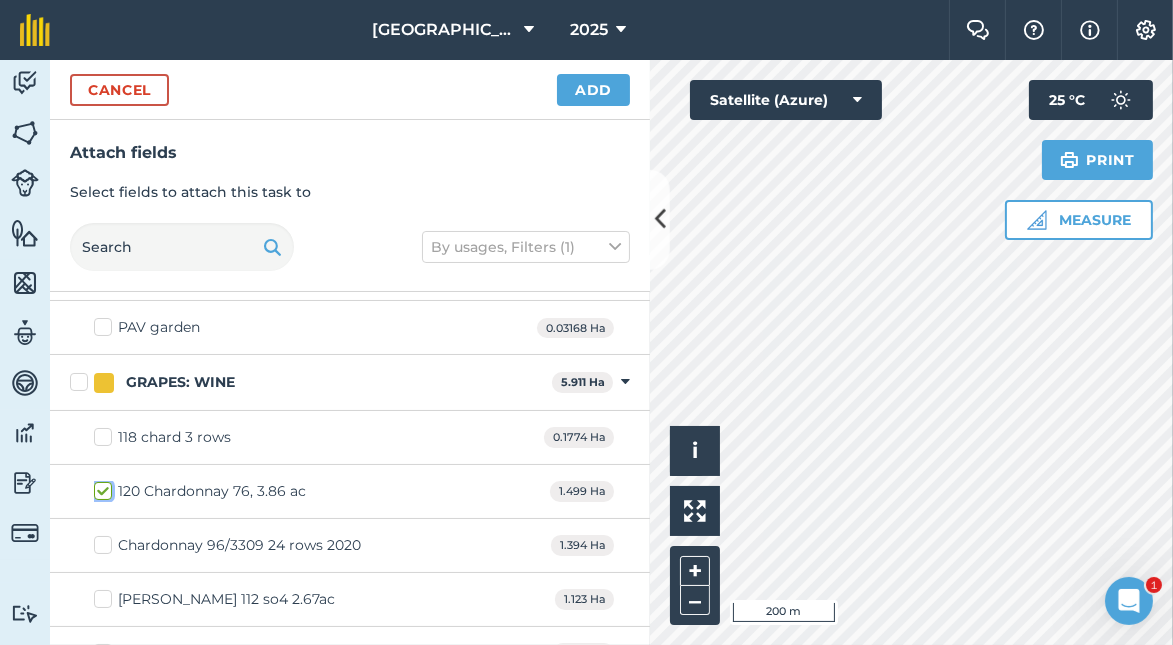 checkbox on "true" 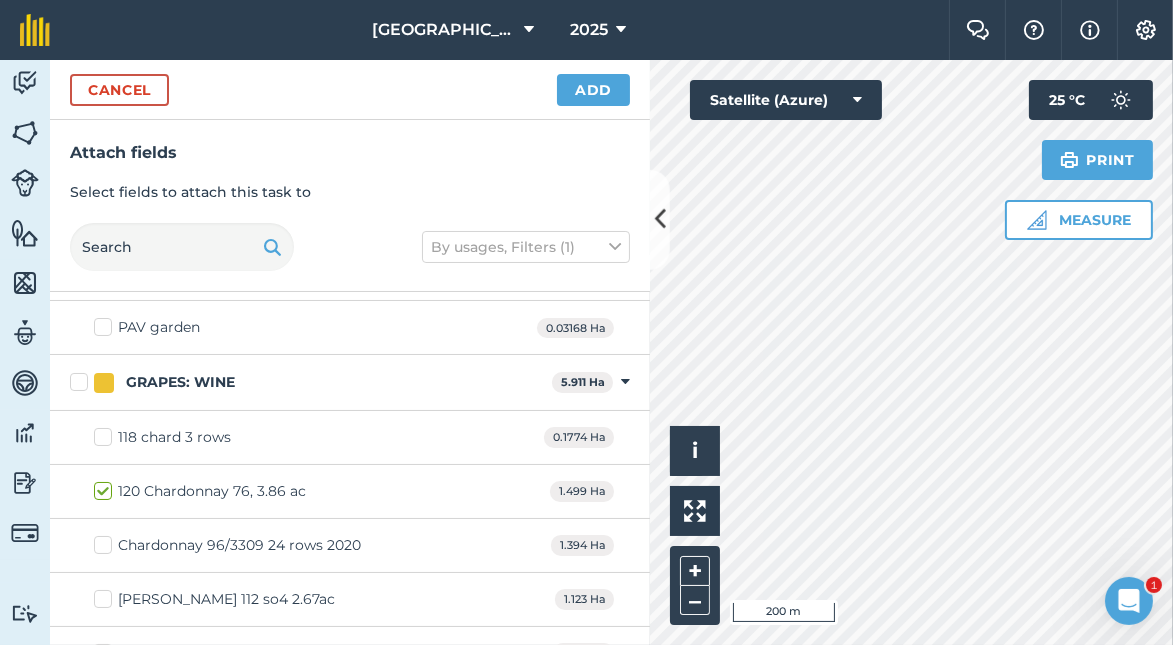 click on "118 chard 3 rows" at bounding box center [162, 437] 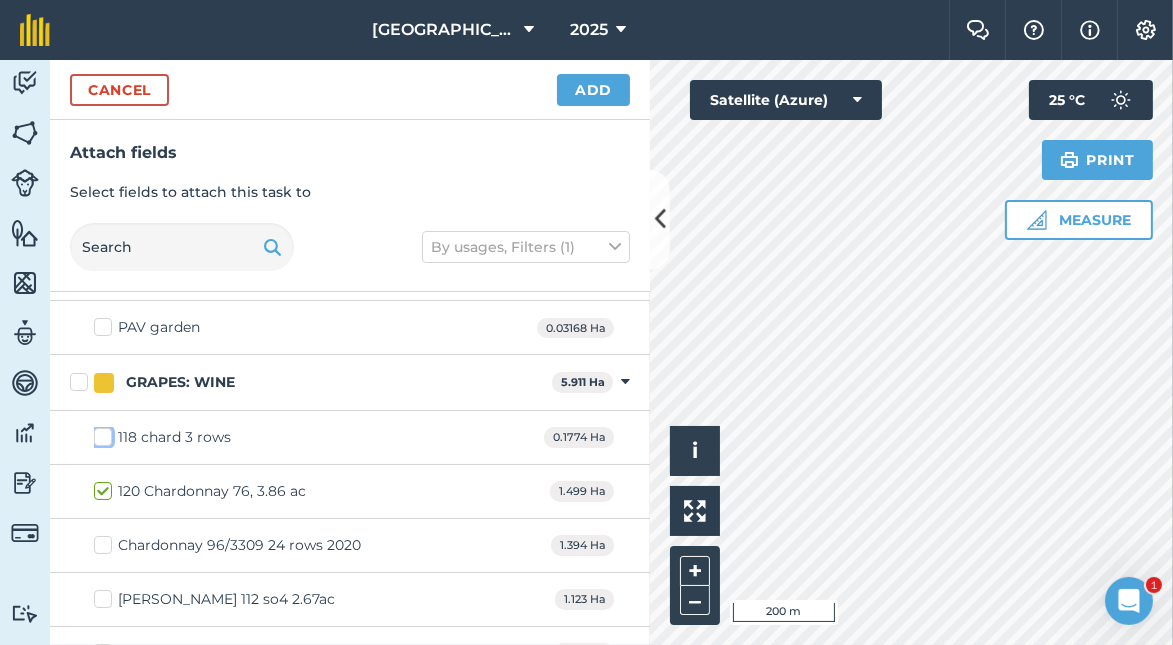 click on "118 chard 3 rows" at bounding box center [100, 433] 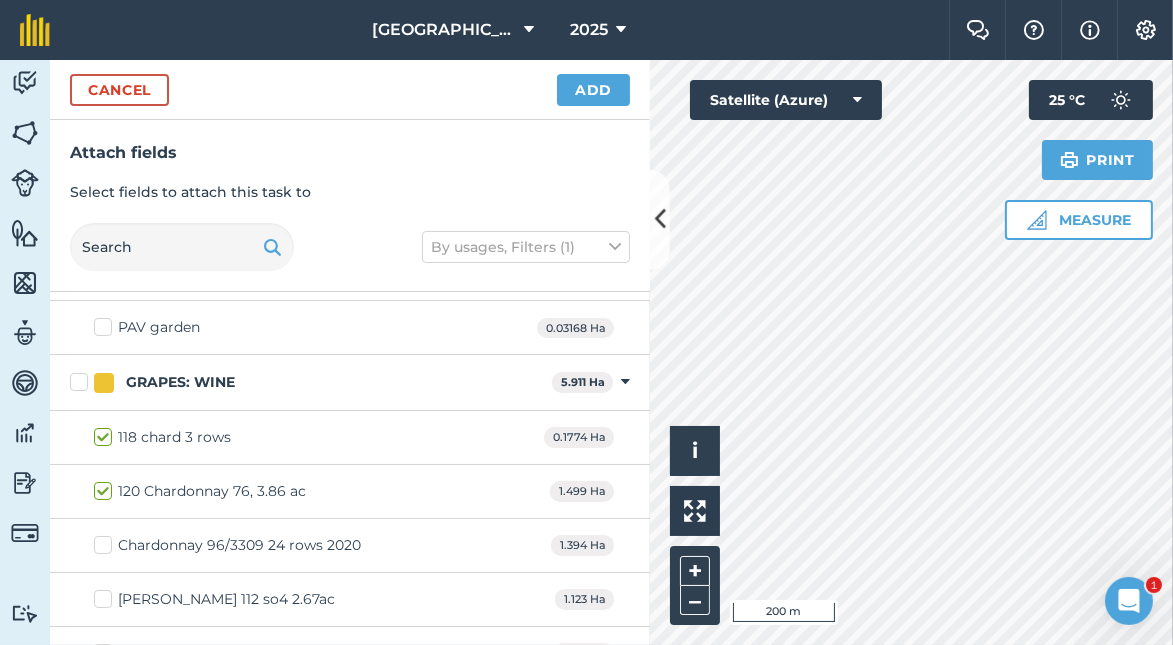 click on "118 chard 3 rows" at bounding box center (162, 437) 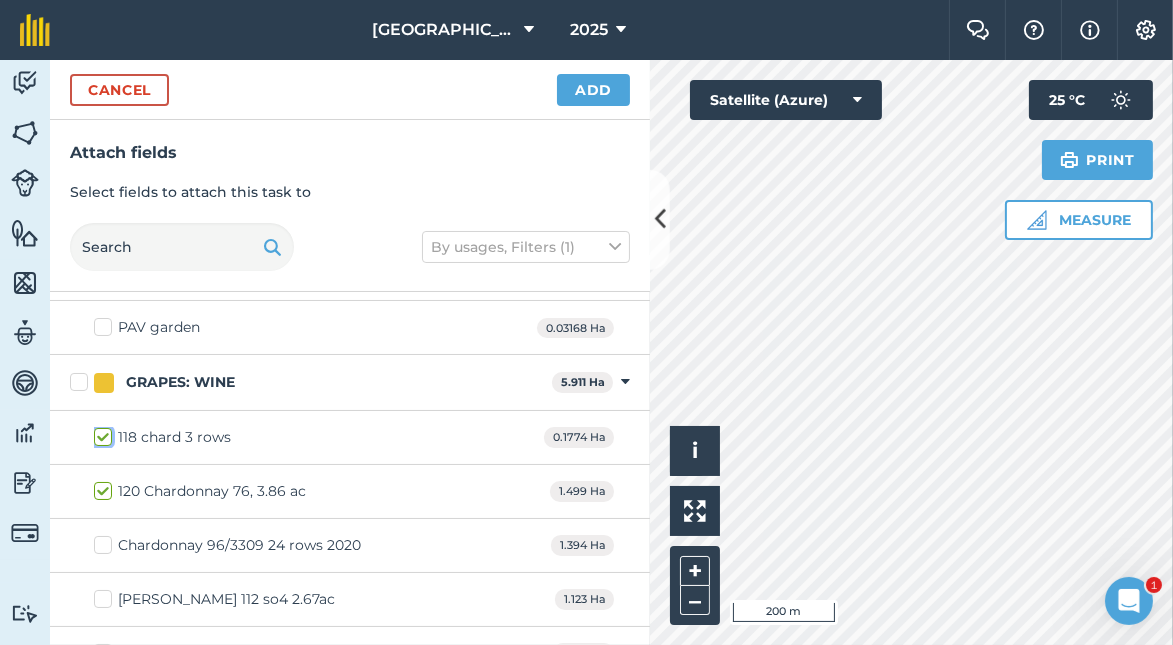 click on "118 chard 3 rows" at bounding box center [100, 433] 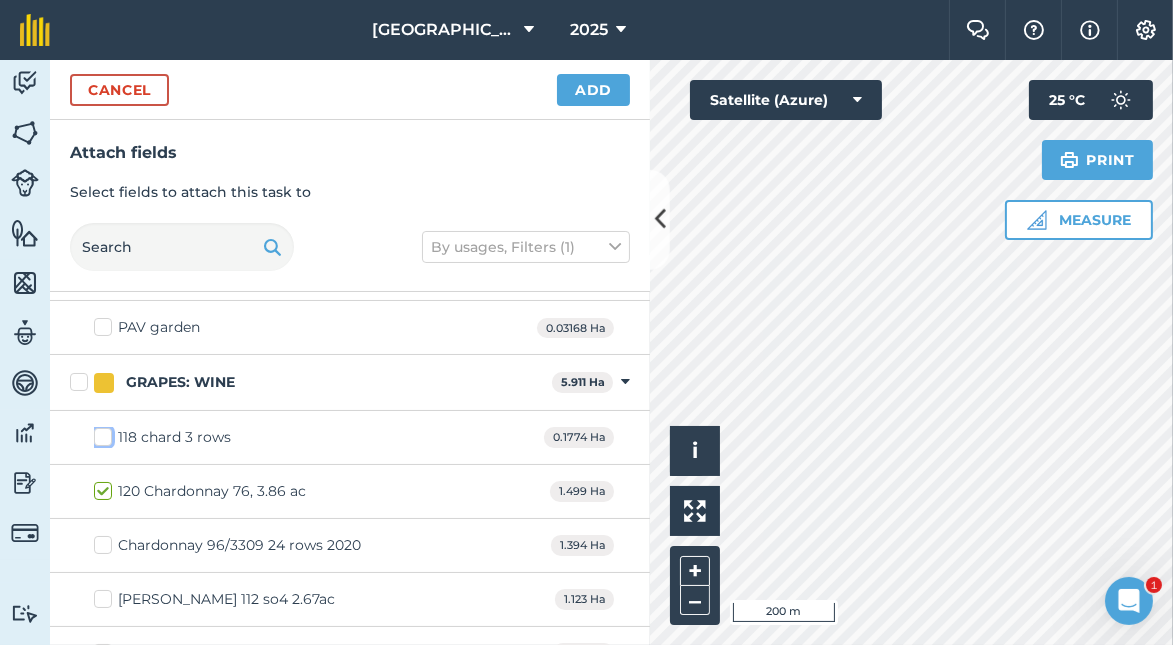 checkbox on "false" 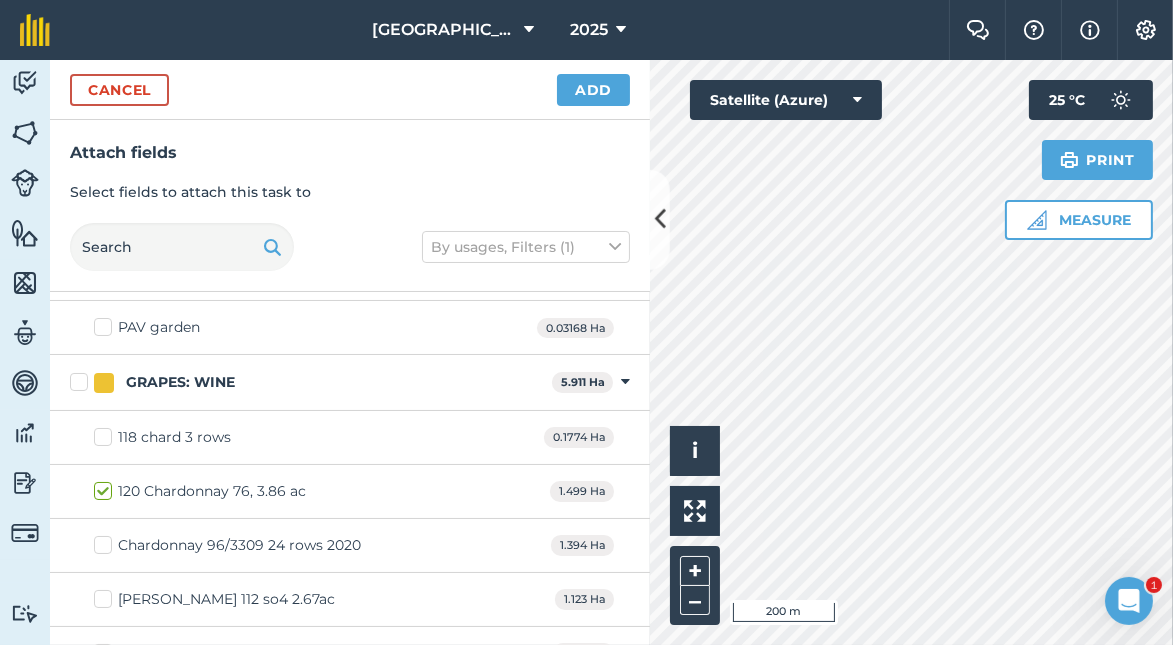 click on "Chardonnay 96/3309 24 rows 2020" at bounding box center (227, 545) 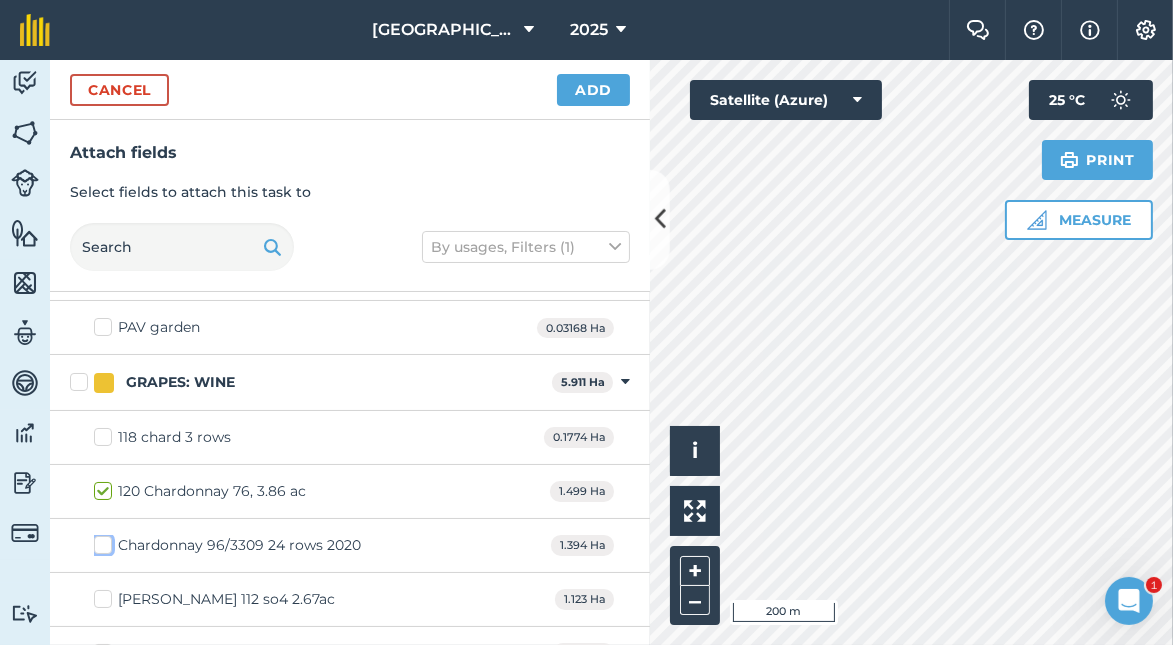 click on "Chardonnay 96/3309 24 rows 2020" at bounding box center (100, 541) 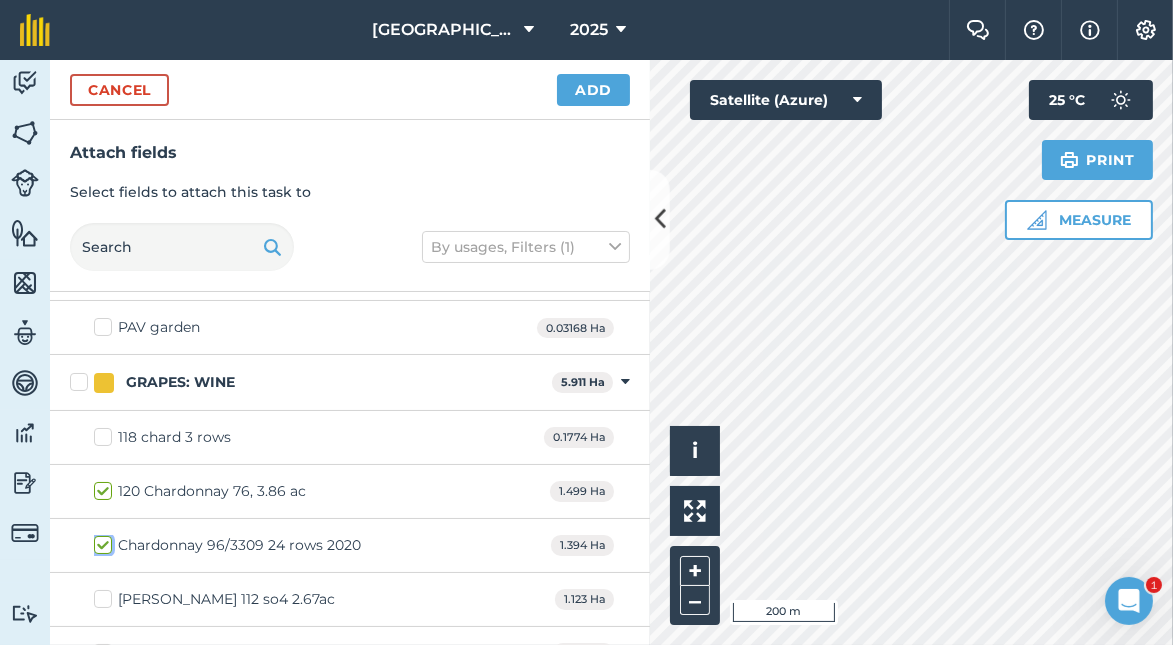 checkbox on "true" 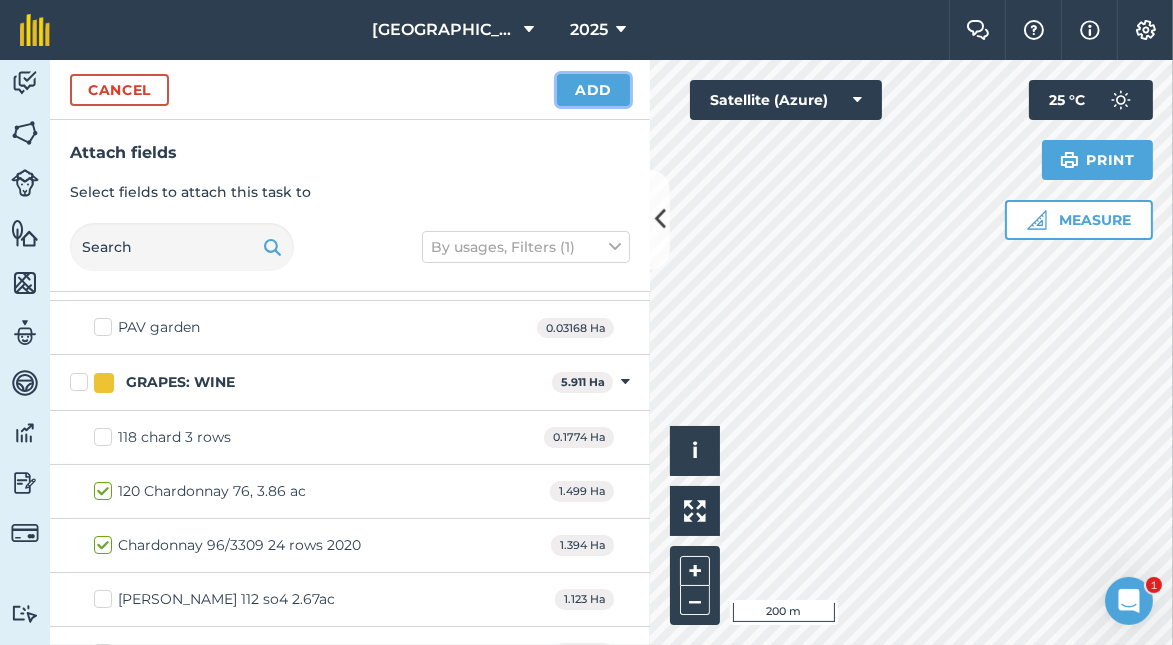 click on "Add" at bounding box center (593, 90) 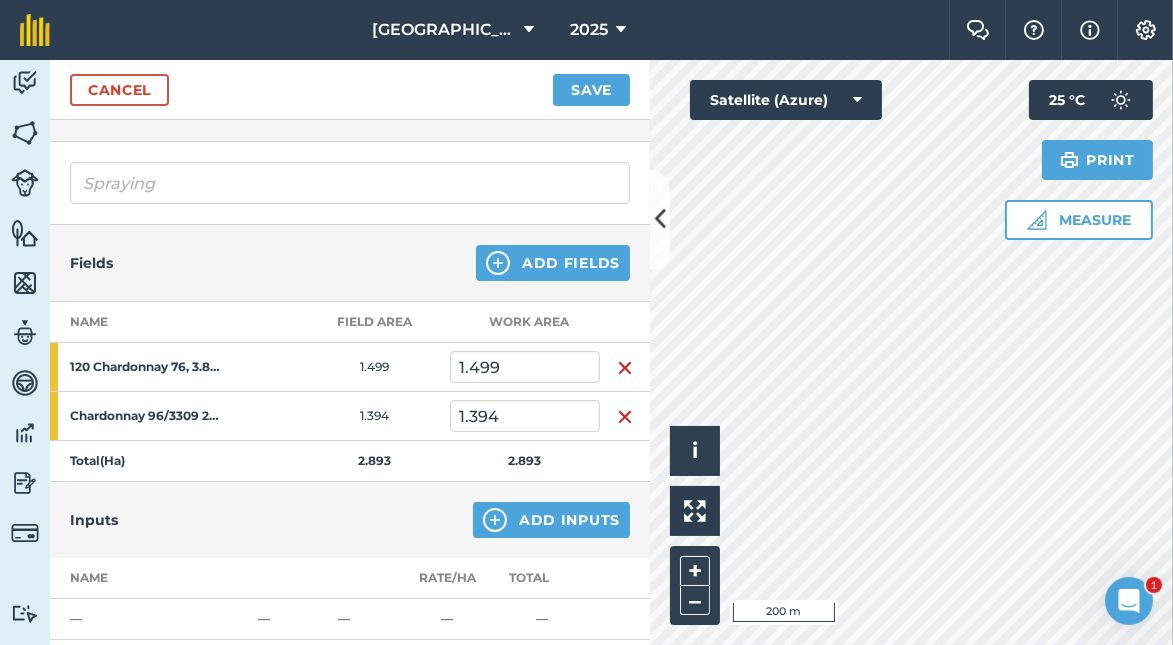 scroll, scrollTop: 200, scrollLeft: 0, axis: vertical 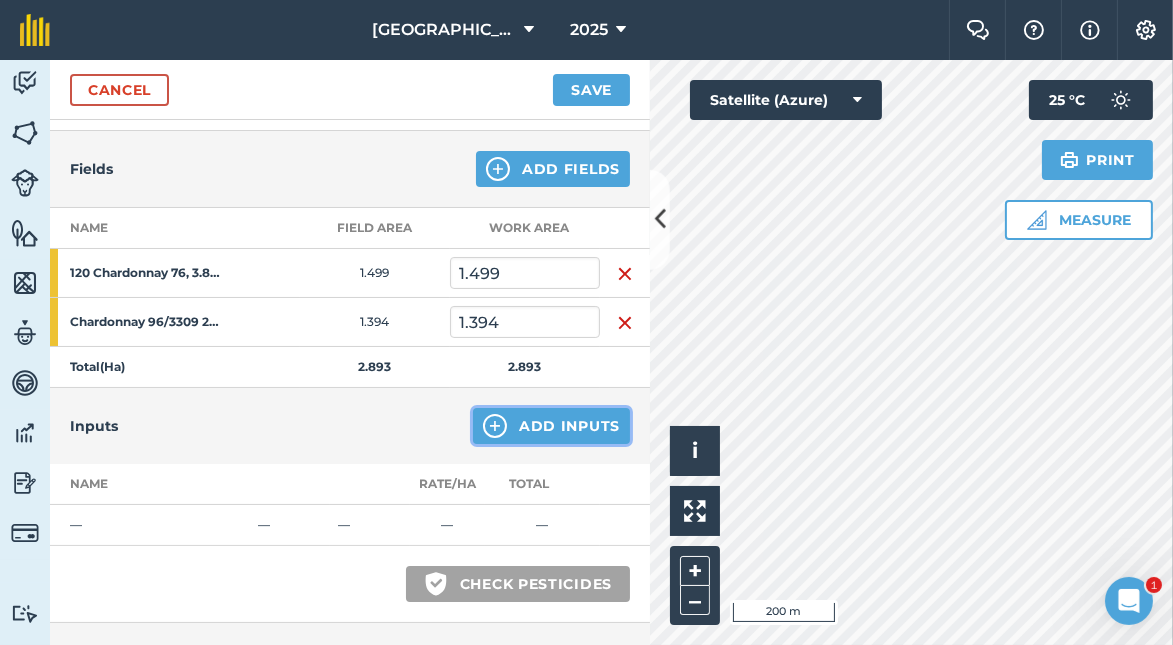 click on "Add Inputs" at bounding box center (551, 426) 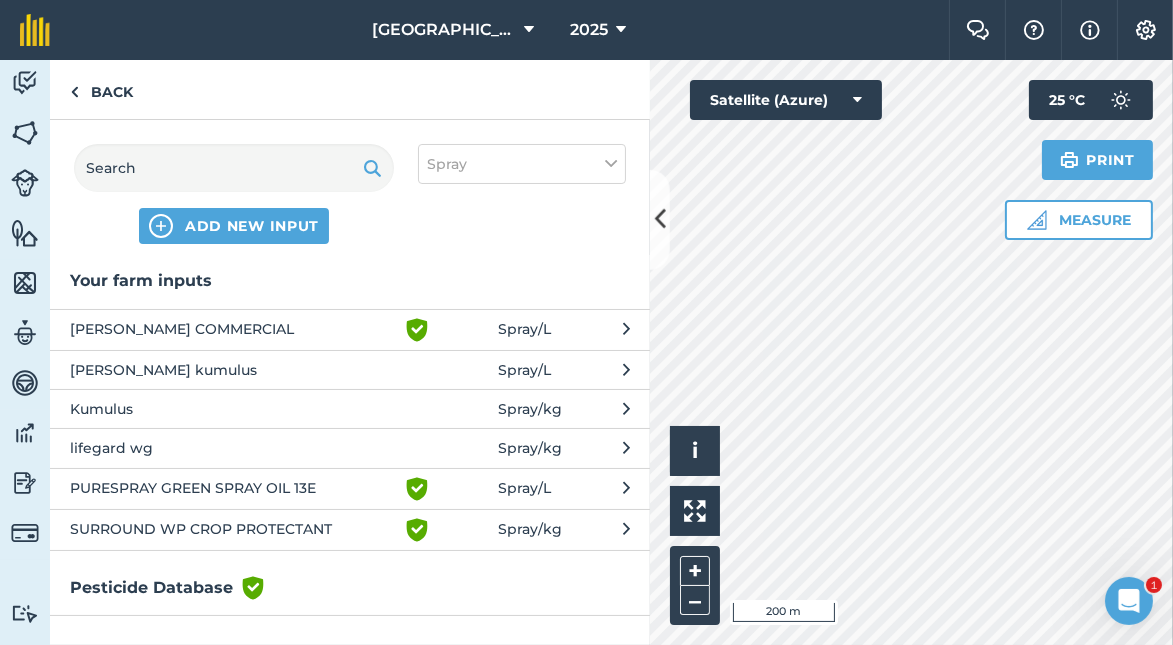 click on "PURESPRAY GREEN SPRAY OIL 13E" at bounding box center [233, 489] 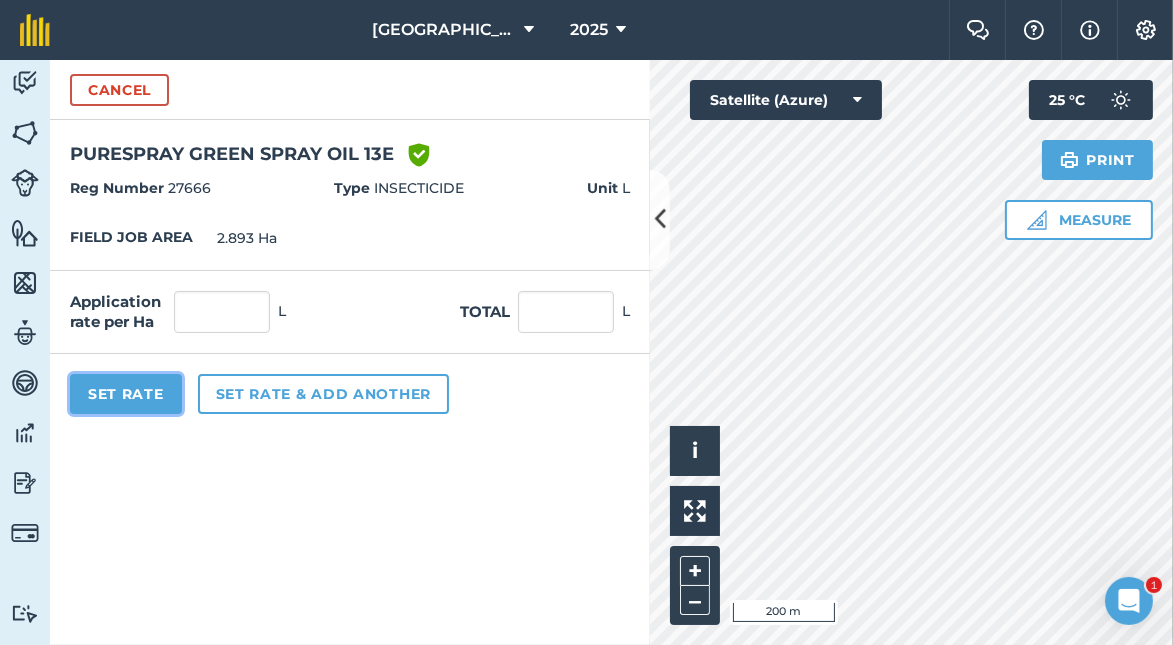 click on "Set Rate" at bounding box center [126, 394] 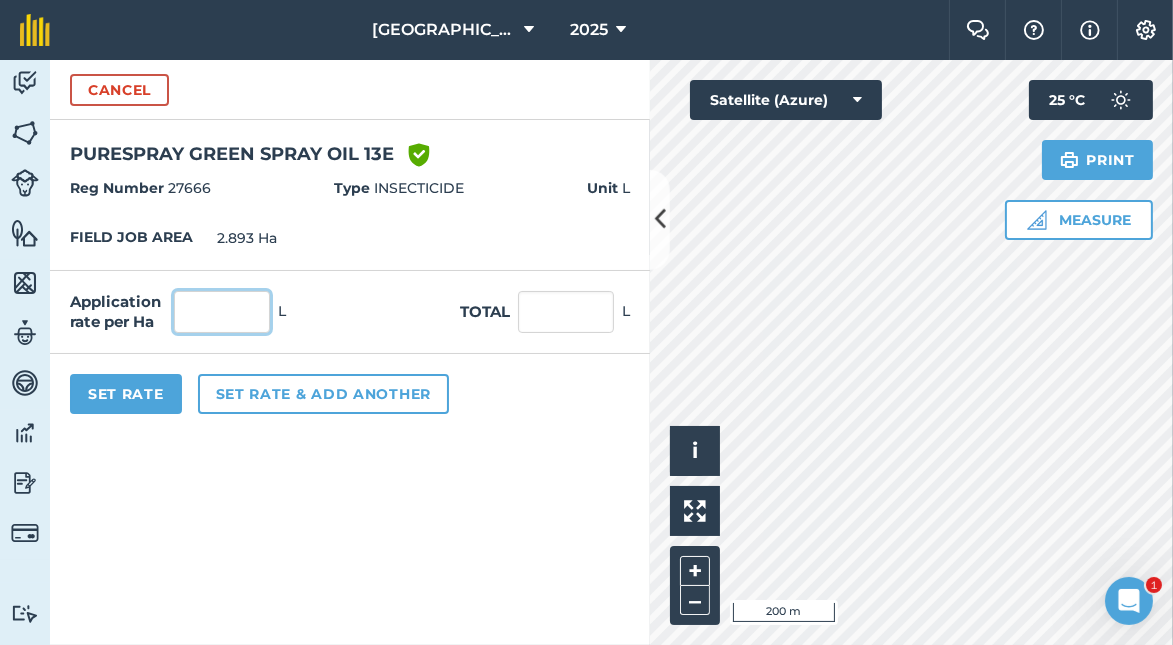 click at bounding box center (222, 312) 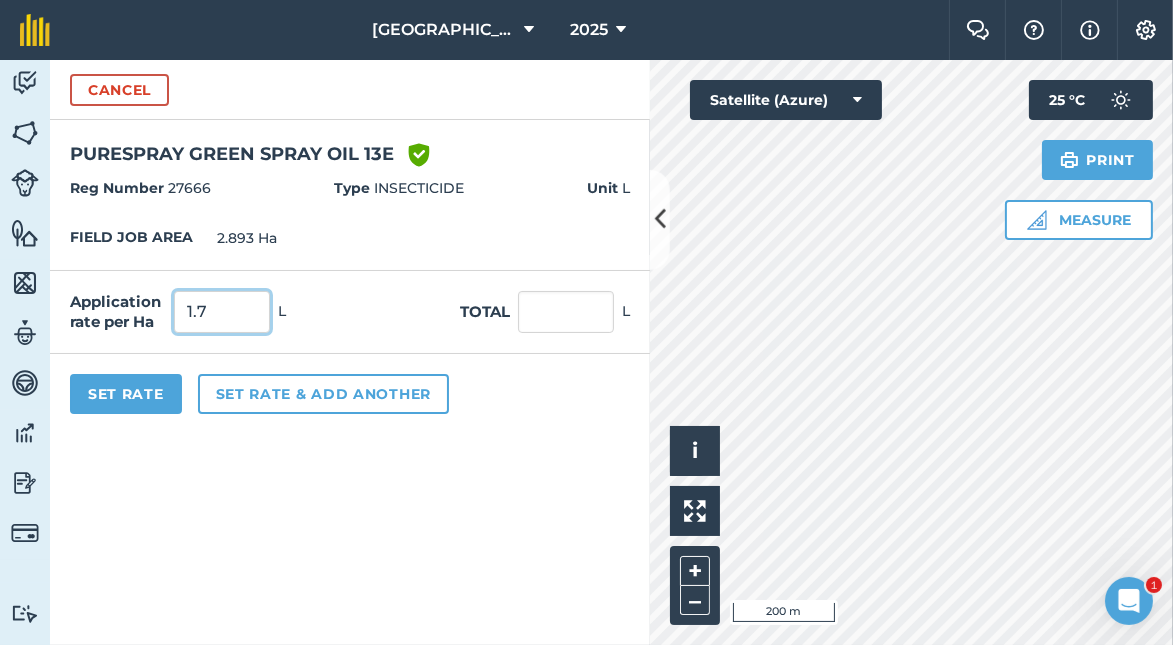 type on "1.7" 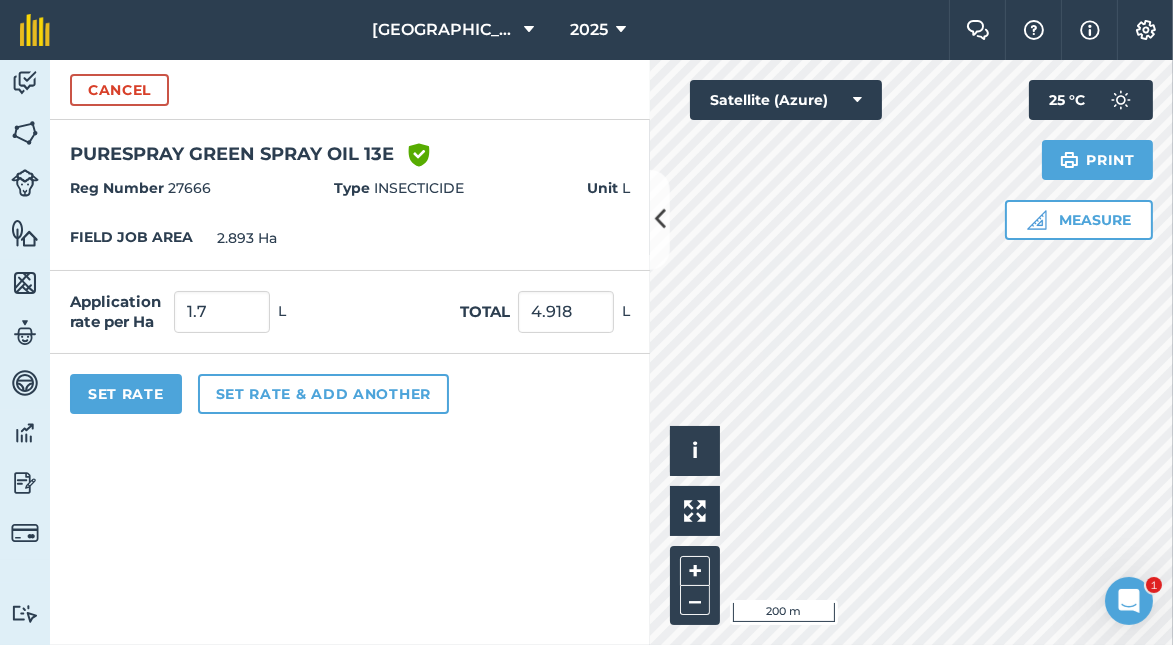 click on "Cancel PURESPRAY GREEN SPRAY OIL 13E     Green shield with white tick Reg Number   27666 Type   INSECTICIDE Unit   L FIELD JOB AREA 2.893   Ha Application rate per   Ha 1.7 L Total 4.918 L Set Rate Set rate & add another" at bounding box center [350, 352] 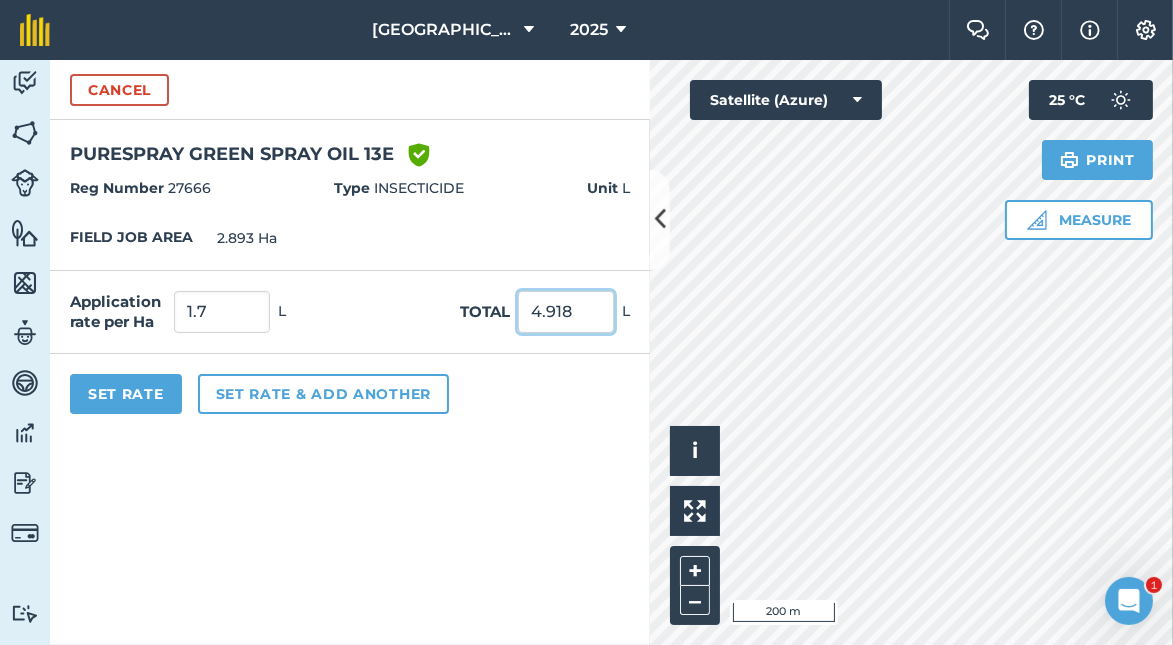 click on "4.918" at bounding box center (566, 312) 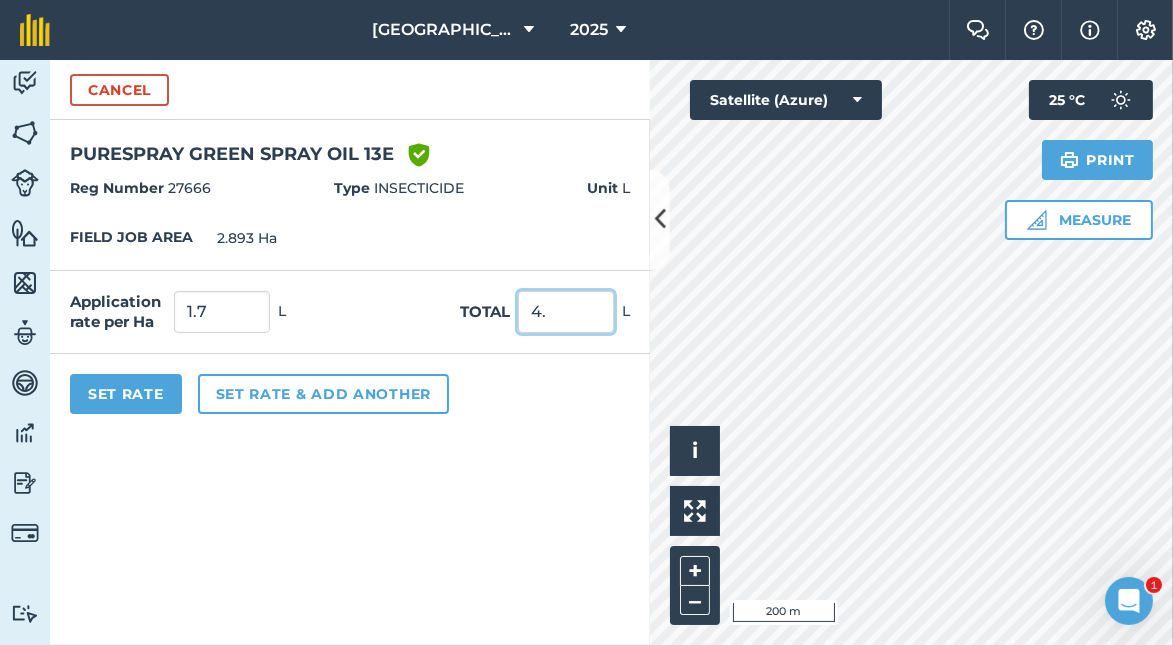 type on "4" 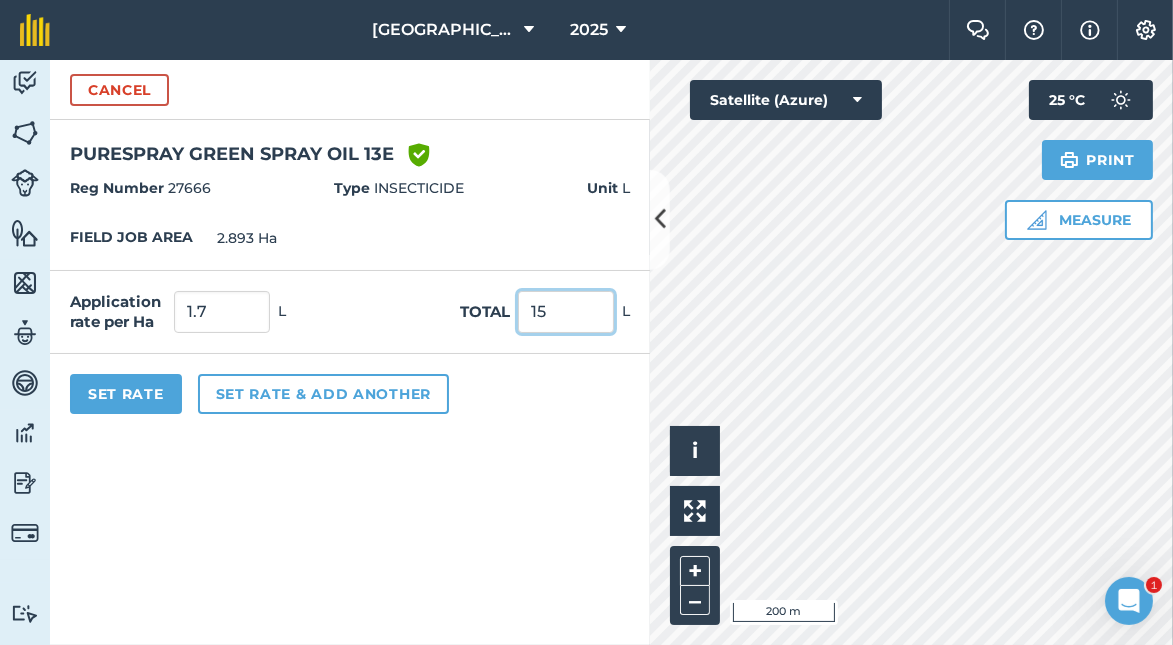 type on "15" 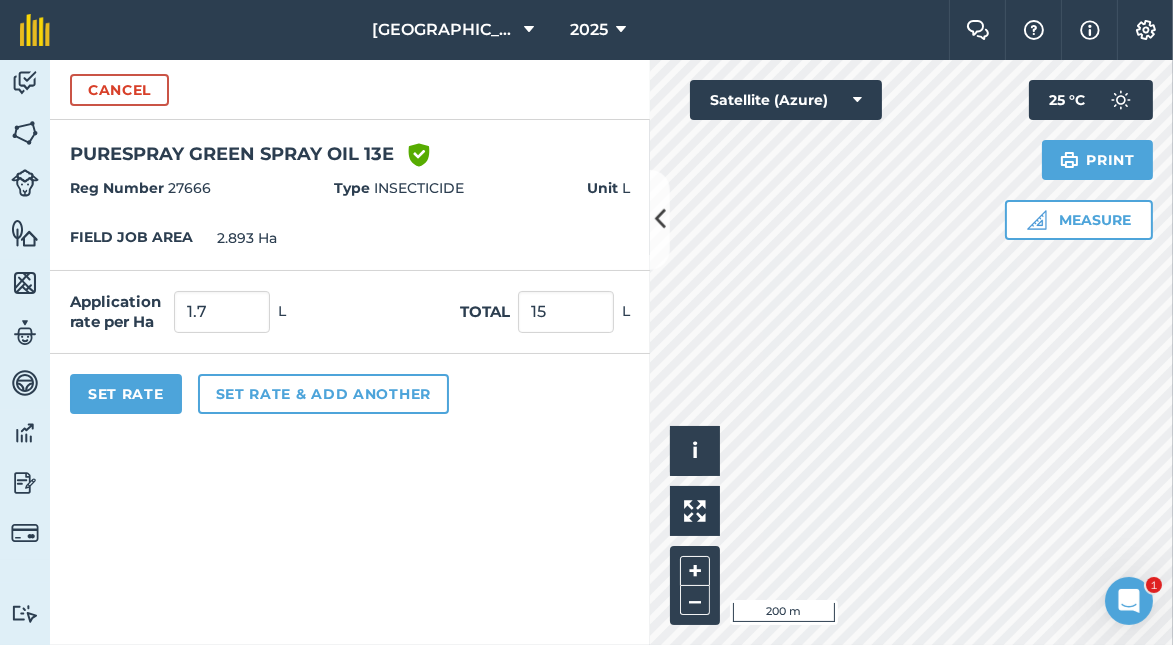type on "5.185" 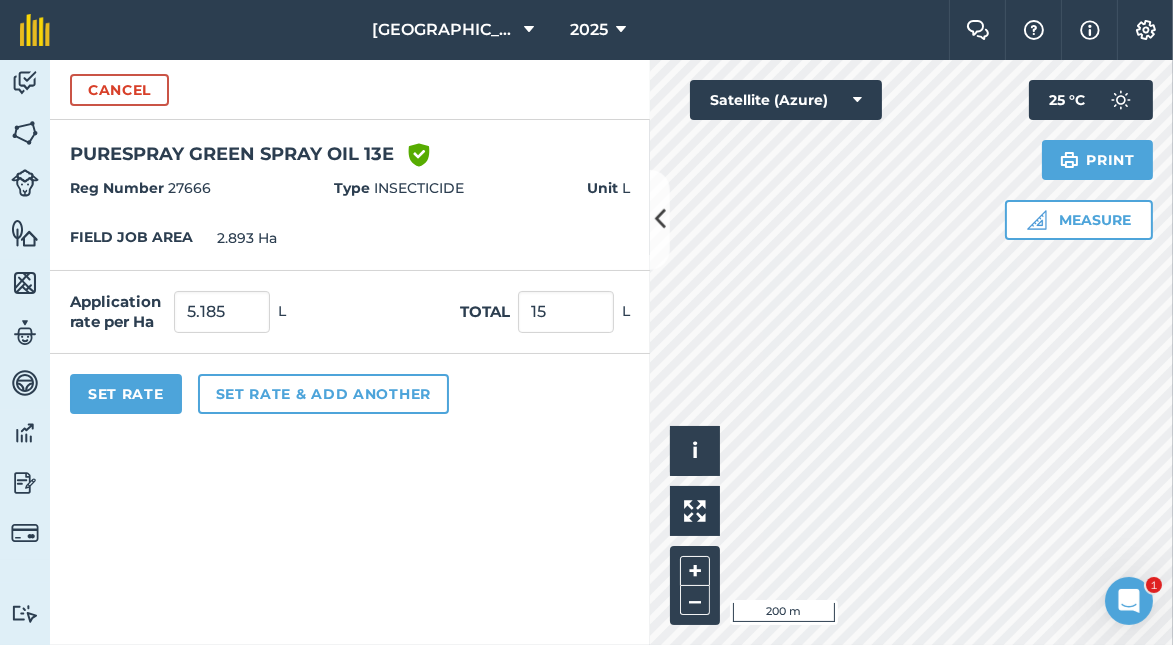click on "Set Rate Set rate & add another" at bounding box center (350, 394) 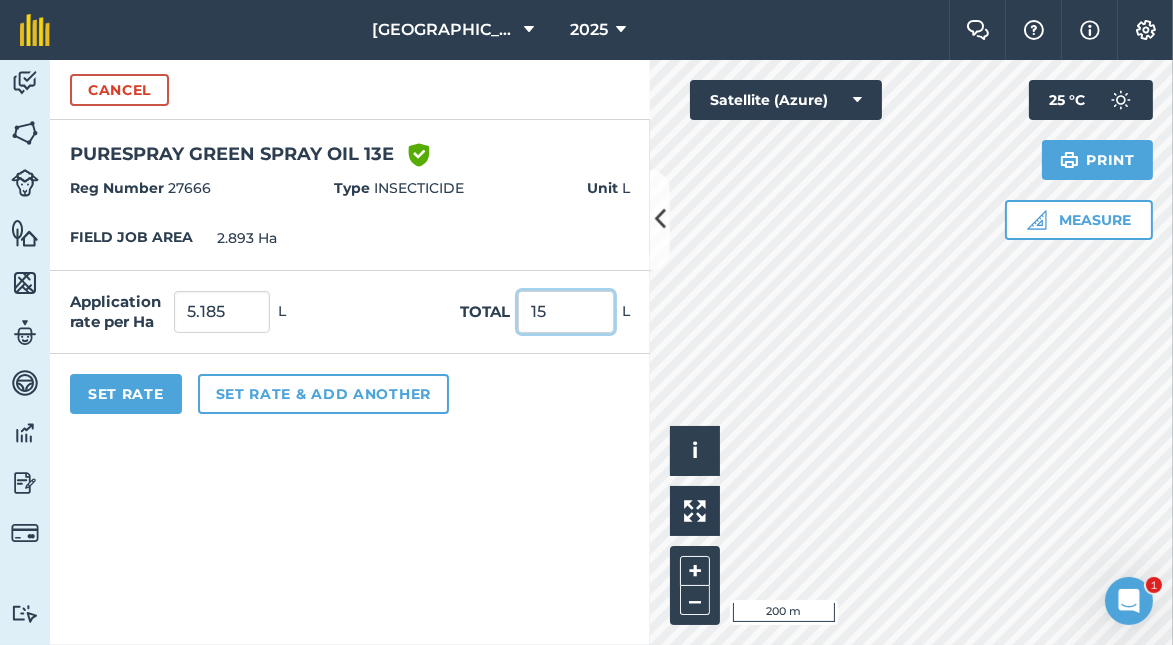 click on "15" at bounding box center [566, 312] 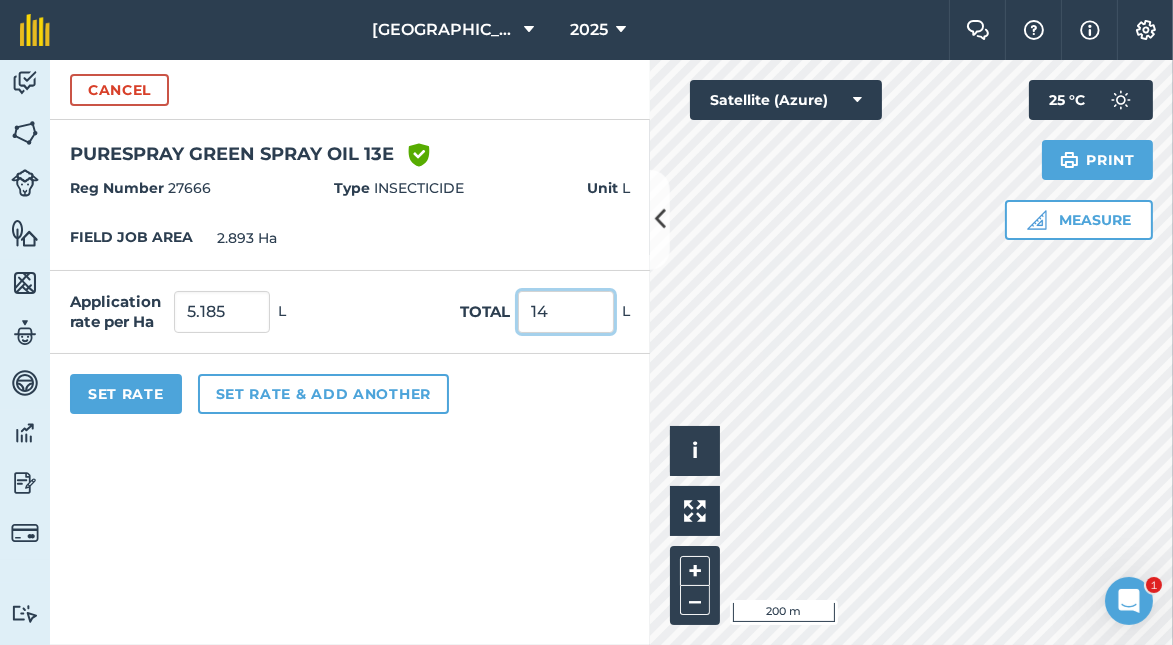 type on "14" 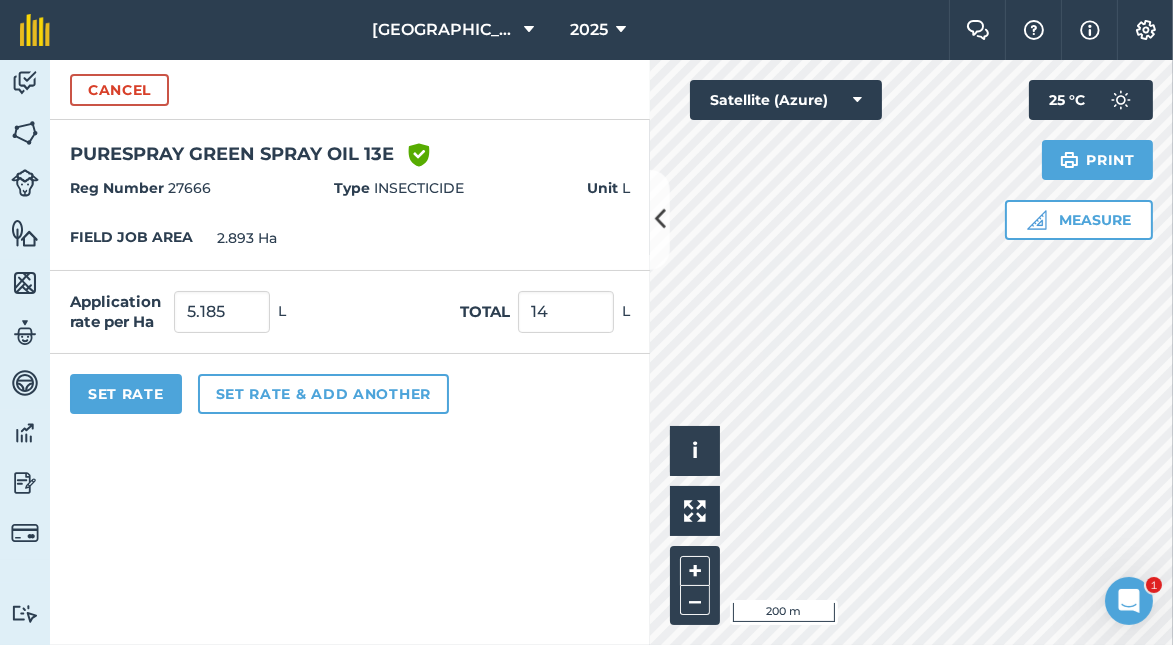 type on "4.839" 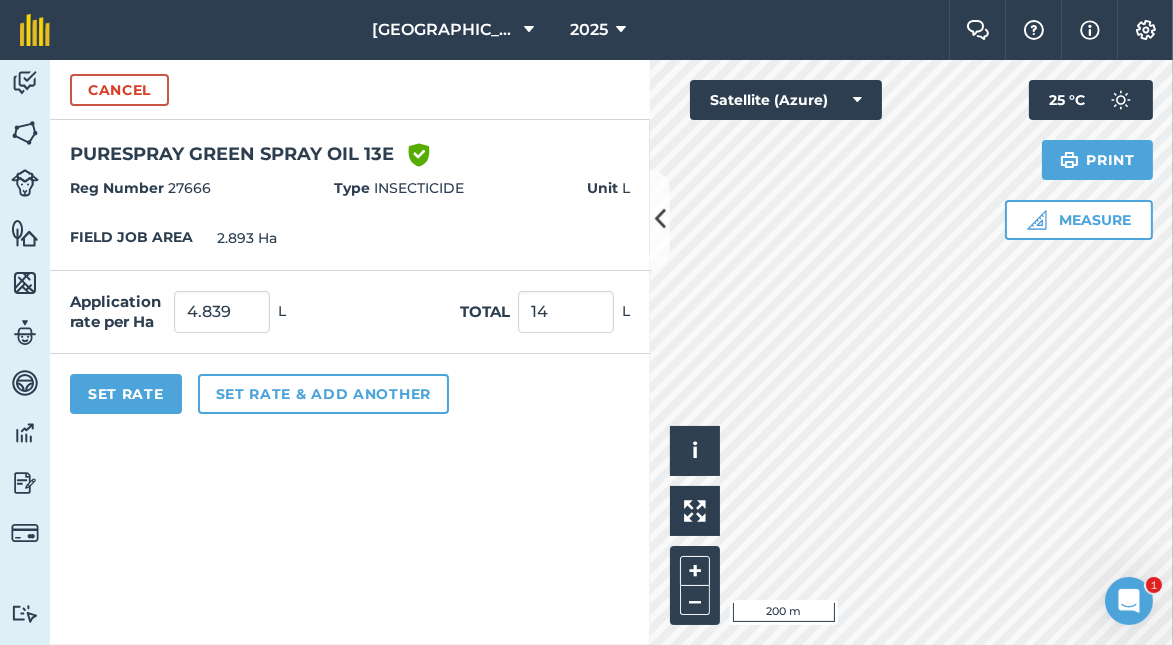 click on "Set Rate Set rate & add another" at bounding box center [350, 394] 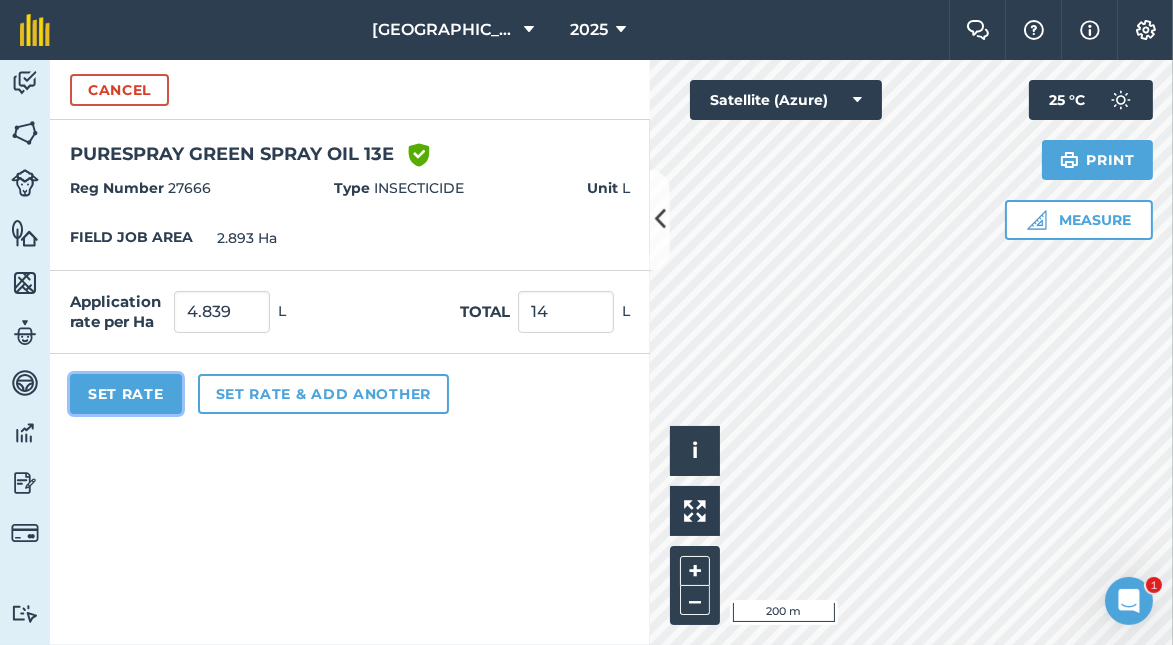 click on "Set Rate" at bounding box center (126, 394) 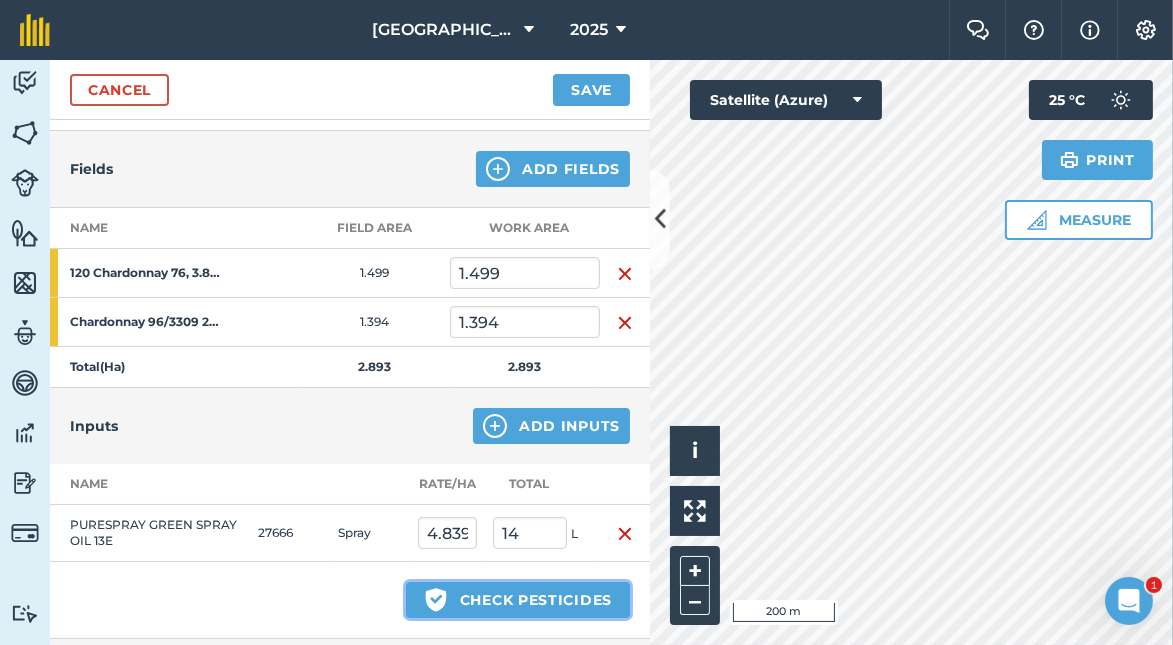 click on "Green shield with white tick Check pesticides" at bounding box center [518, 600] 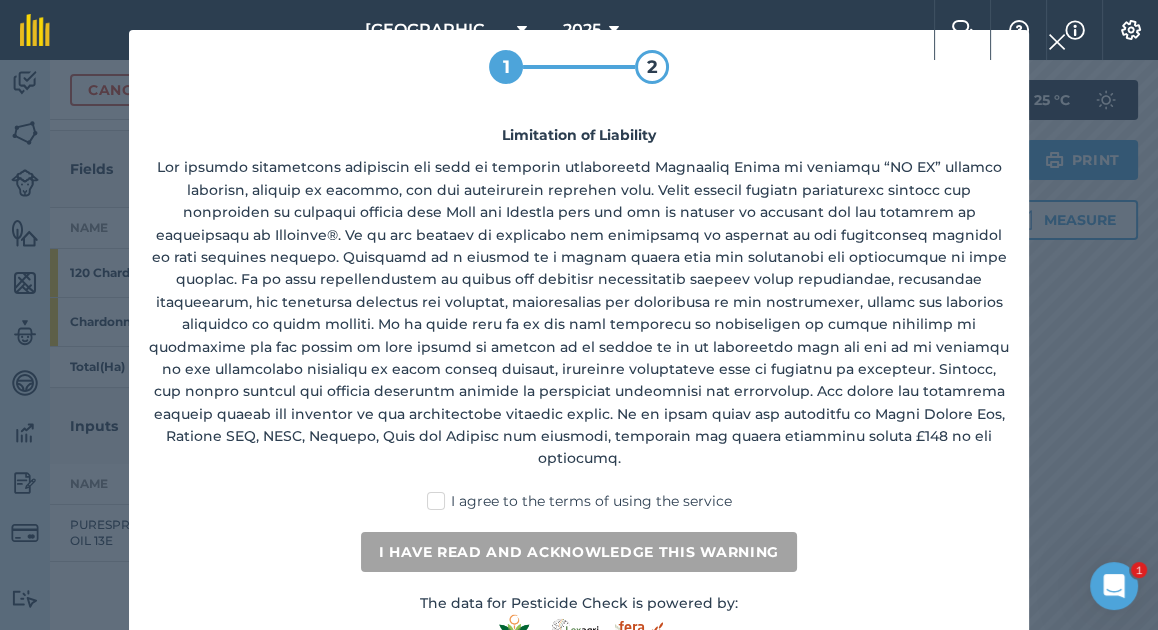 click on "I agree to the terms of using the service" at bounding box center [579, 501] 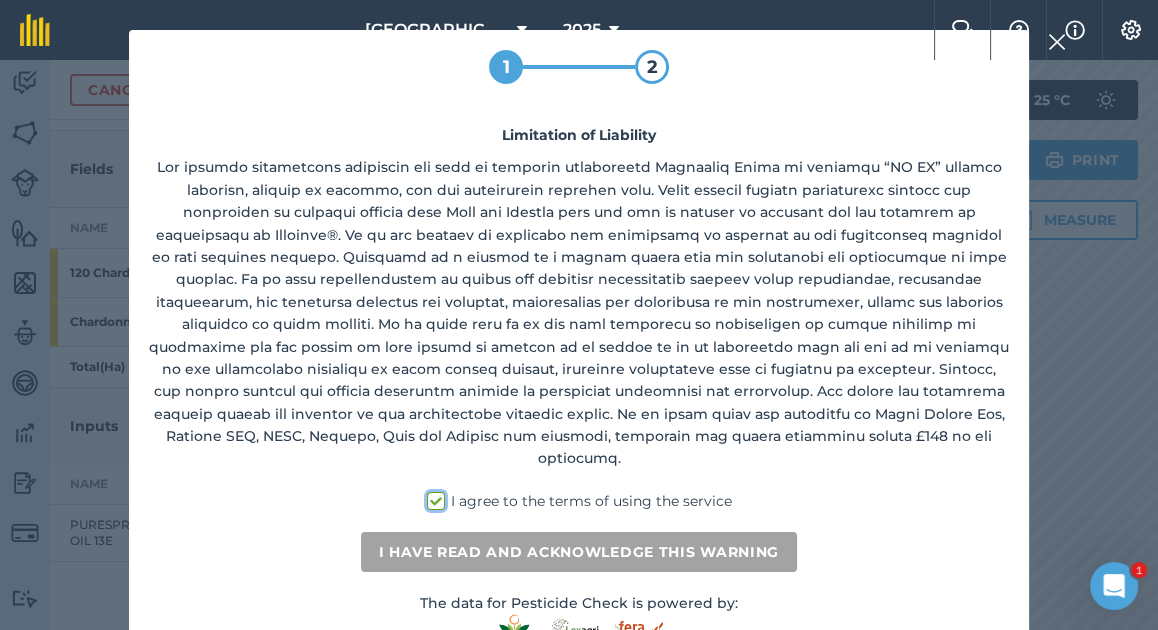 checkbox on "true" 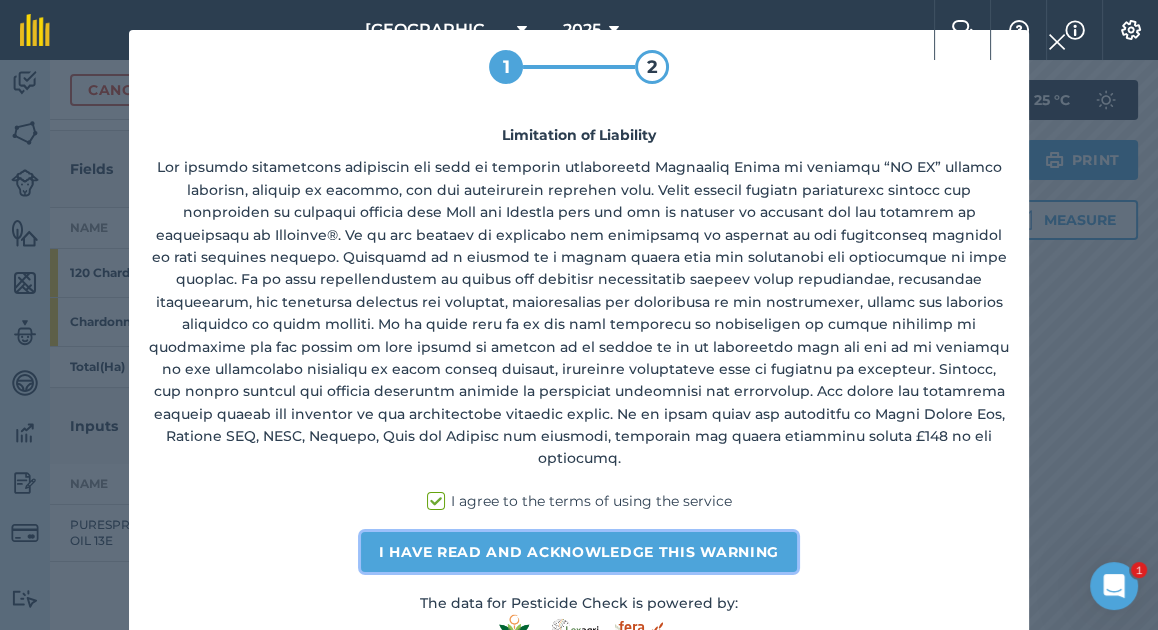 click on "I have read and acknowledge this warning" at bounding box center (579, 552) 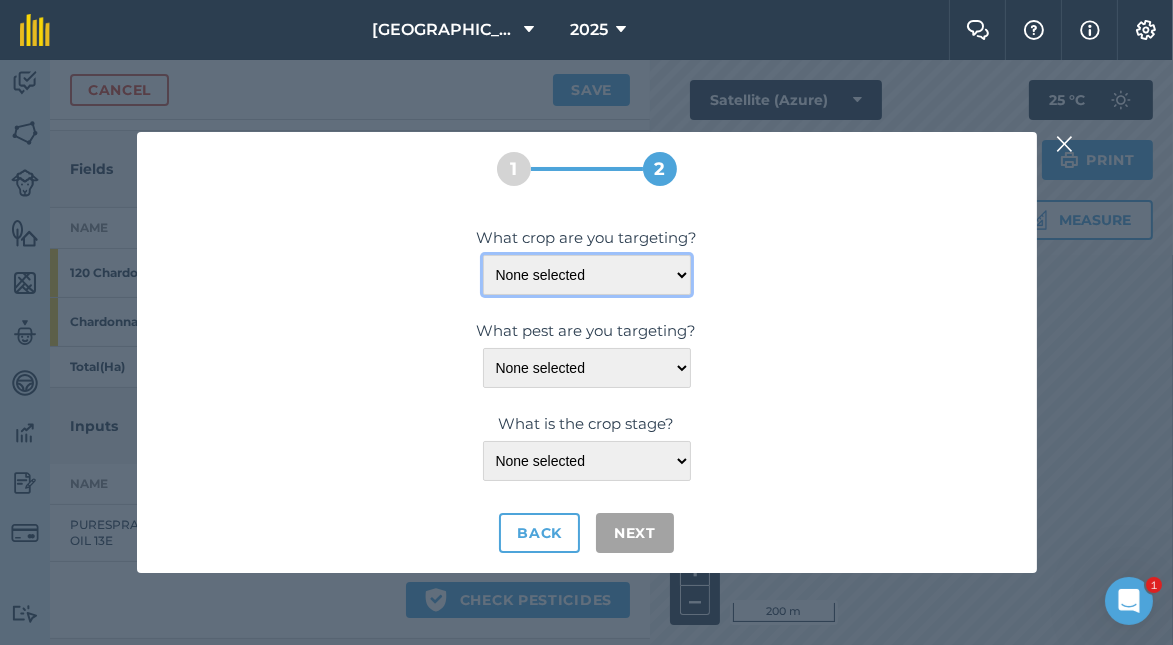 click on "None selected" at bounding box center [587, 275] 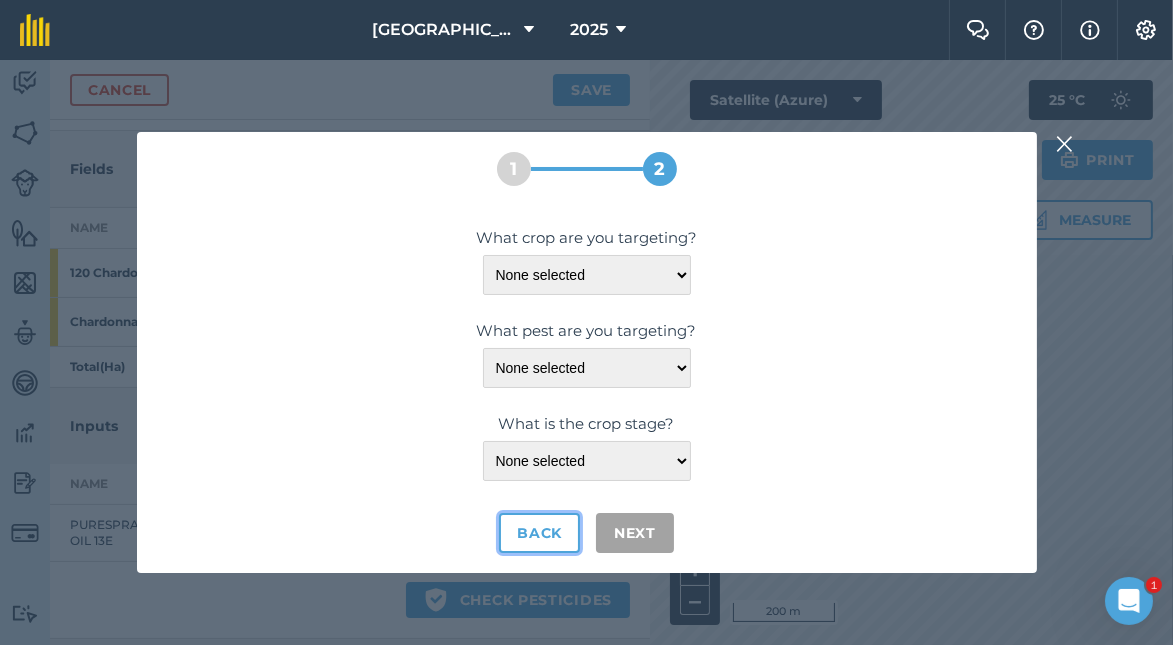 click on "Back" at bounding box center (539, 533) 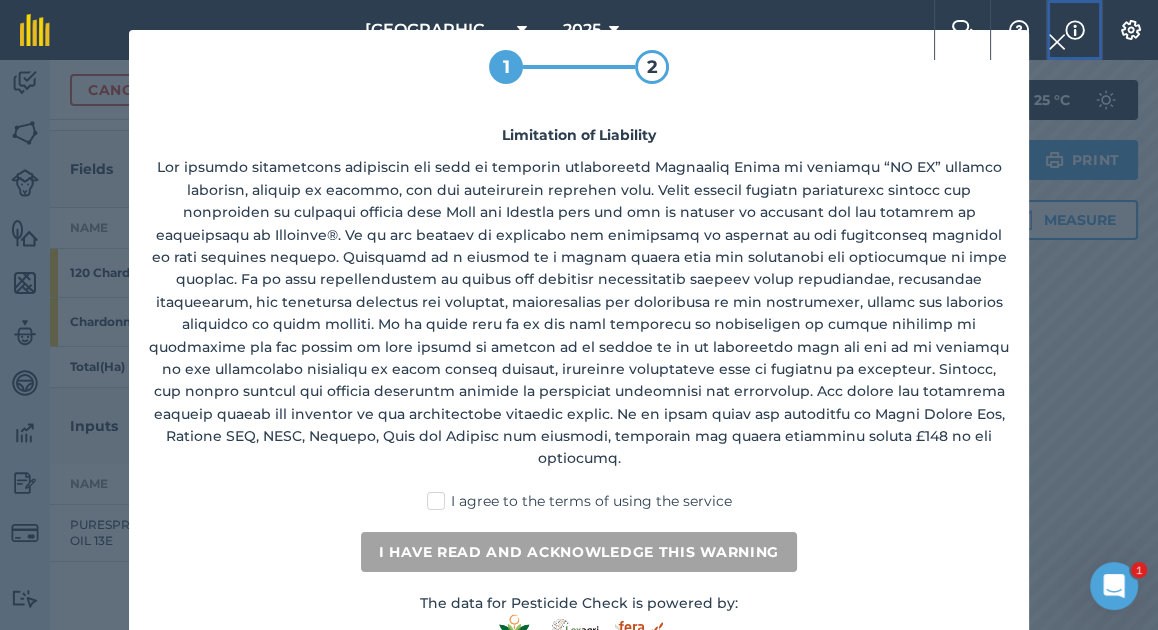 click on "Info" at bounding box center [1074, 30] 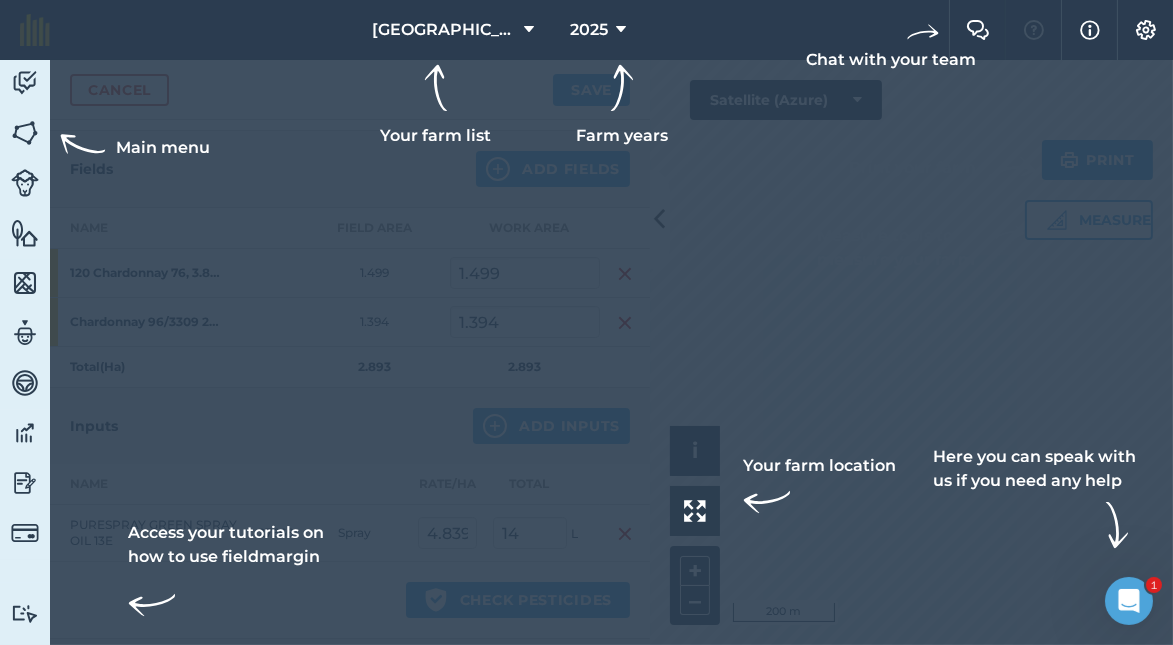 click at bounding box center (586, 322) 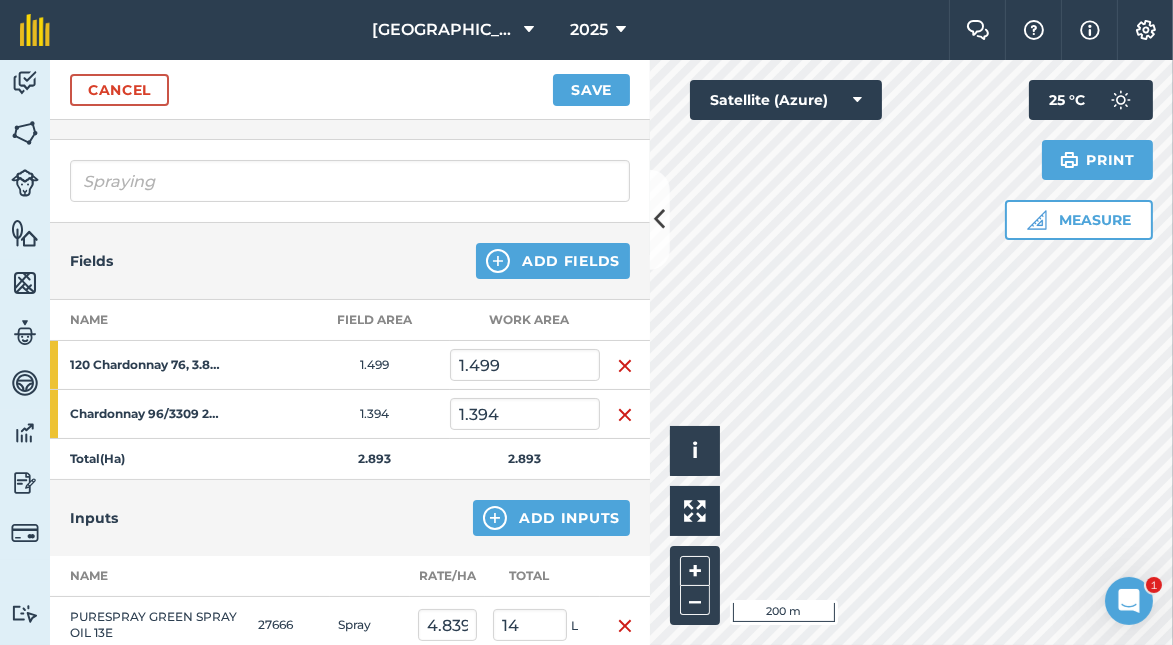 scroll, scrollTop: 105, scrollLeft: 0, axis: vertical 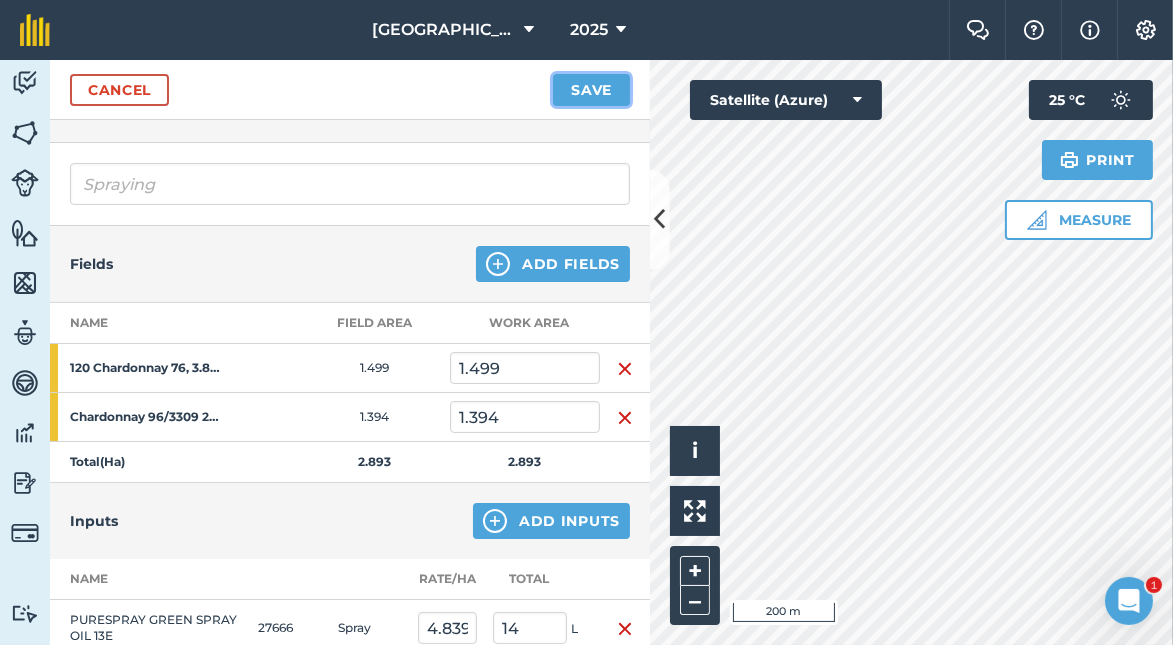 click on "Save" at bounding box center [591, 90] 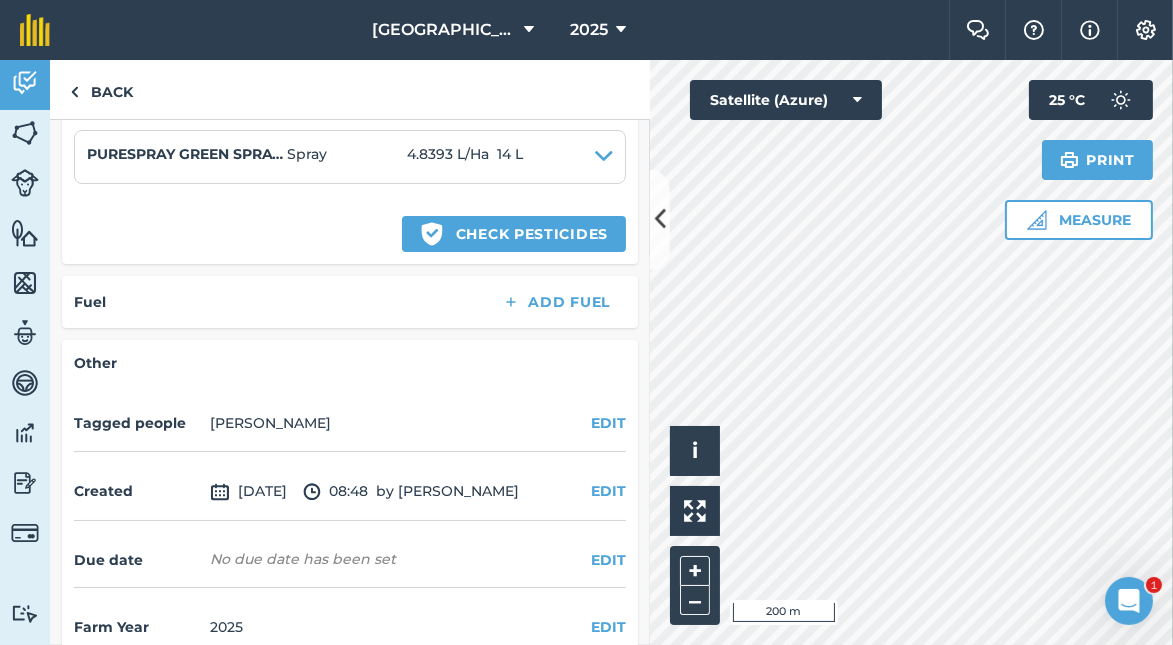 scroll, scrollTop: 576, scrollLeft: 0, axis: vertical 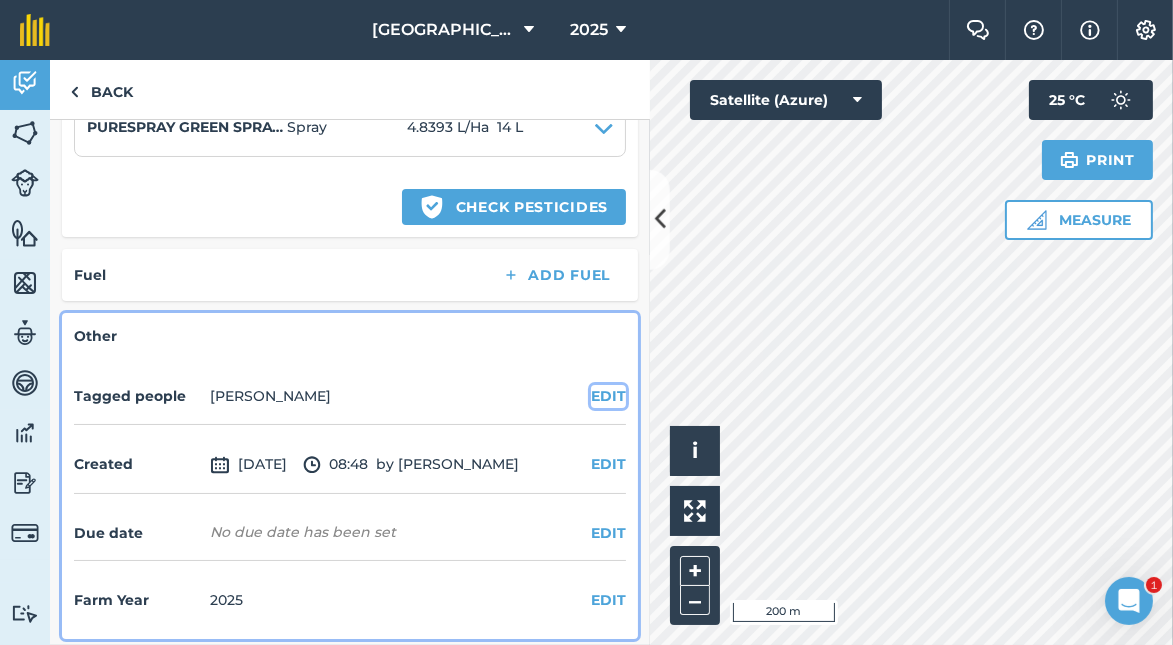 click on "EDIT" at bounding box center (608, 396) 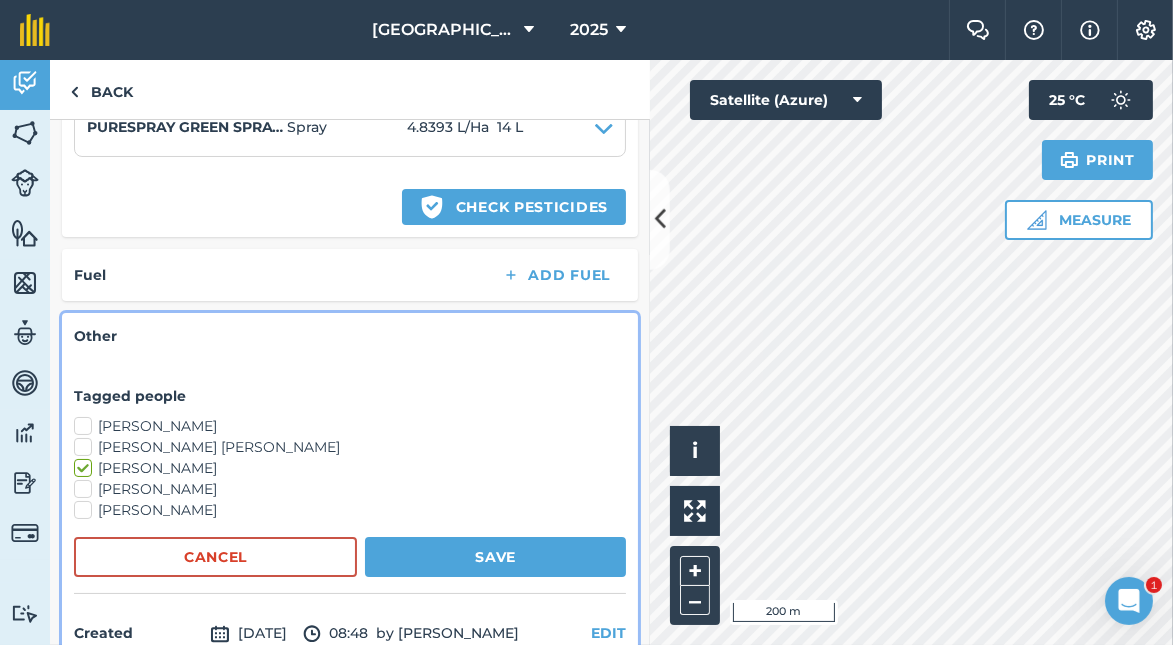 click on "Tagged people [PERSON_NAME] [PERSON_NAME] [PERSON_NAME]   [PERSON_NAME]  [PERSON_NAME] [PERSON_NAME] Cancel Save" at bounding box center (350, 481) 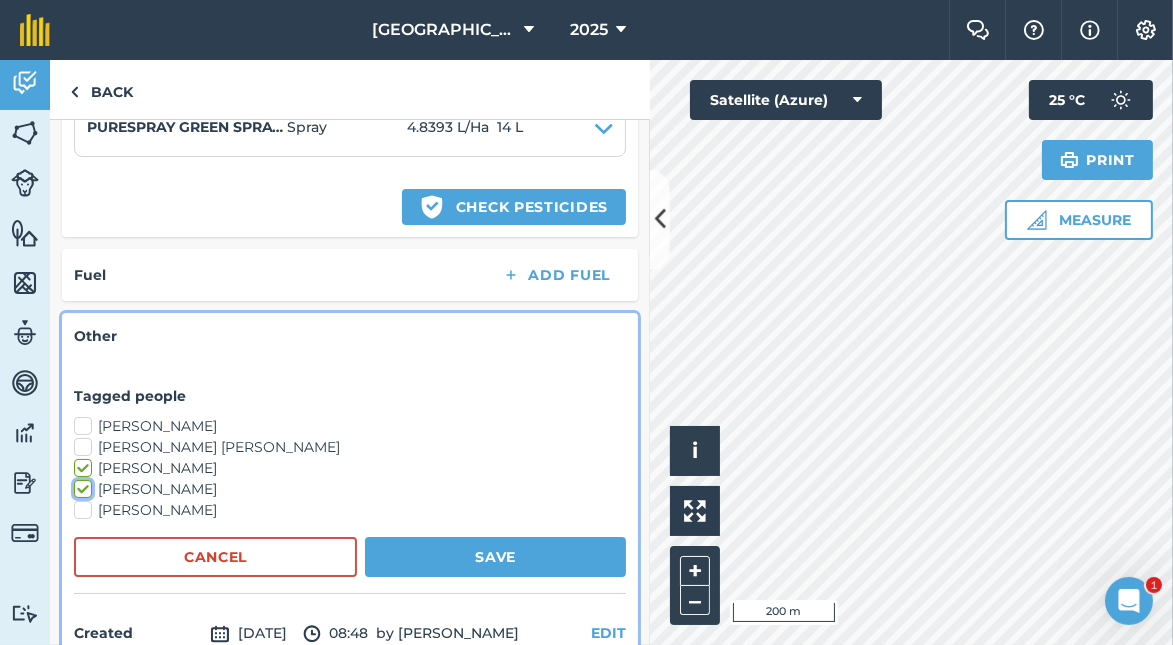 checkbox on "true" 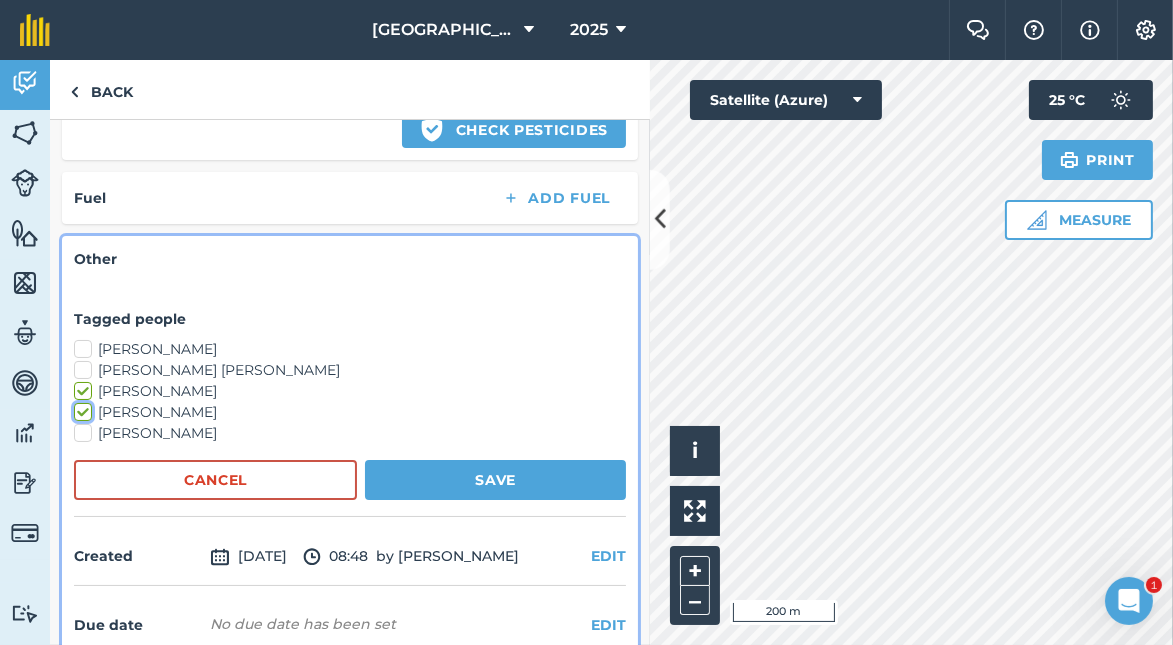scroll, scrollTop: 676, scrollLeft: 0, axis: vertical 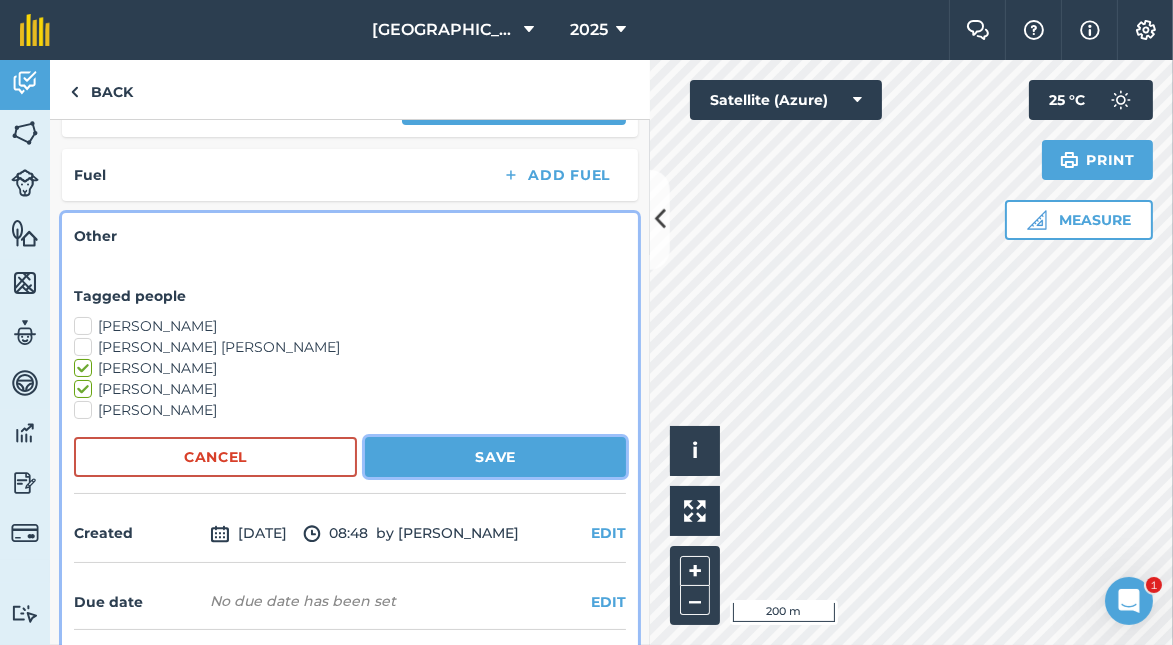 click on "Save" at bounding box center (495, 457) 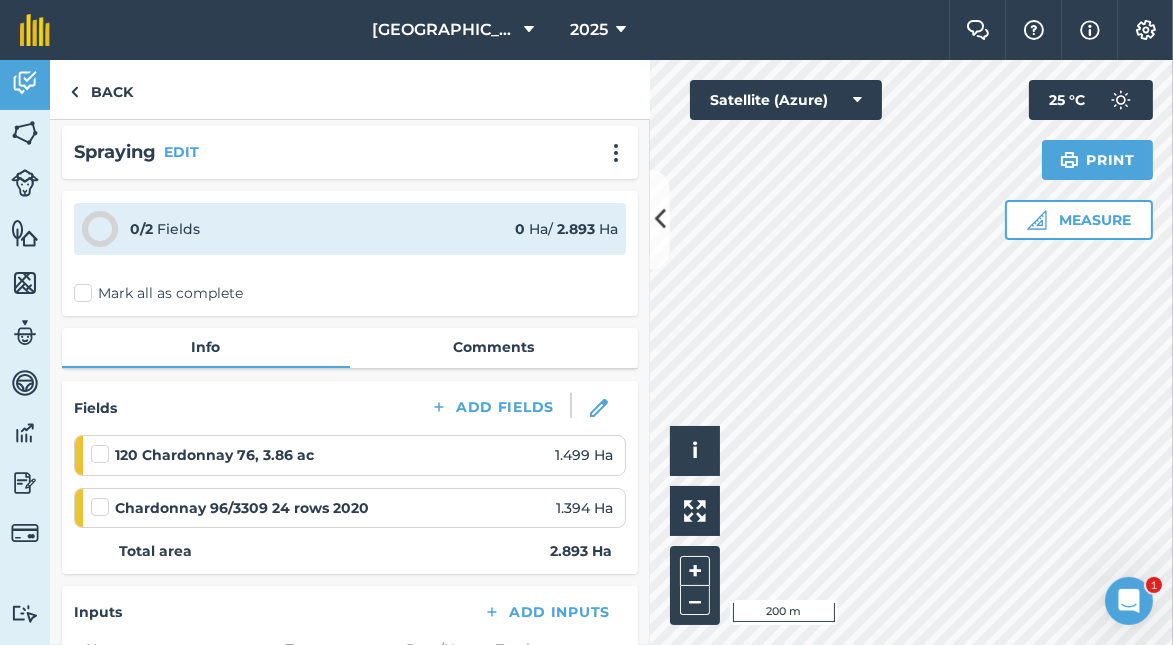 scroll, scrollTop: 0, scrollLeft: 0, axis: both 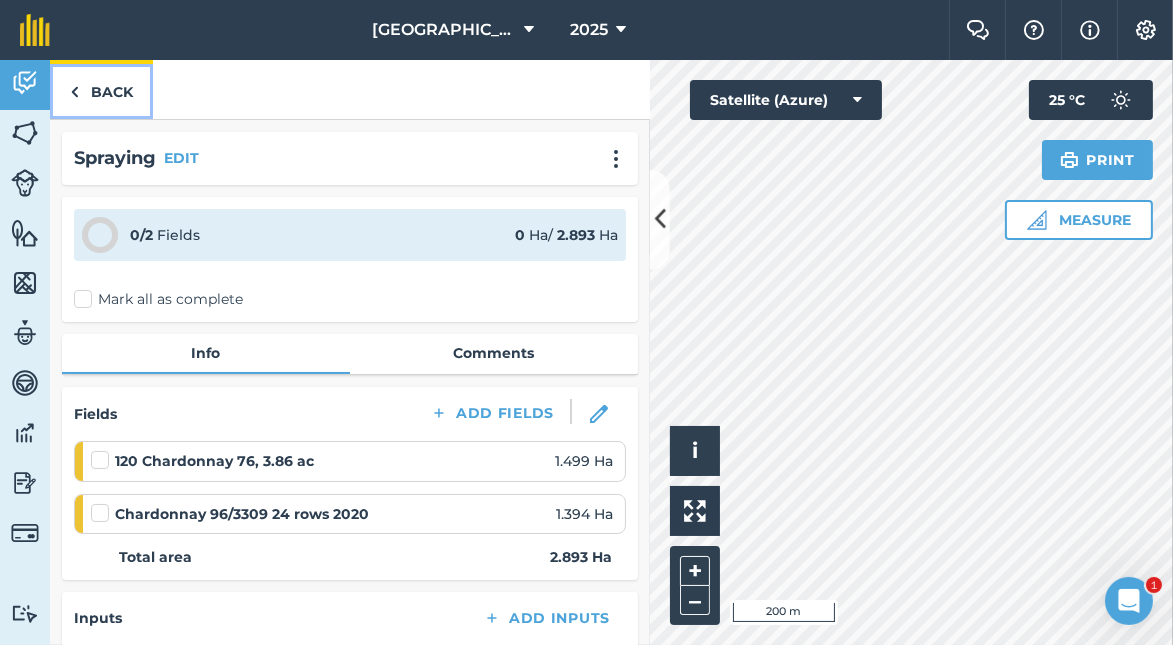click on "Back" at bounding box center (101, 89) 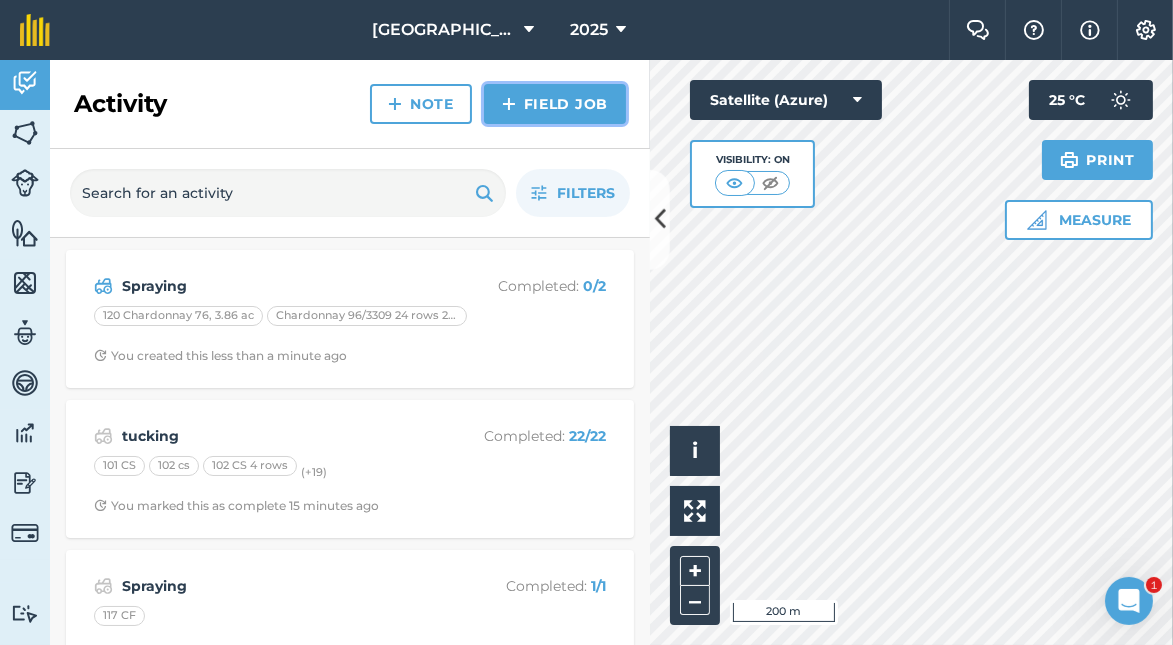 click on "Field Job" at bounding box center (555, 104) 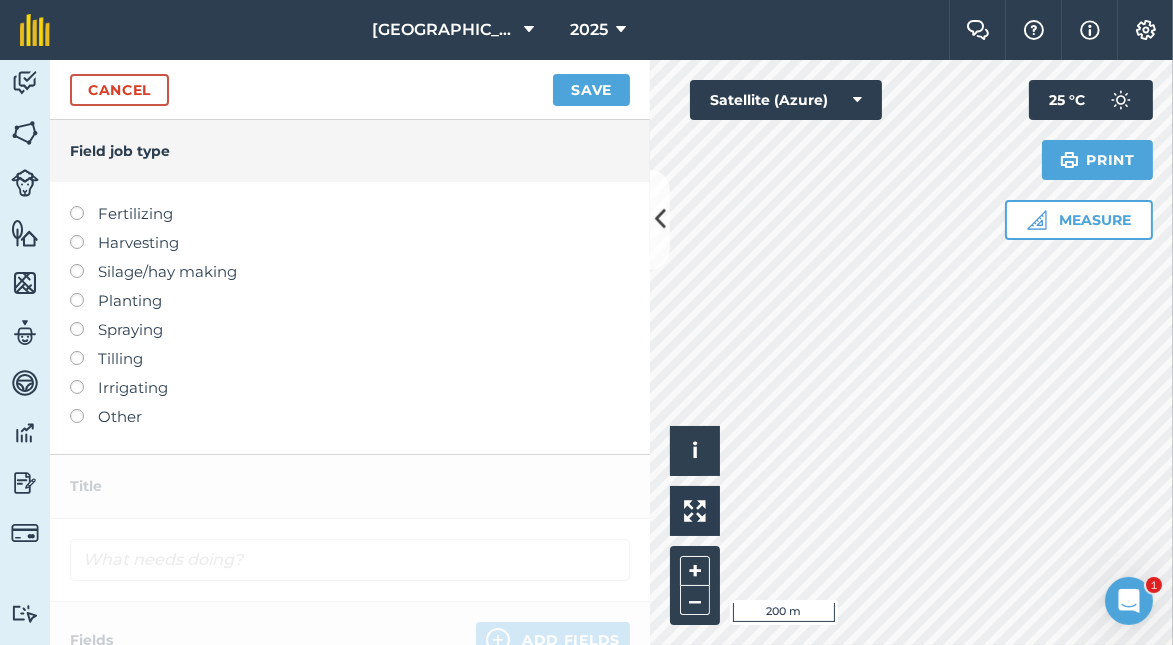 click on "Spraying" at bounding box center [350, 330] 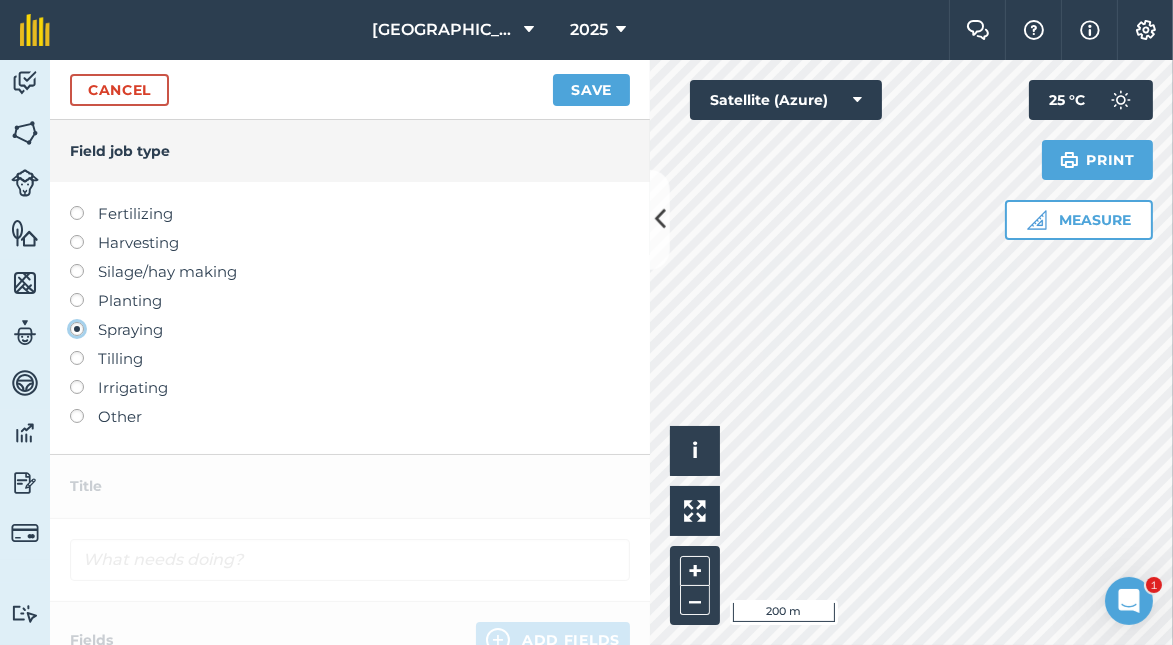 type on "Spraying" 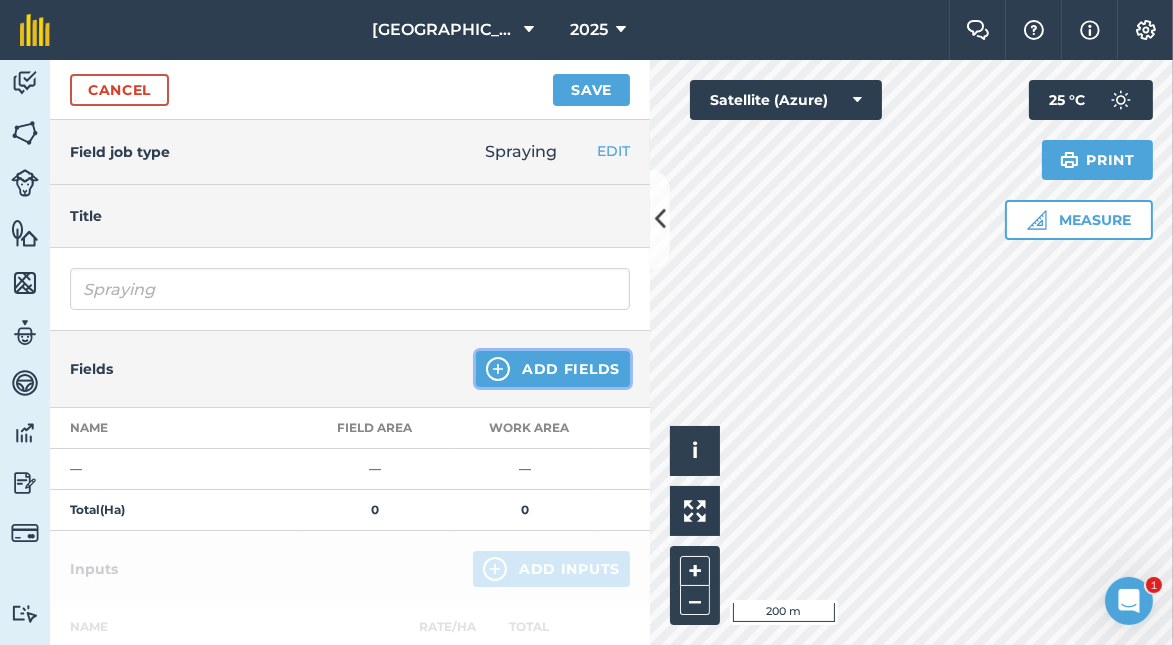 click on "Add Fields" at bounding box center [553, 369] 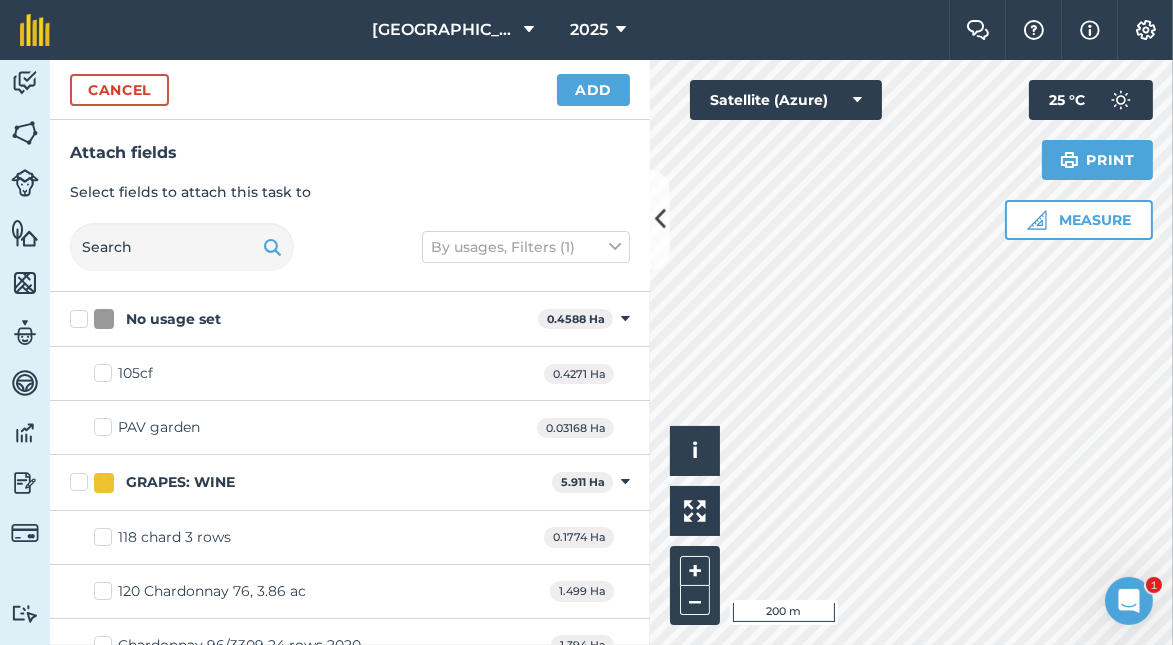 click on "GRAPES: WINE" at bounding box center [307, 482] 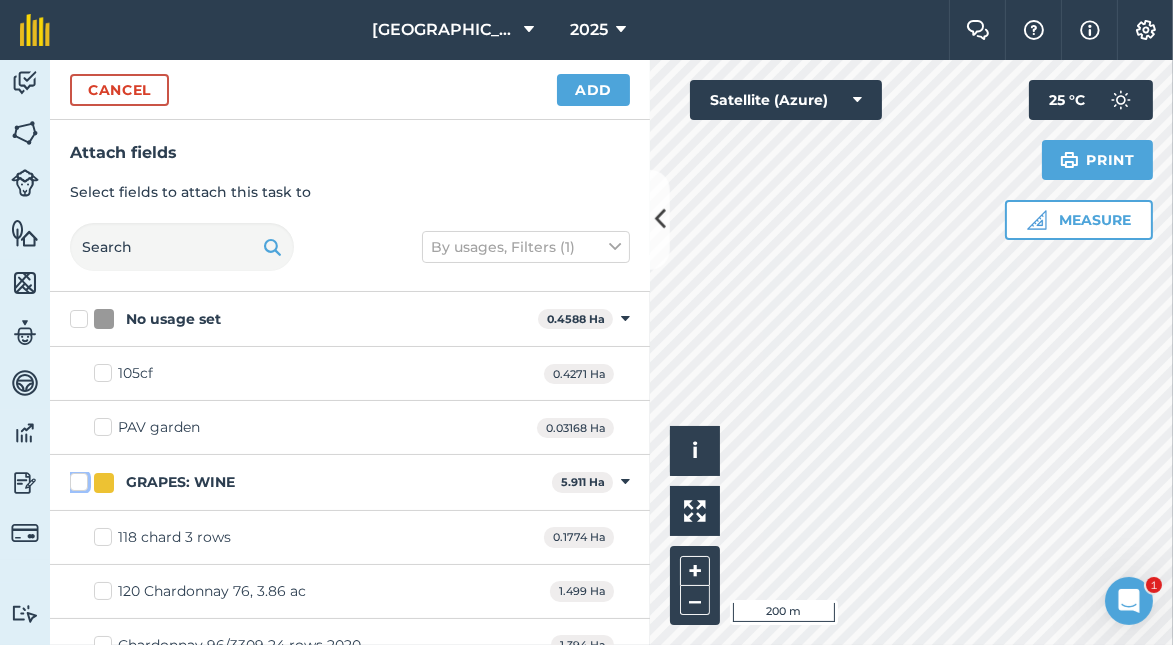 click on "GRAPES: WINE" at bounding box center [76, 478] 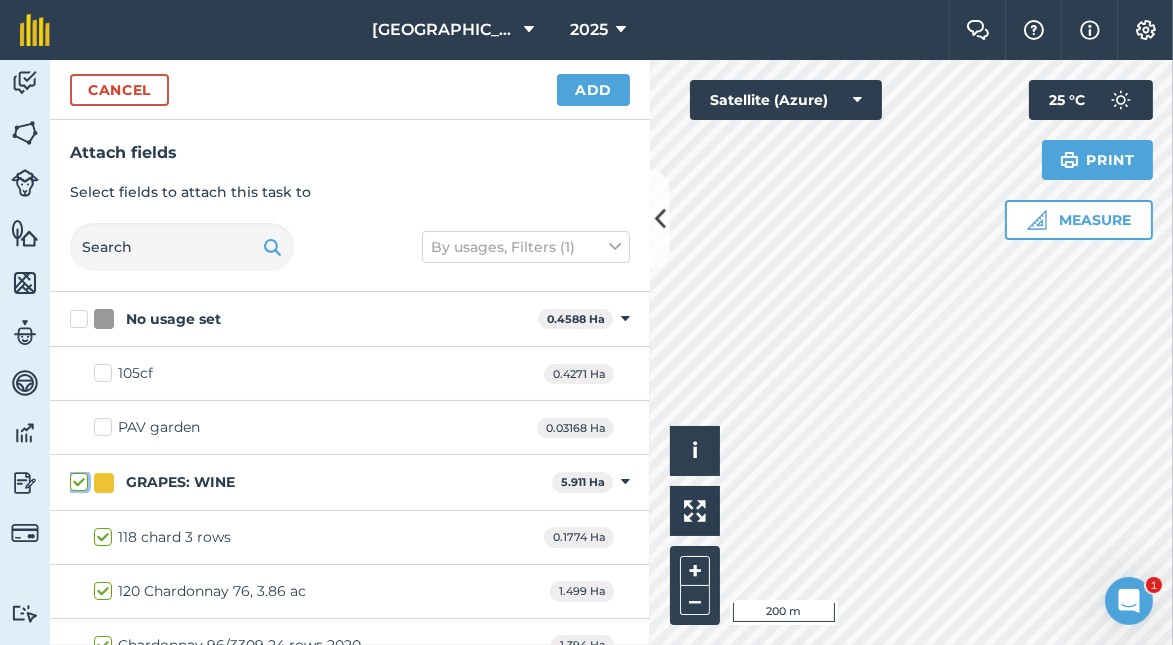 checkbox on "true" 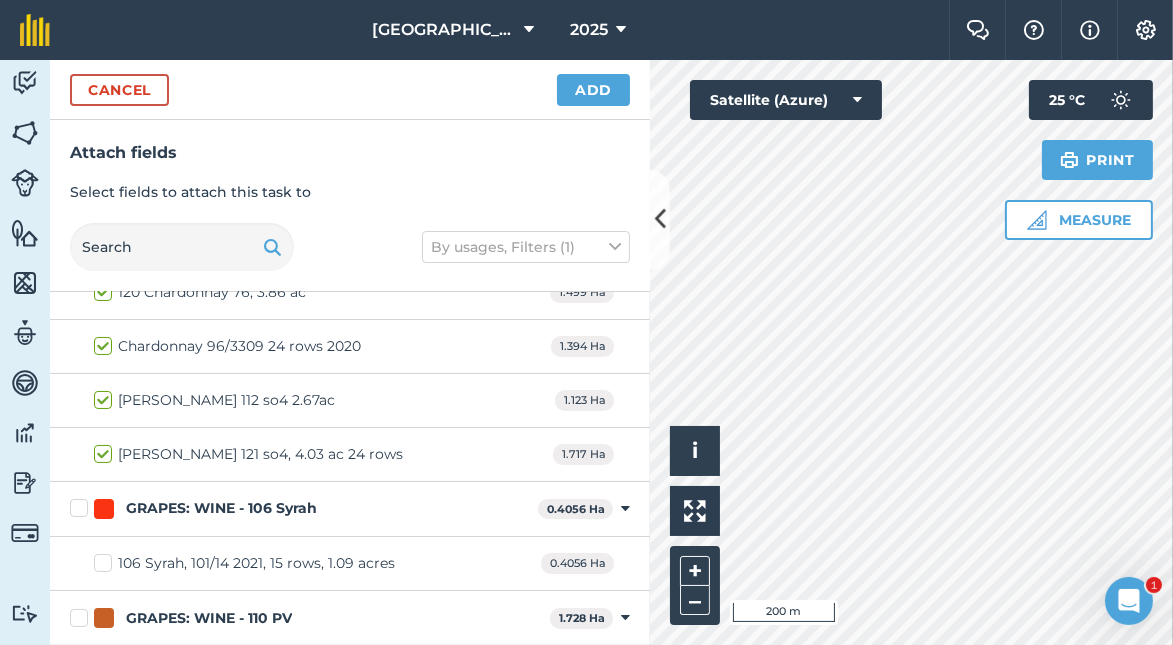scroll, scrollTop: 200, scrollLeft: 0, axis: vertical 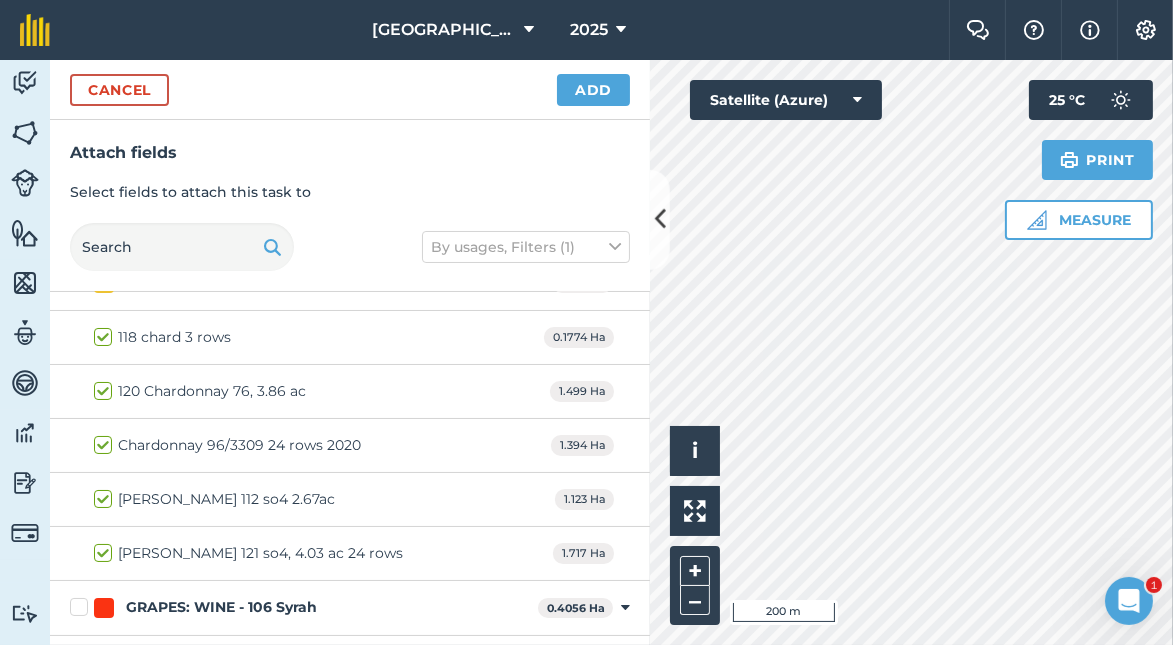 click on "118 chard 3 rows" at bounding box center [162, 337] 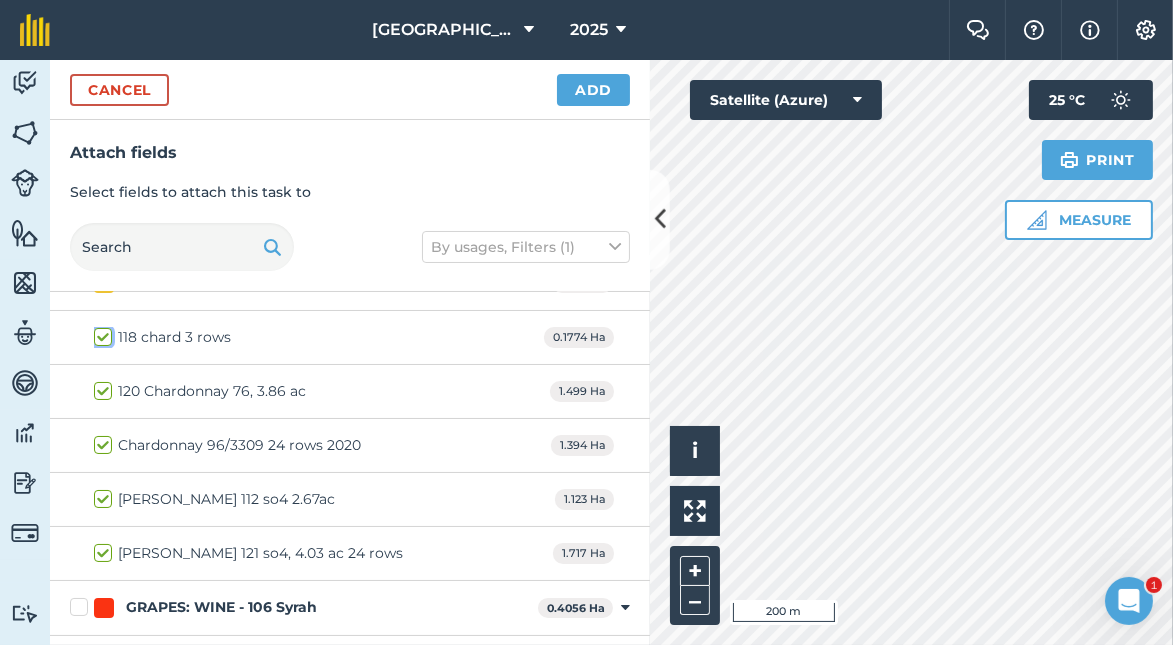 click on "118 chard 3 rows" at bounding box center [100, 333] 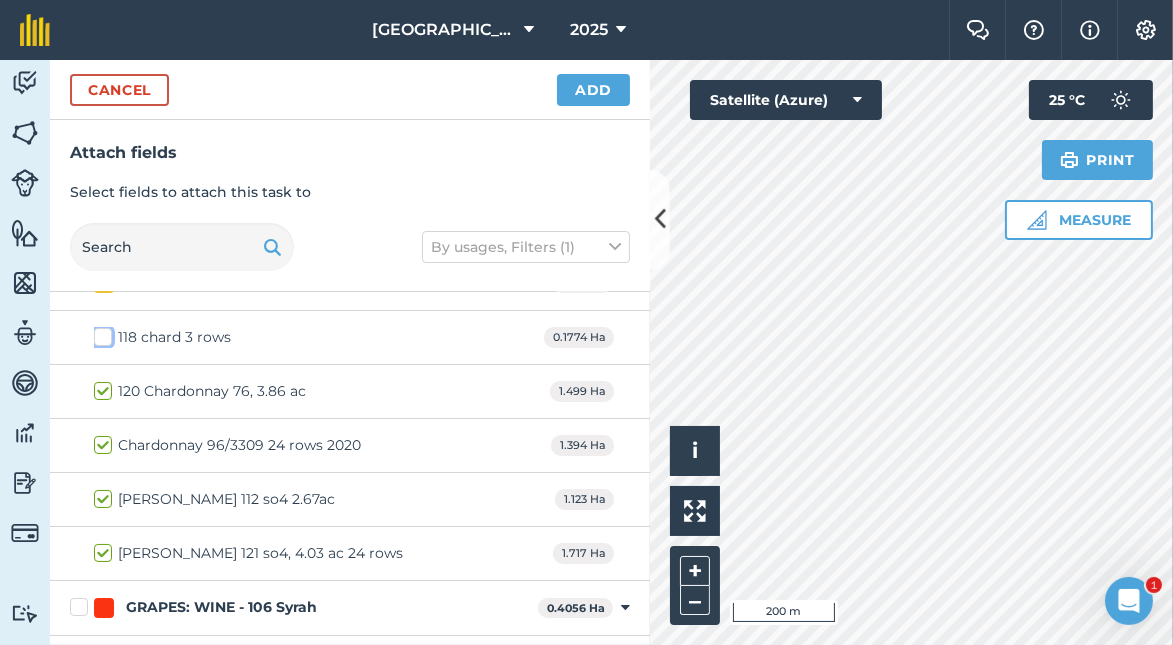checkbox on "false" 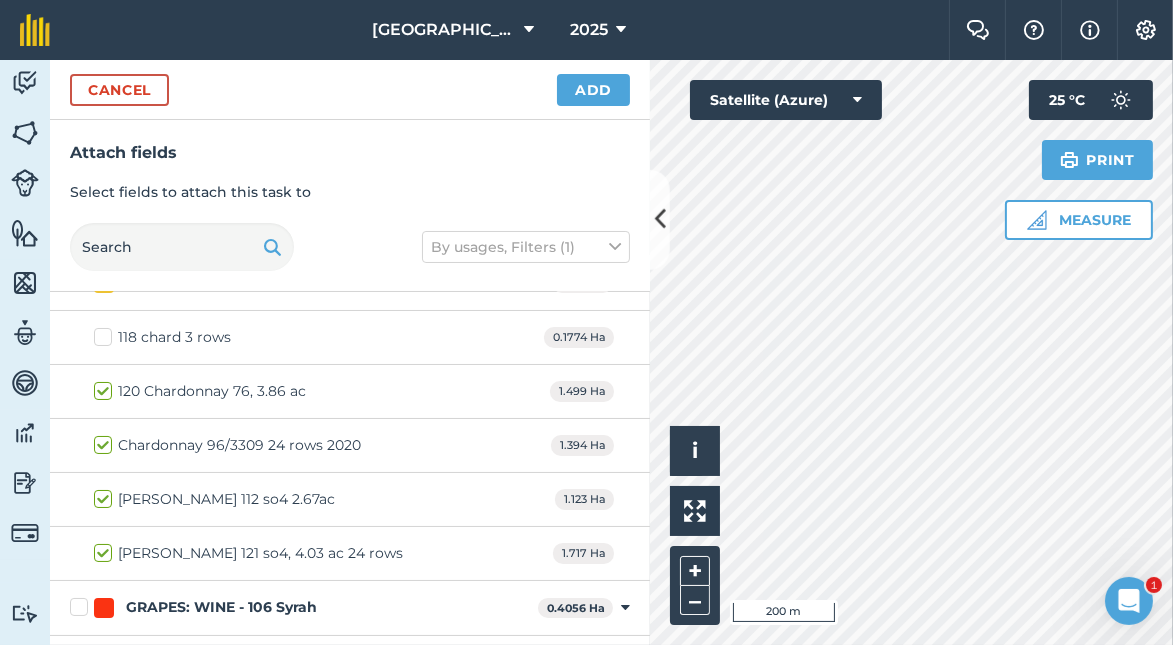 click on "120 Chardonnay 76, 3.86 ac" at bounding box center (200, 391) 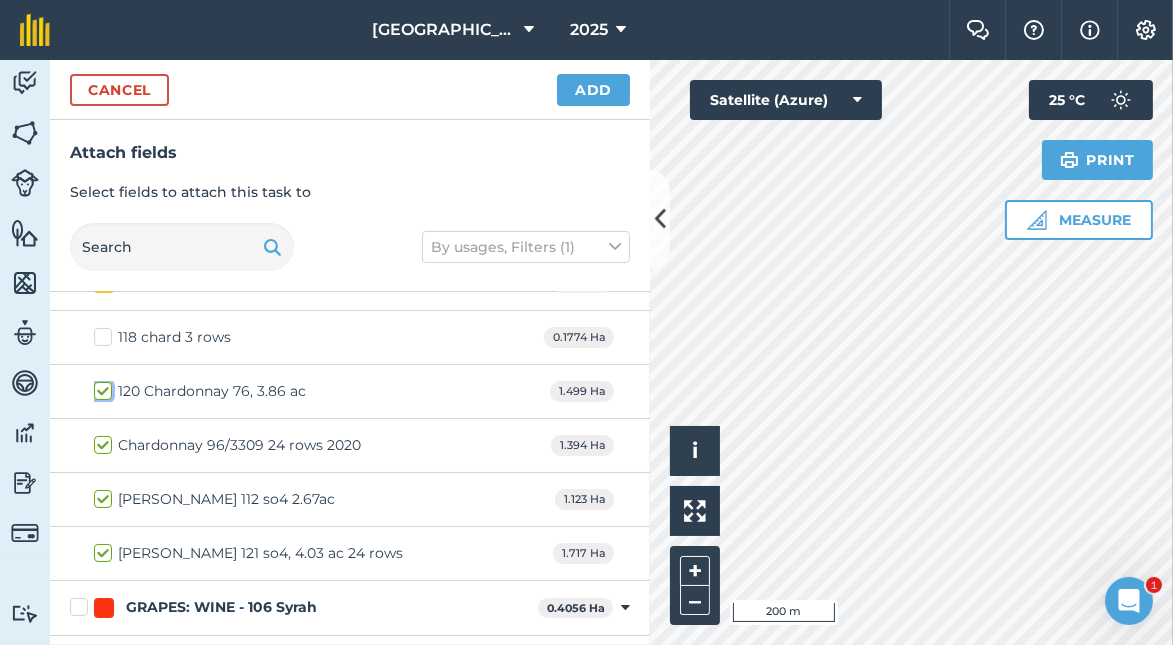 click on "120 Chardonnay 76, 3.86 ac" at bounding box center (100, 387) 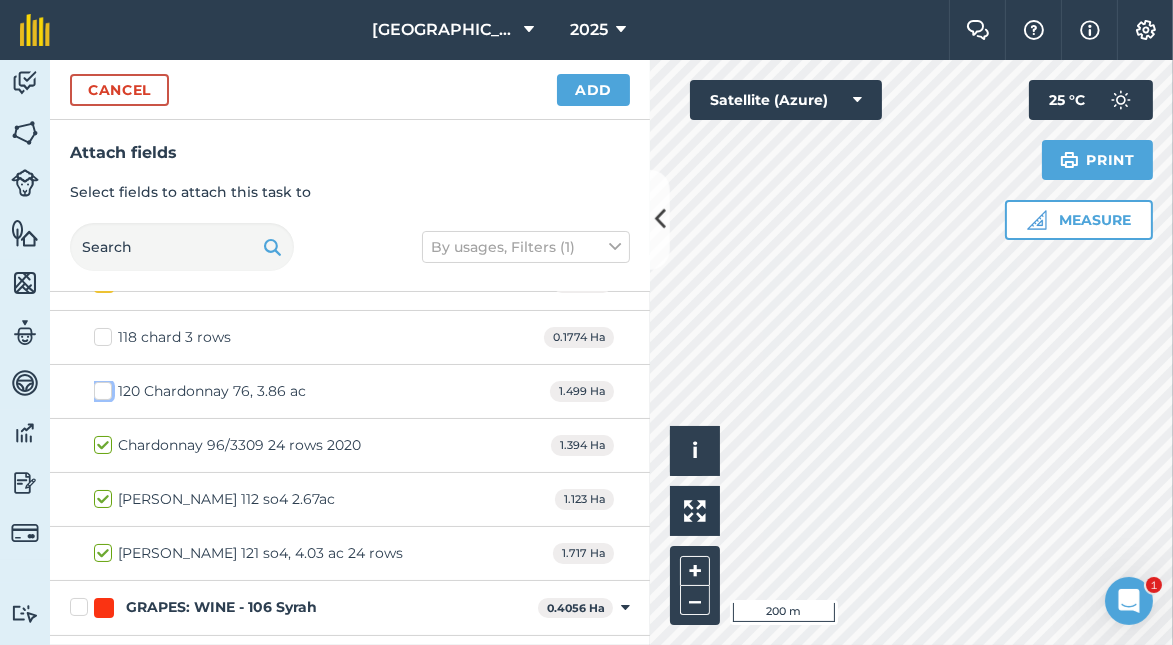 checkbox on "false" 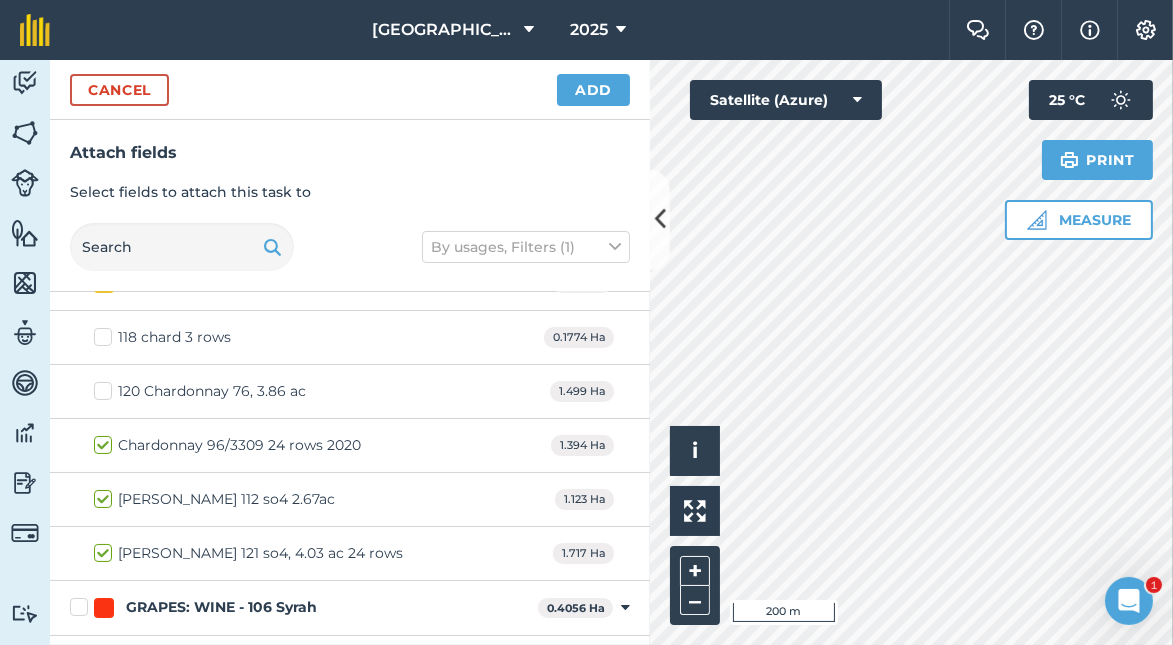 click on "Chardonnay 96/3309 24 rows 2020" at bounding box center (227, 445) 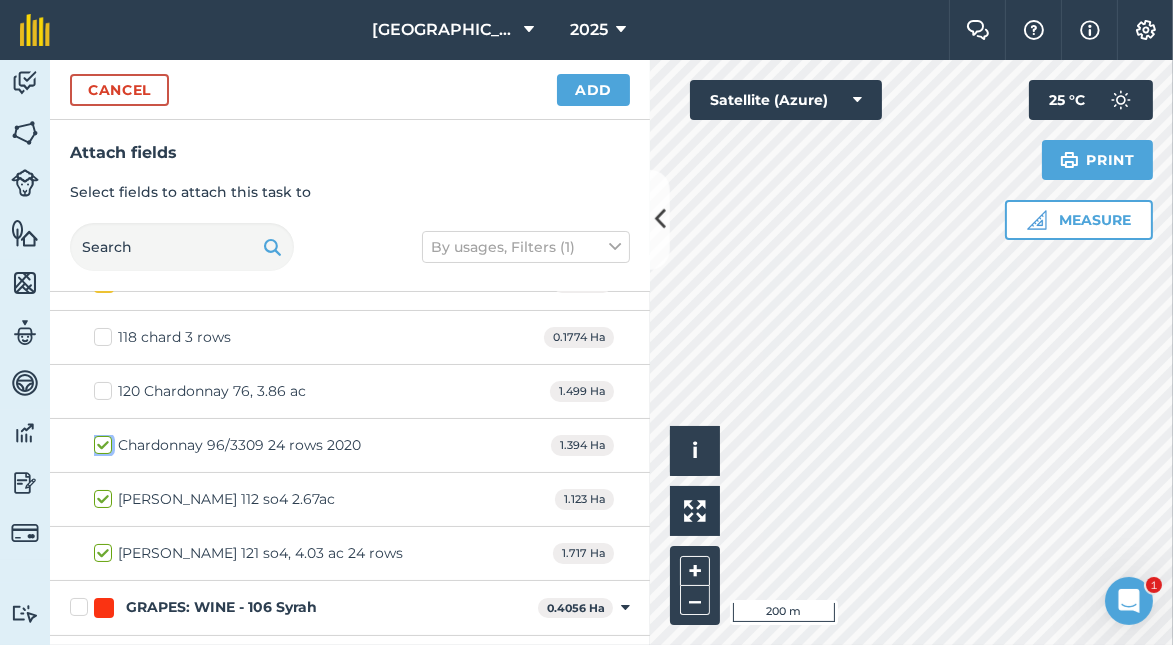 click on "Chardonnay 96/3309 24 rows 2020" at bounding box center [100, 441] 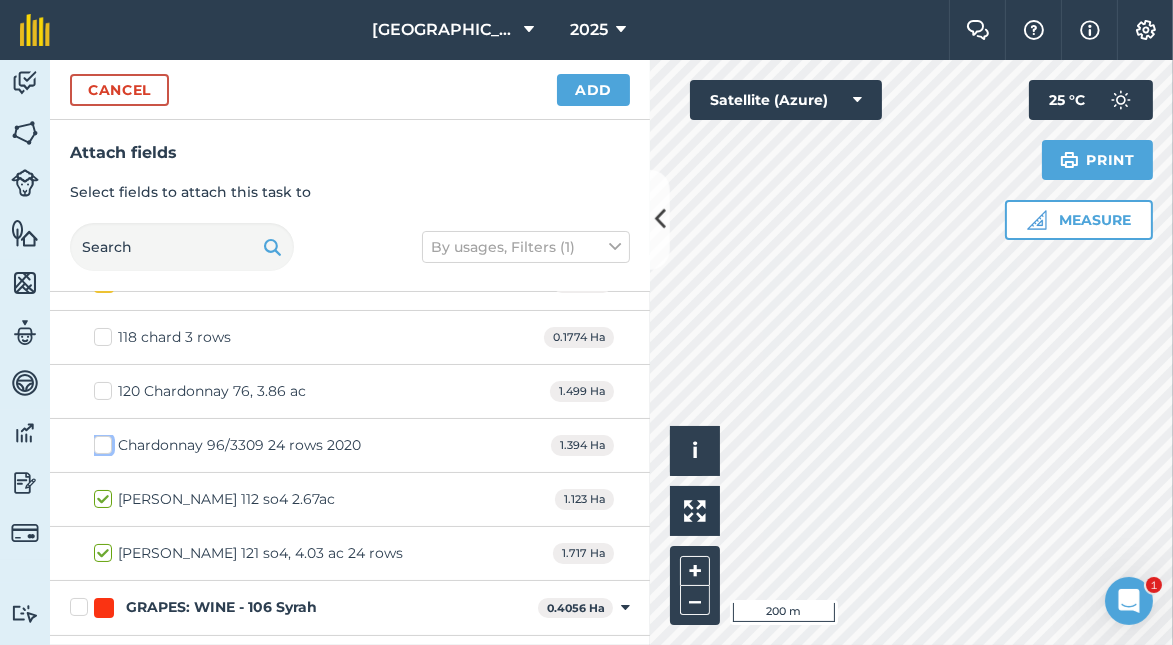 checkbox on "false" 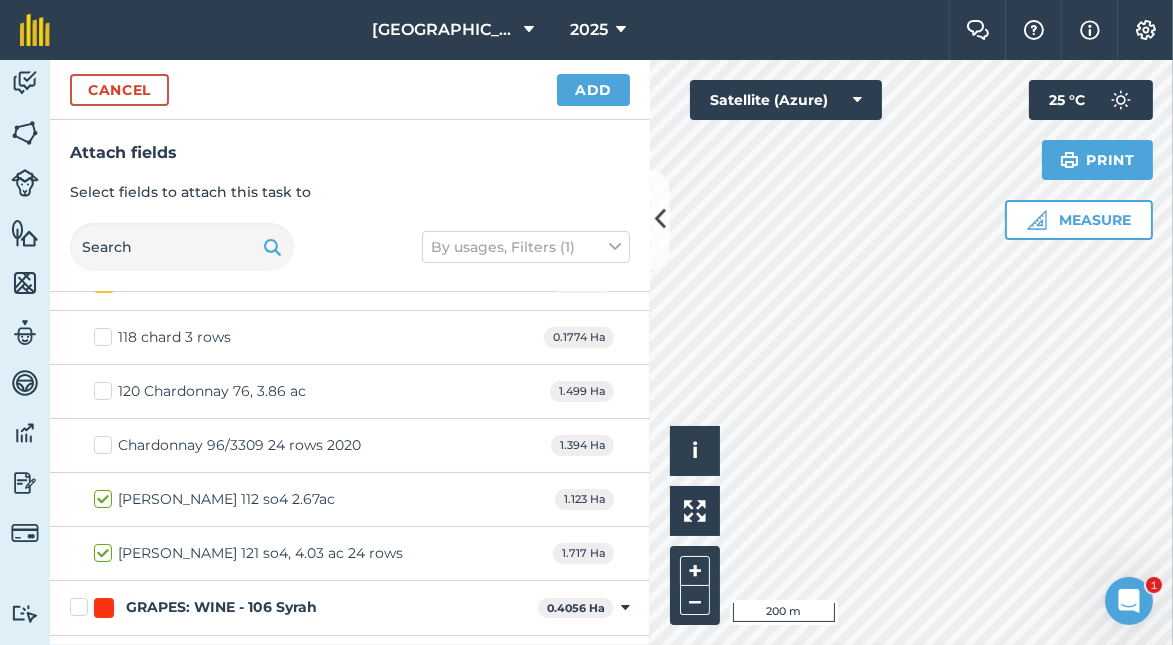 click on "[PERSON_NAME] 112 so4 2.67ac" at bounding box center [214, 499] 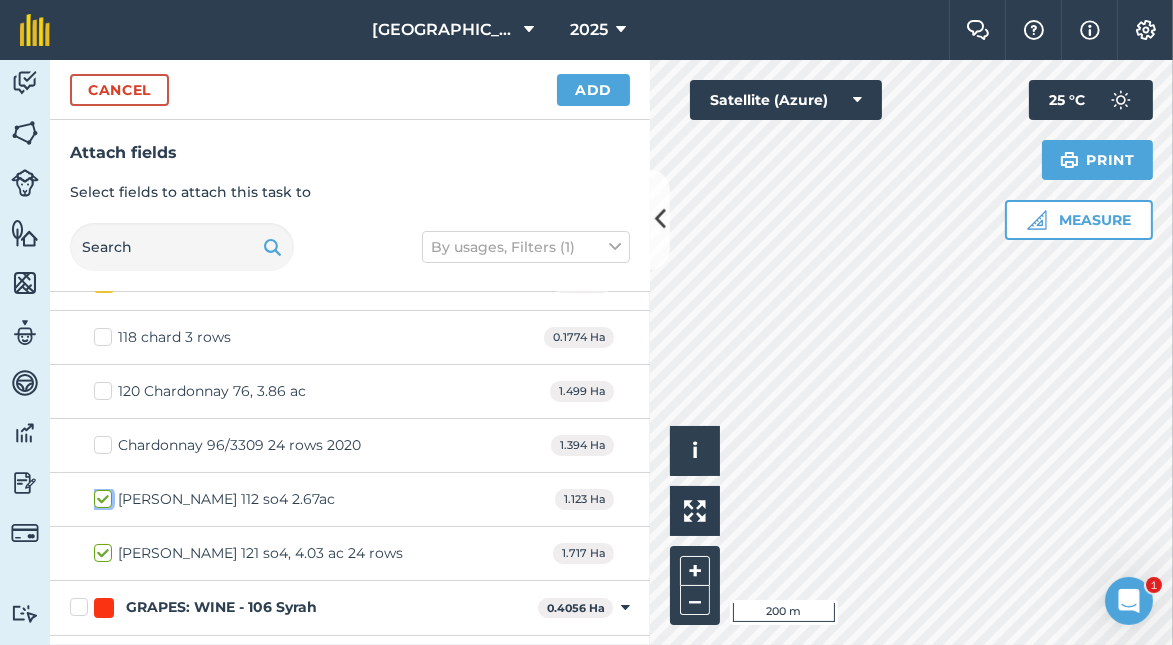 click on "[PERSON_NAME] 112 so4 2.67ac" at bounding box center (100, 495) 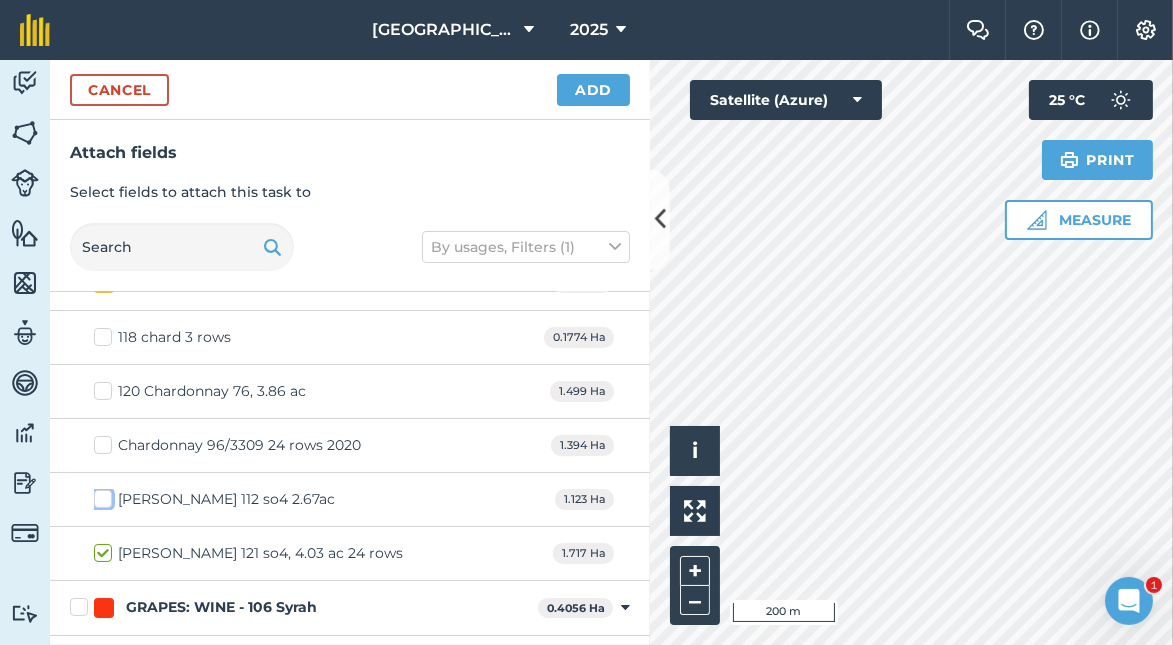 checkbox on "false" 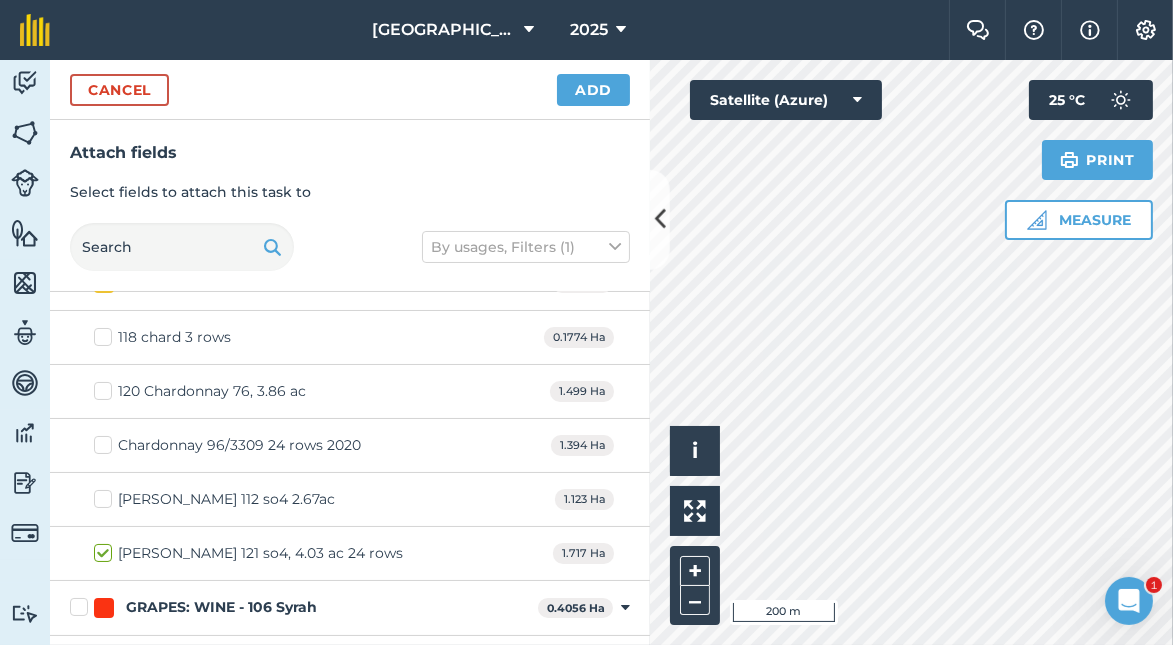 click on "[PERSON_NAME] 121 so4, 4.03 ac 24 rows" at bounding box center [248, 553] 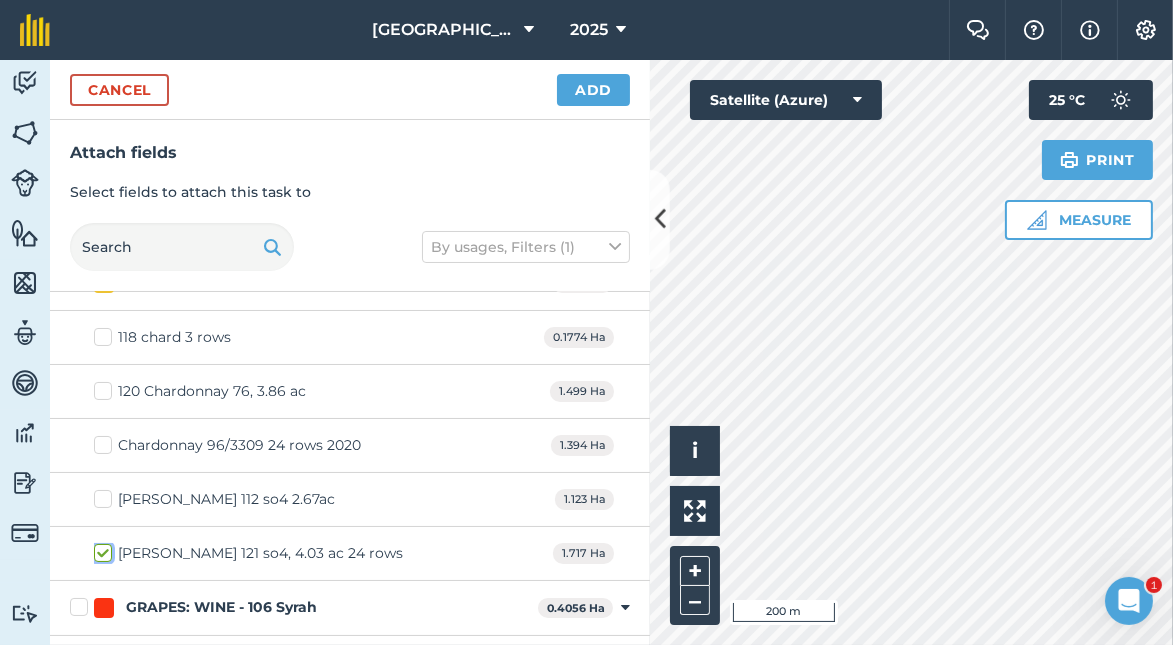 click on "[PERSON_NAME] 121 so4, 4.03 ac 24 rows" at bounding box center [100, 549] 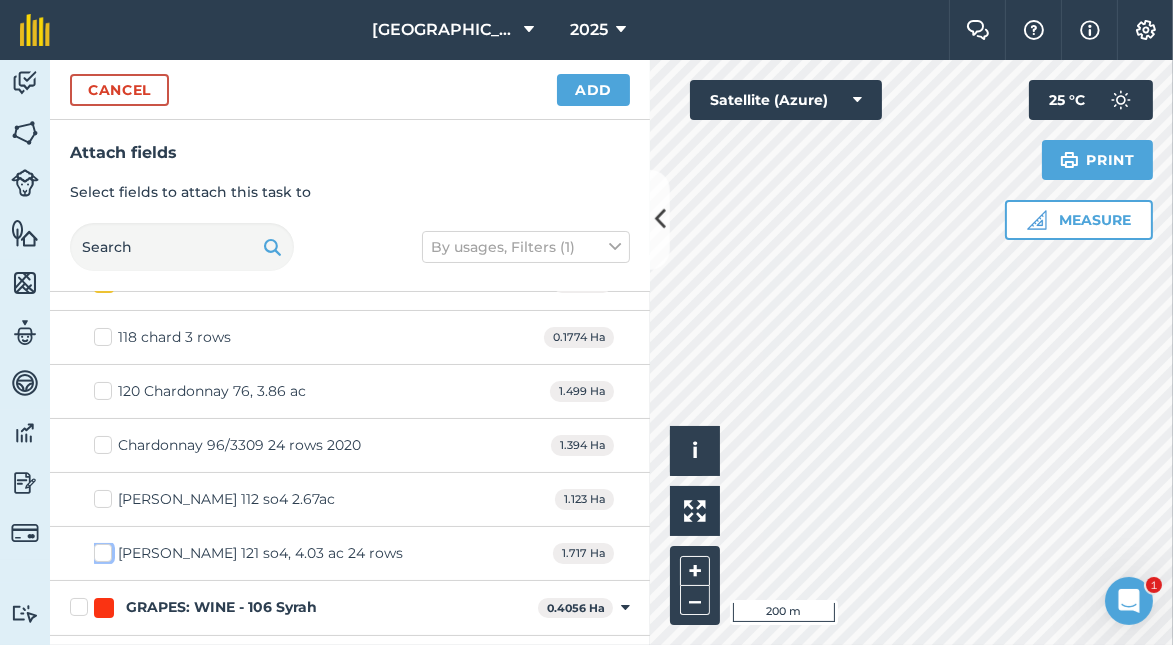 checkbox on "false" 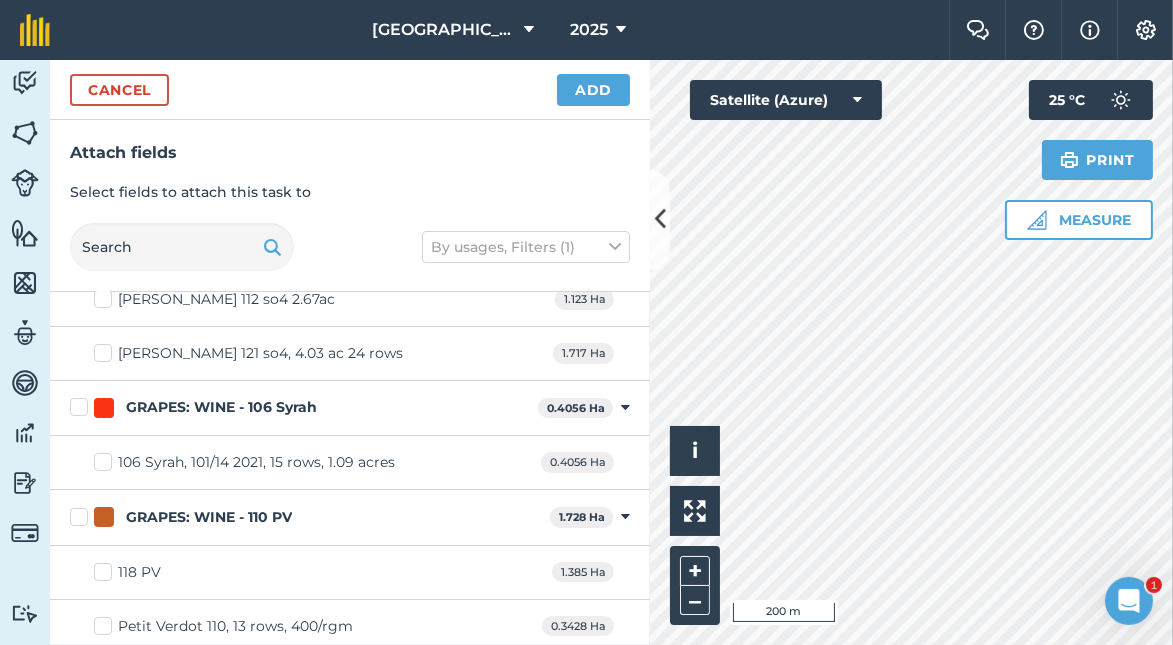 click on "GRAPES: WINE - 106 Syrah" at bounding box center [300, 407] 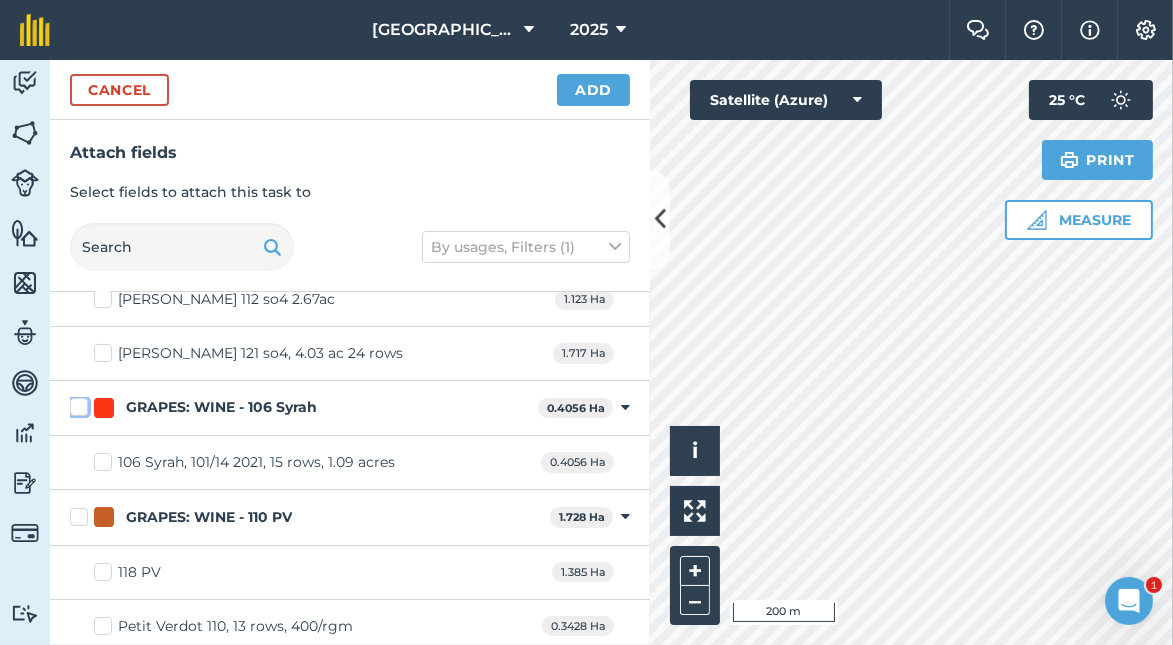 click on "GRAPES: WINE - 106 Syrah" at bounding box center (76, 403) 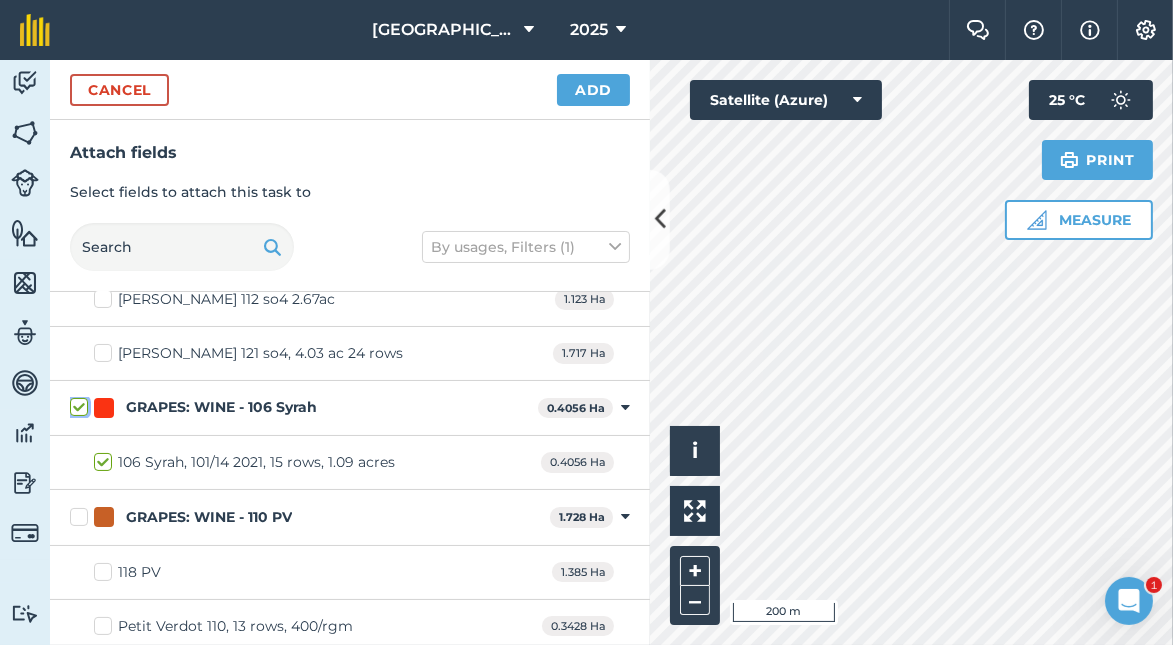 checkbox on "true" 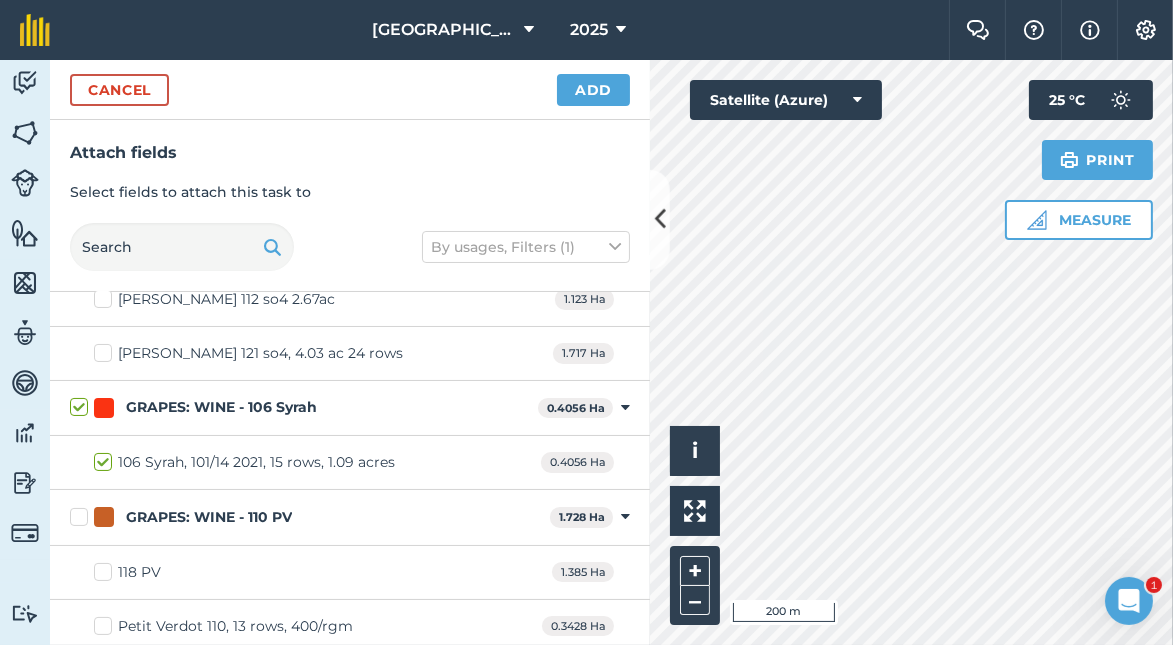click on "GRAPES: WINE - 110 PV" at bounding box center (306, 517) 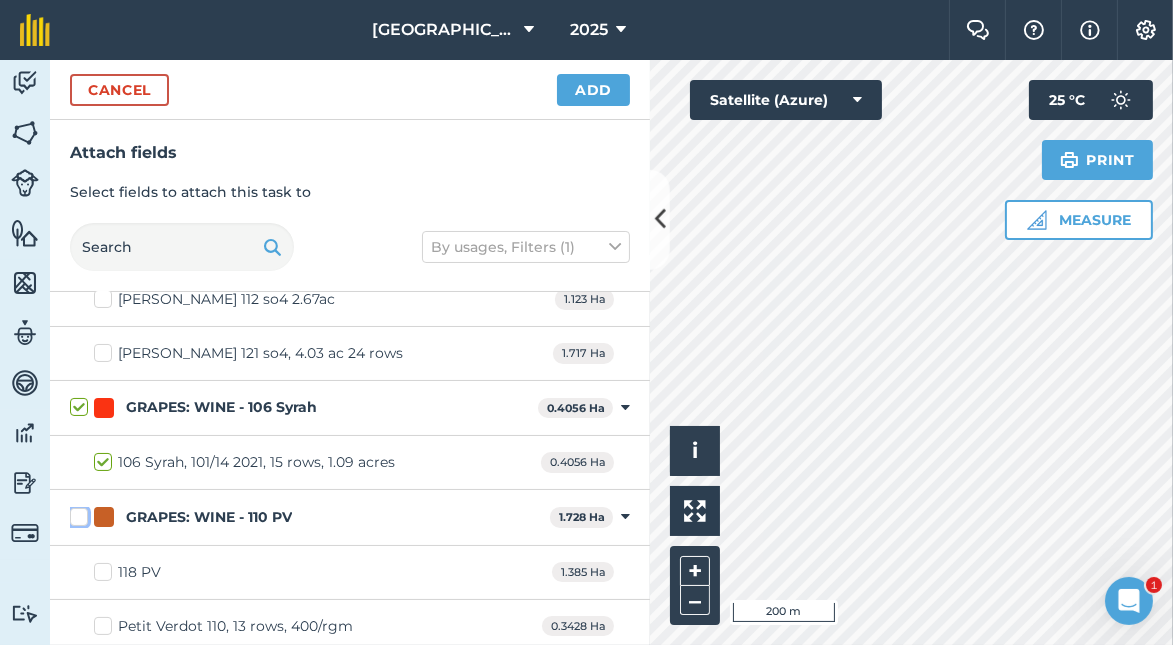click on "GRAPES: WINE - 110 PV" at bounding box center [76, 513] 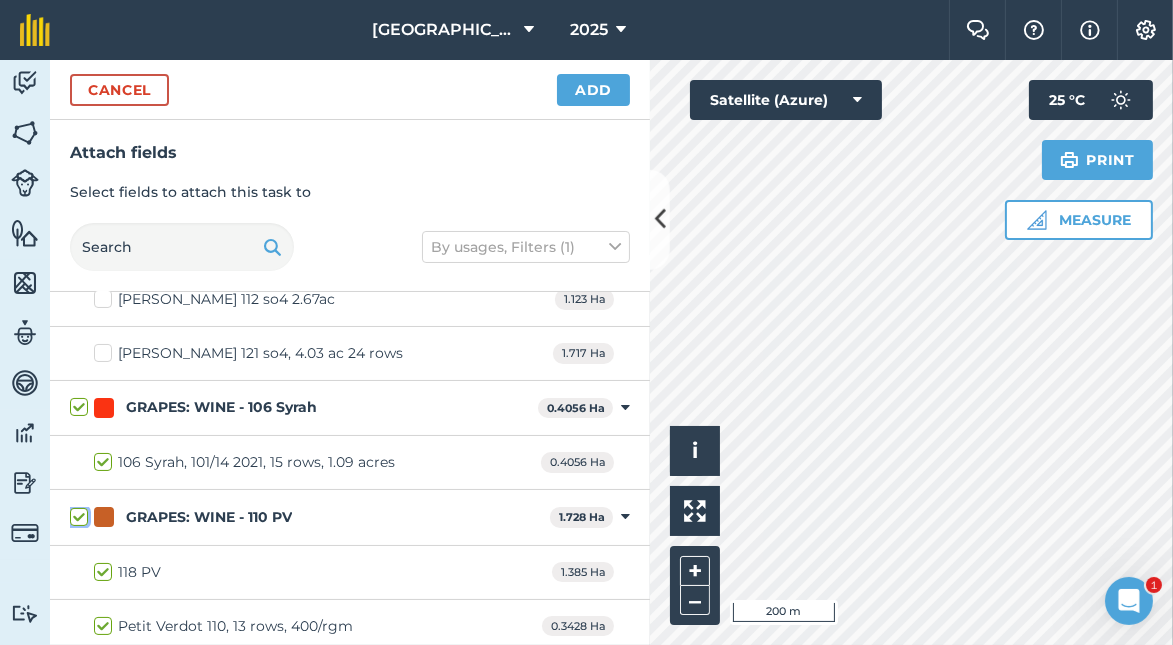 checkbox on "true" 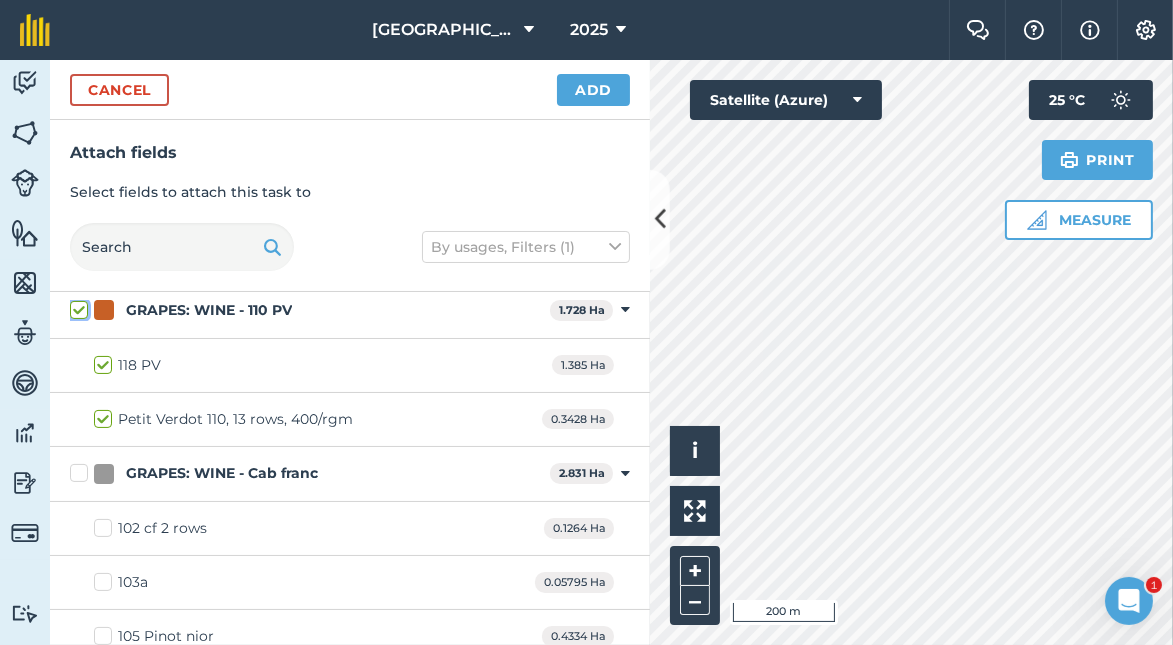 scroll, scrollTop: 699, scrollLeft: 0, axis: vertical 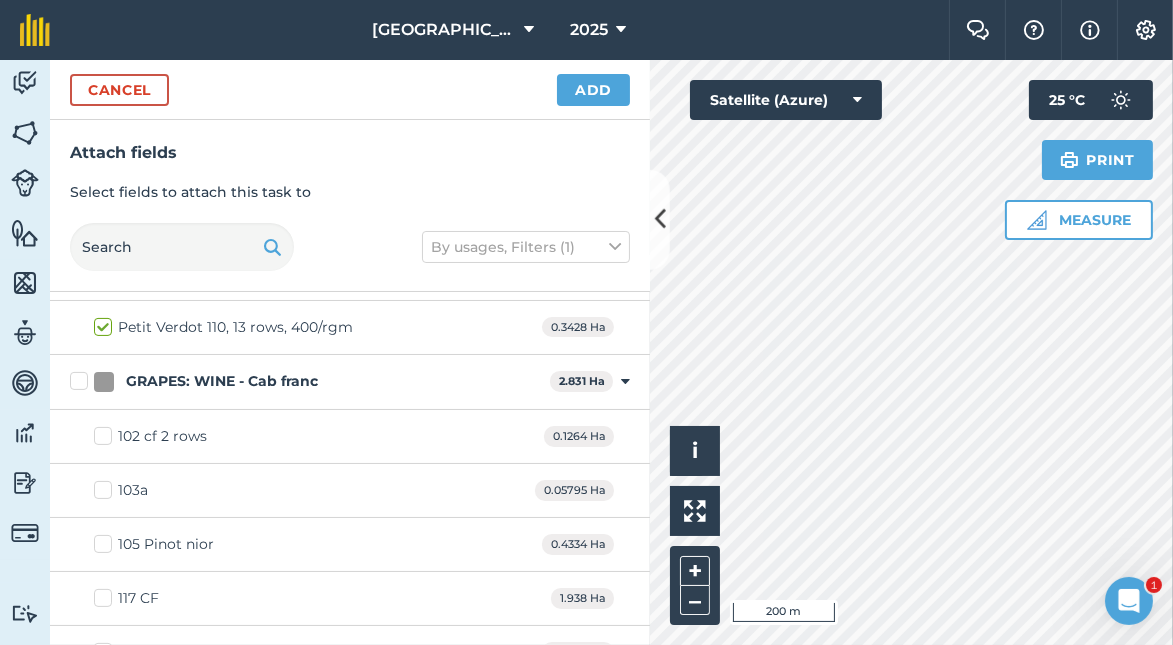 click on "GRAPES: WINE - Cab franc" at bounding box center [306, 381] 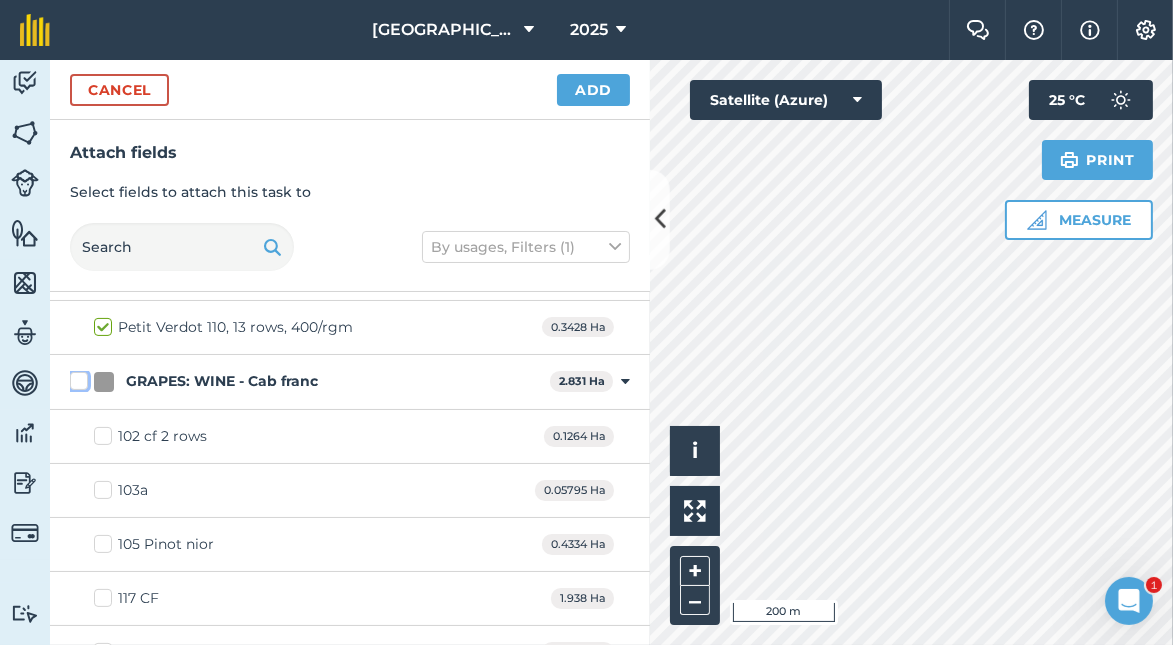 click on "GRAPES: WINE - Cab franc" at bounding box center (76, 377) 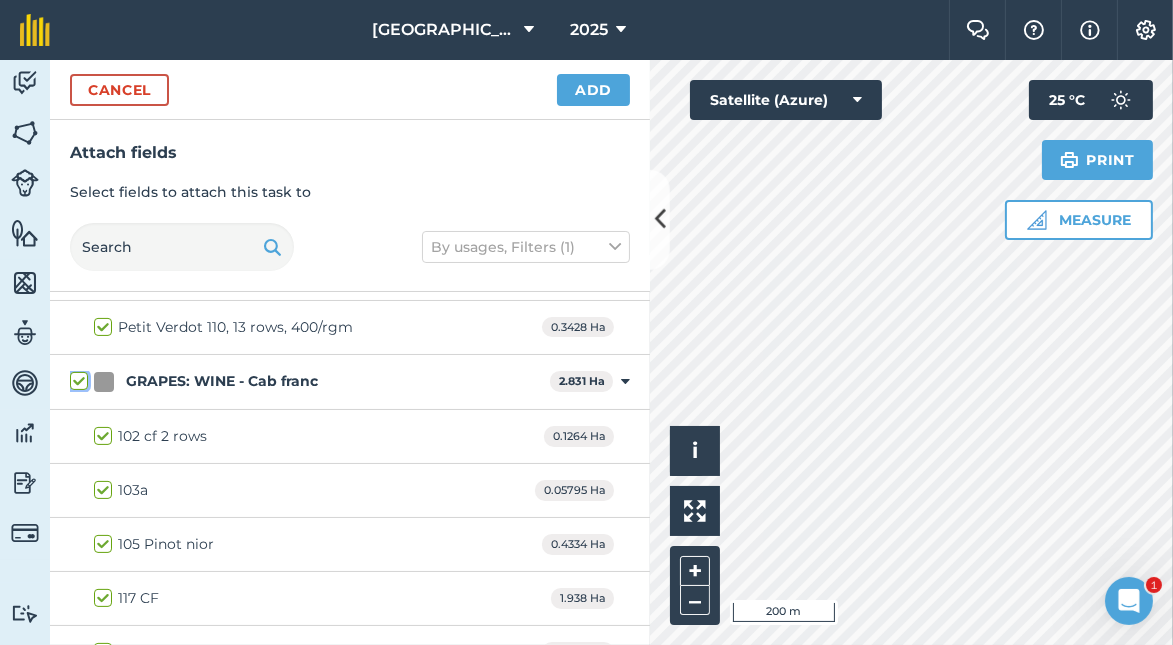 checkbox on "true" 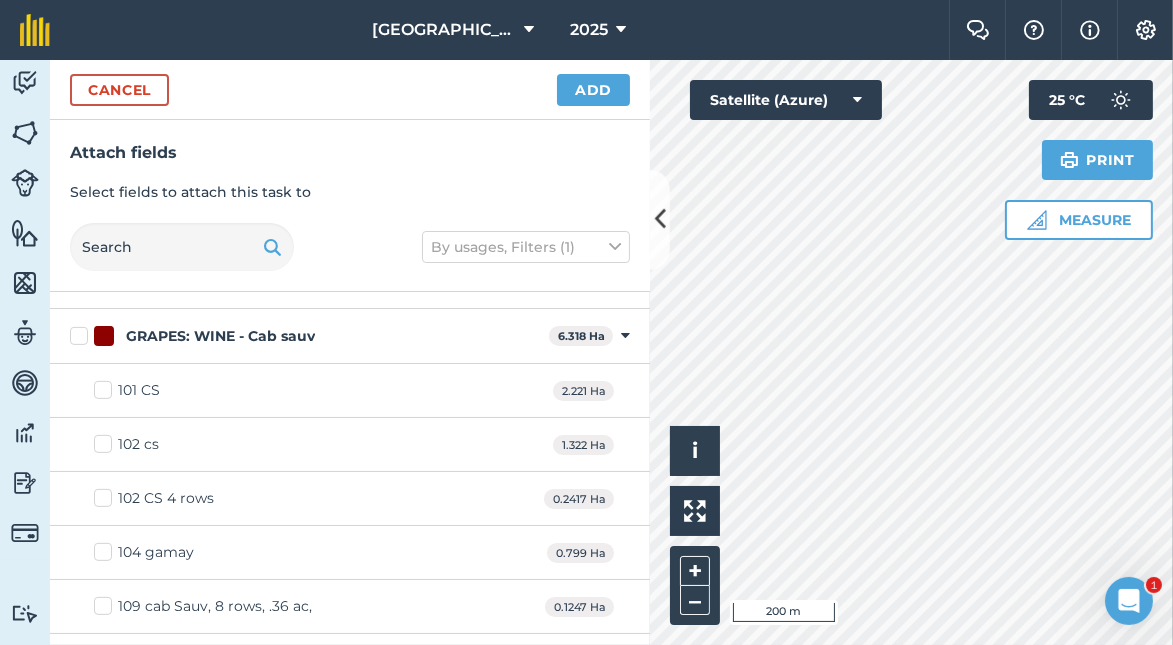 scroll, scrollTop: 1099, scrollLeft: 0, axis: vertical 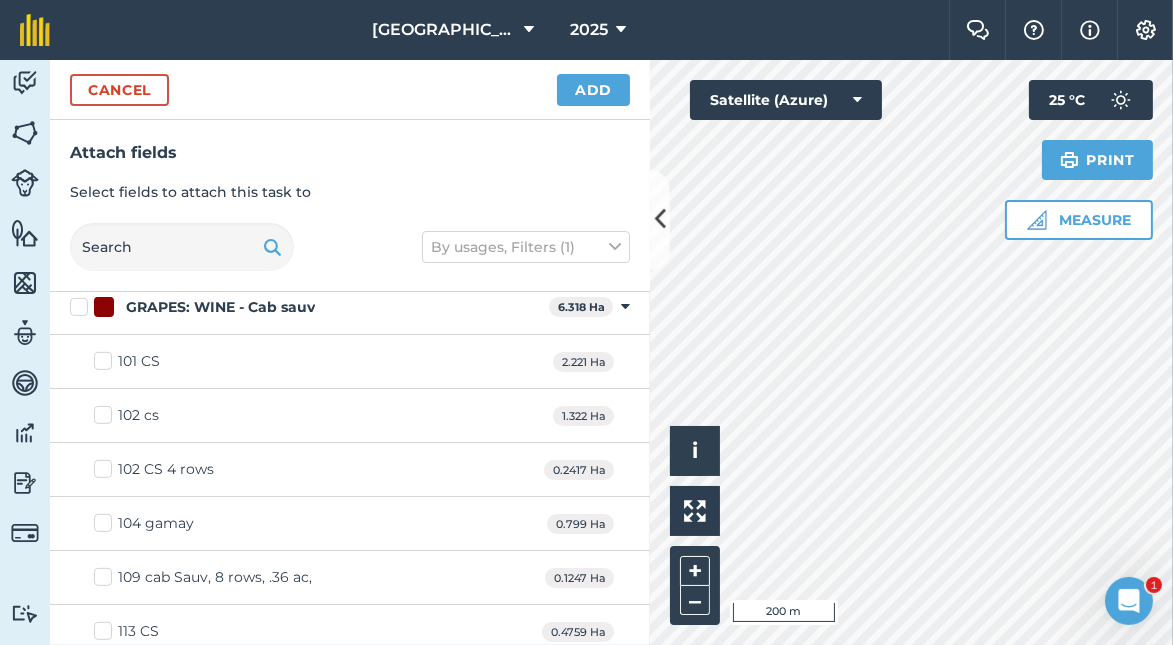 click on "GRAPES: WINE - Cab sauv" at bounding box center [305, 307] 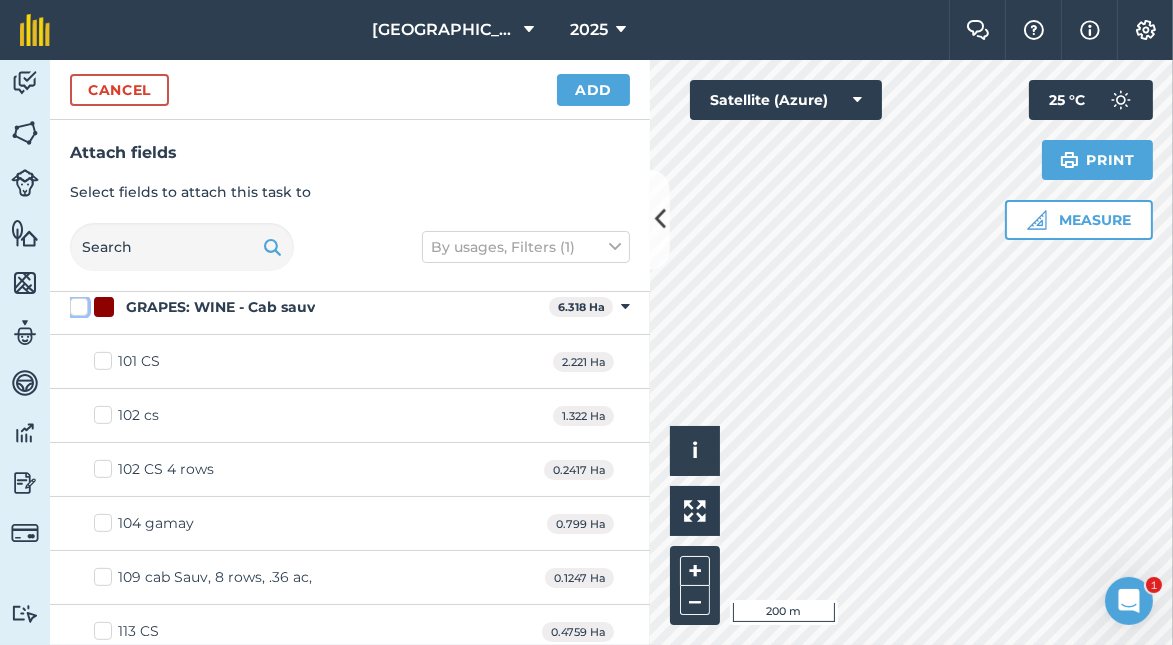 click on "GRAPES: WINE - Cab sauv" at bounding box center [76, 303] 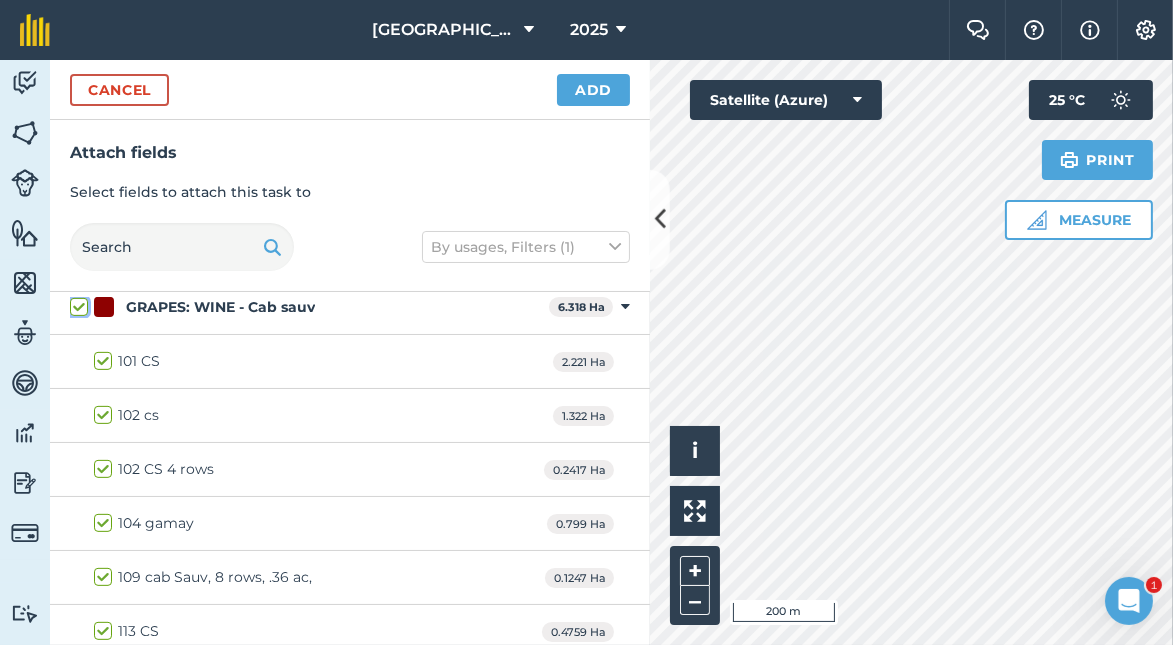 checkbox on "true" 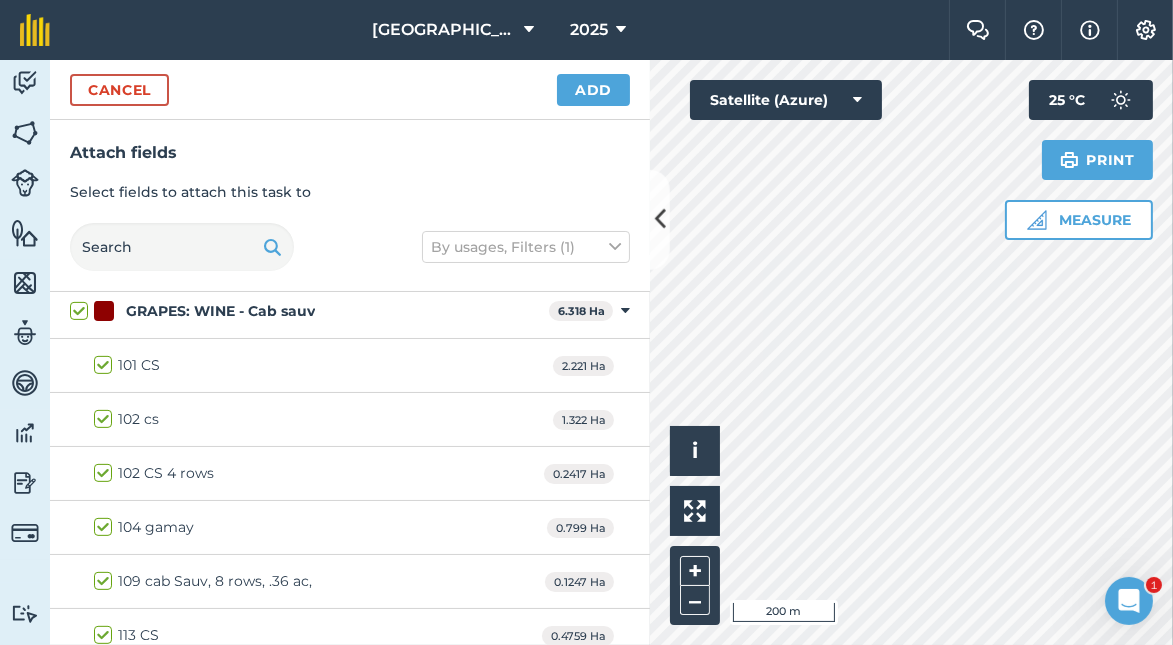 click on "104 gamay" at bounding box center [144, 527] 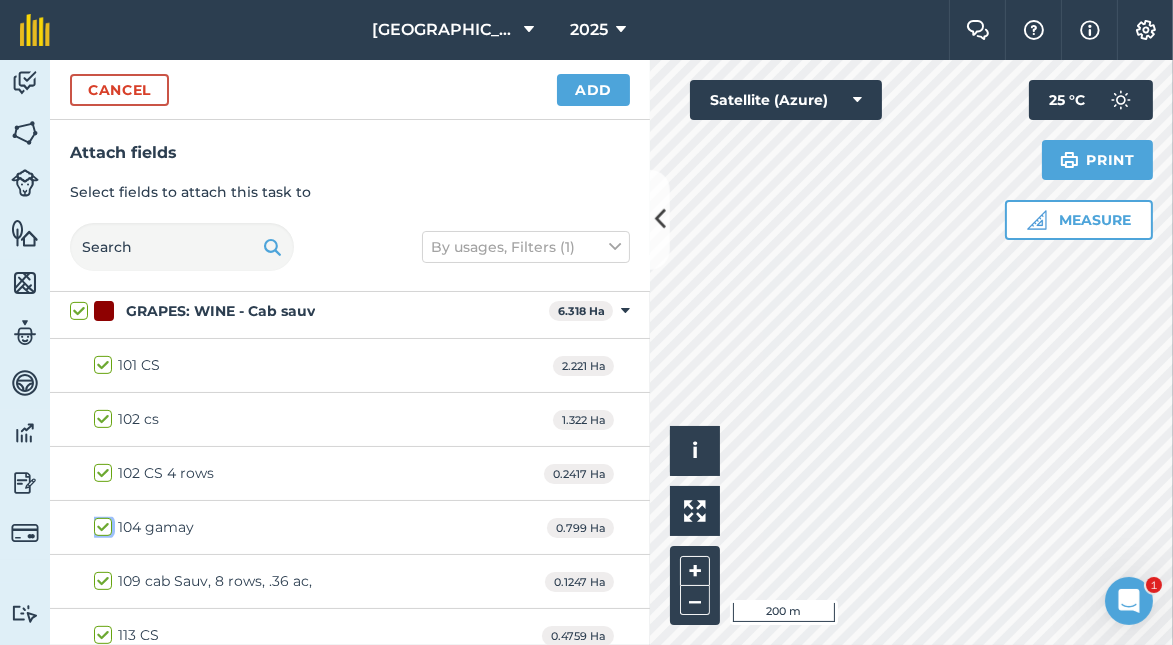 click on "104 gamay" at bounding box center [100, 523] 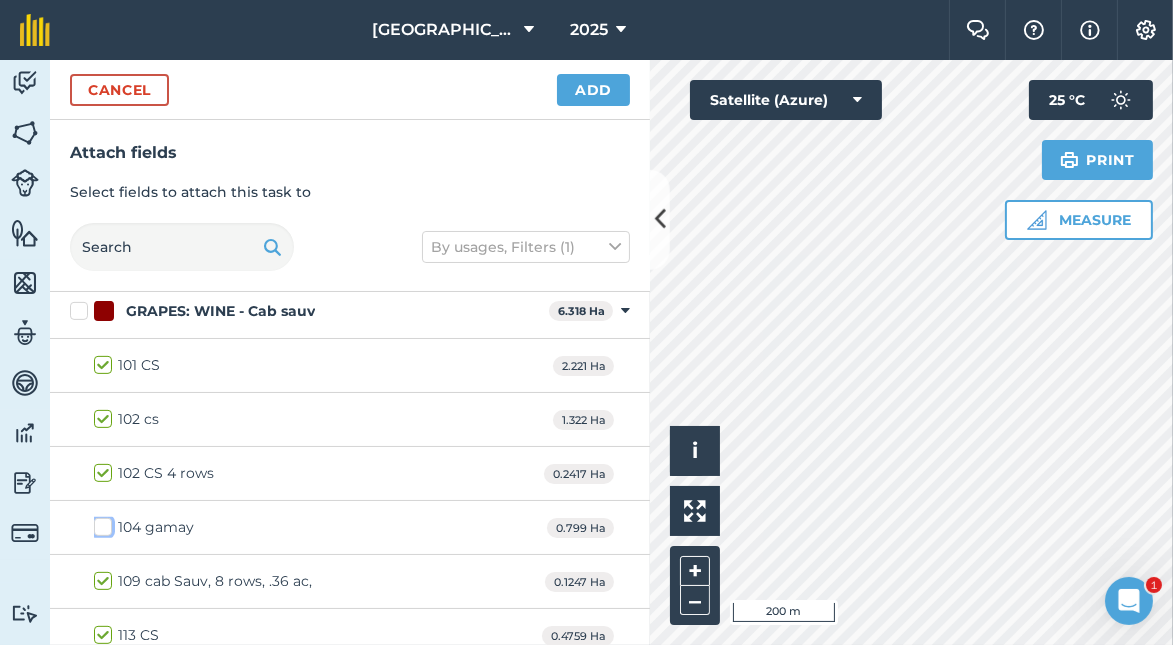 checkbox on "false" 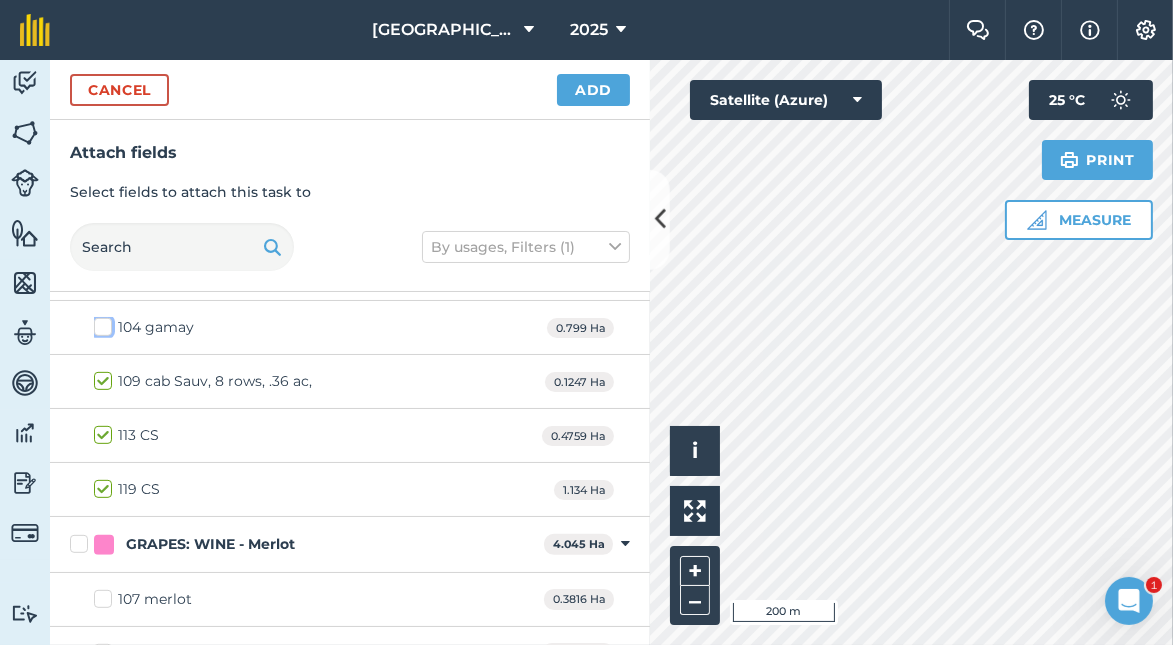 scroll, scrollTop: 1396, scrollLeft: 0, axis: vertical 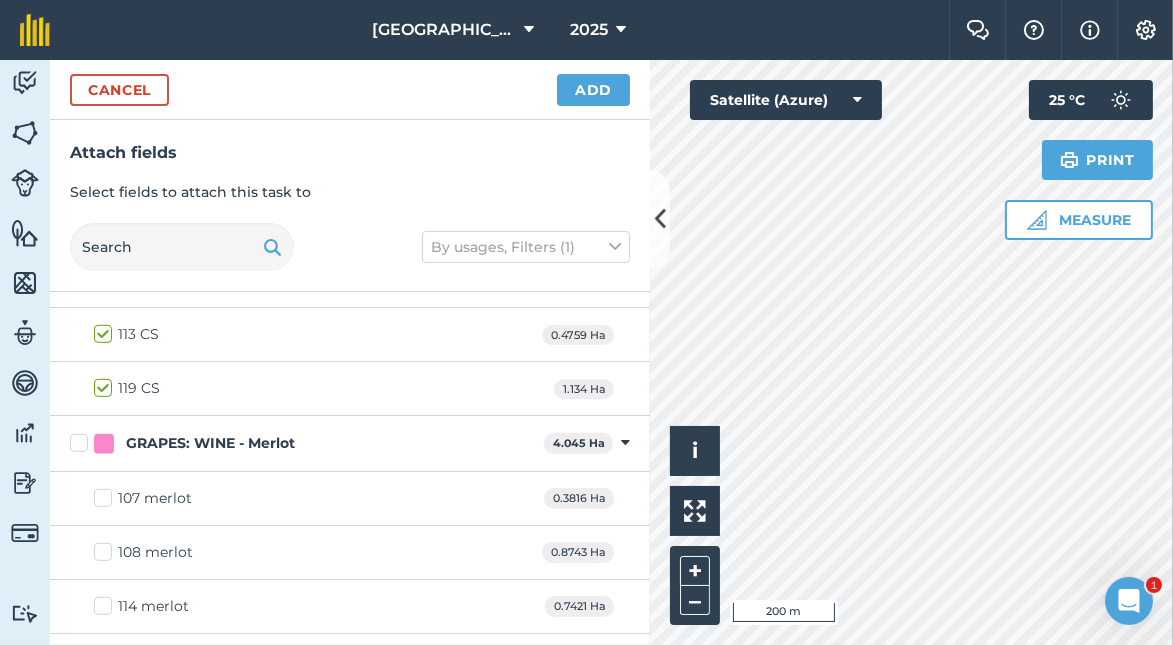 click on "GRAPES: WINE - Merlot" at bounding box center [303, 443] 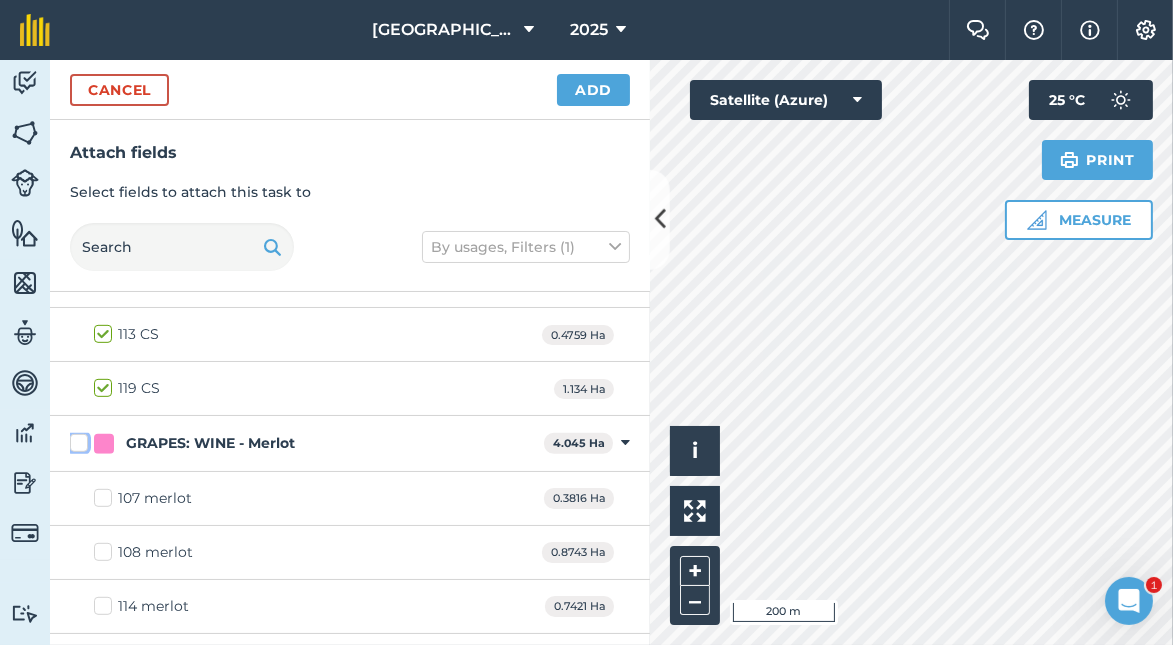 click on "GRAPES: WINE - Merlot" at bounding box center (76, 439) 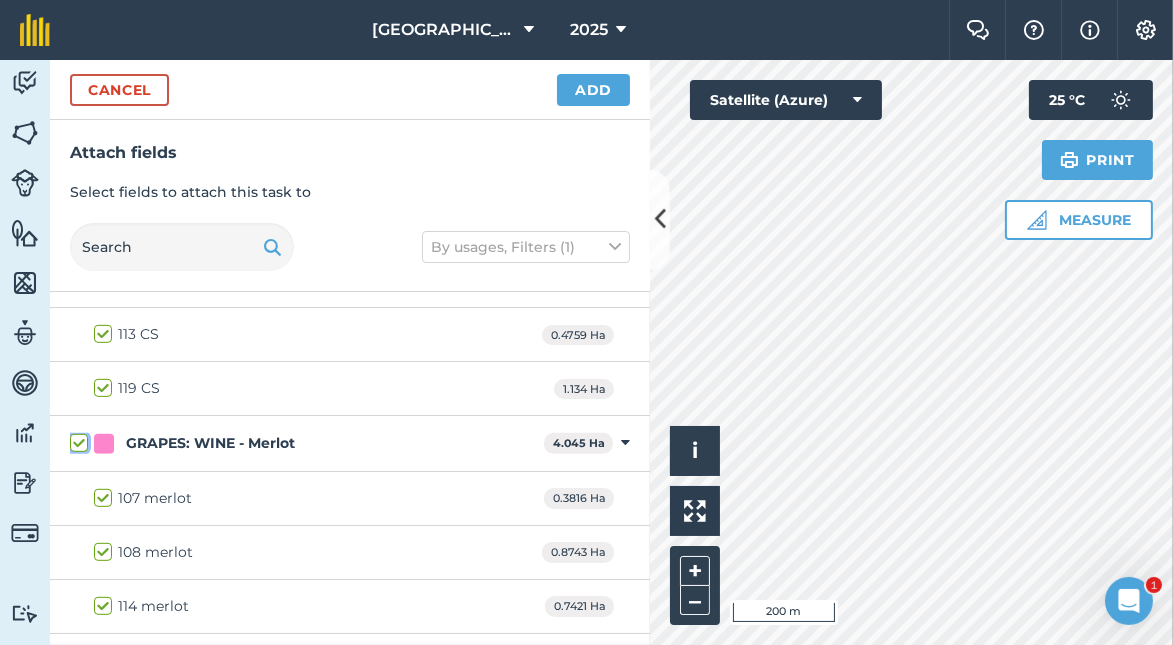 checkbox on "true" 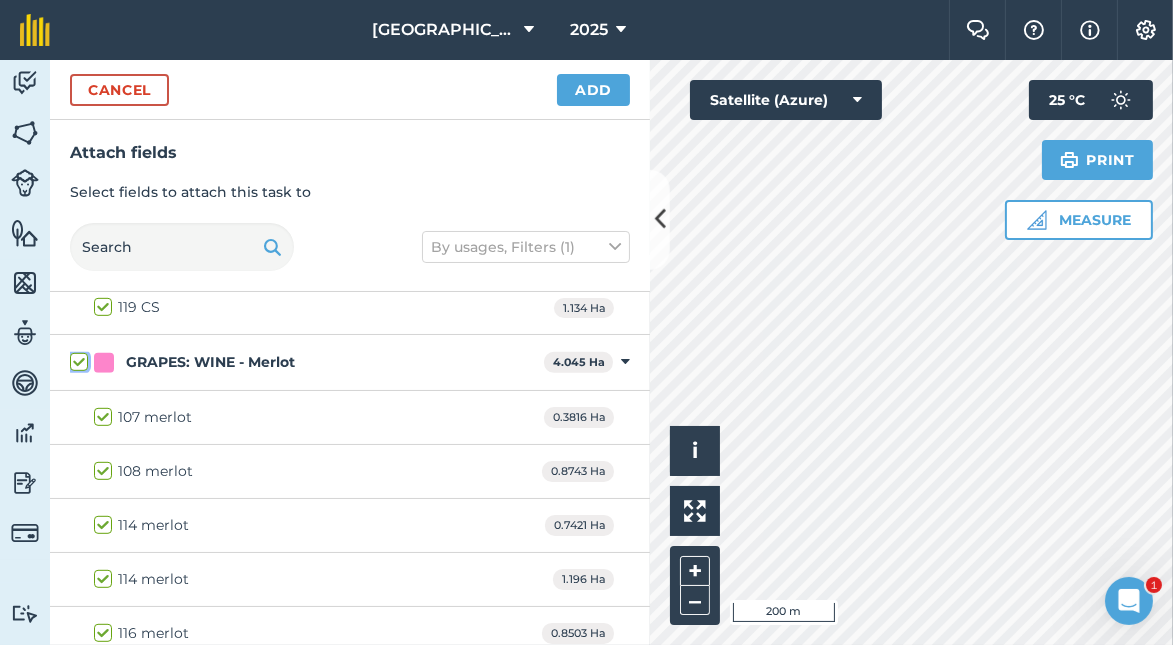 scroll, scrollTop: 1477, scrollLeft: 0, axis: vertical 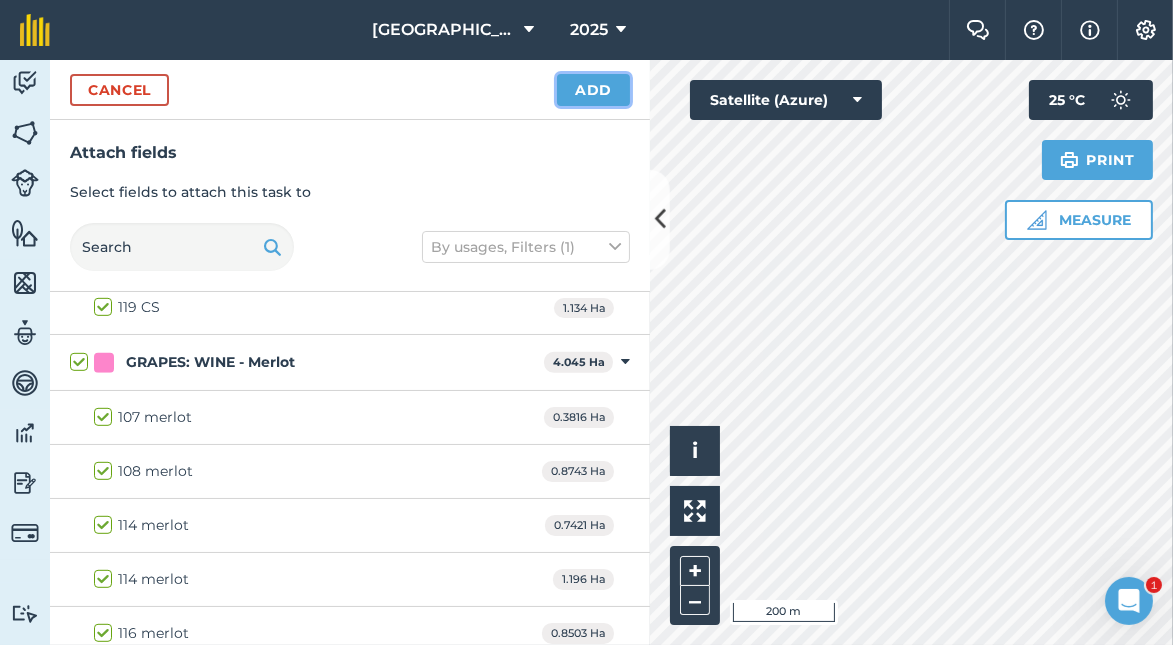click on "Add" at bounding box center [593, 90] 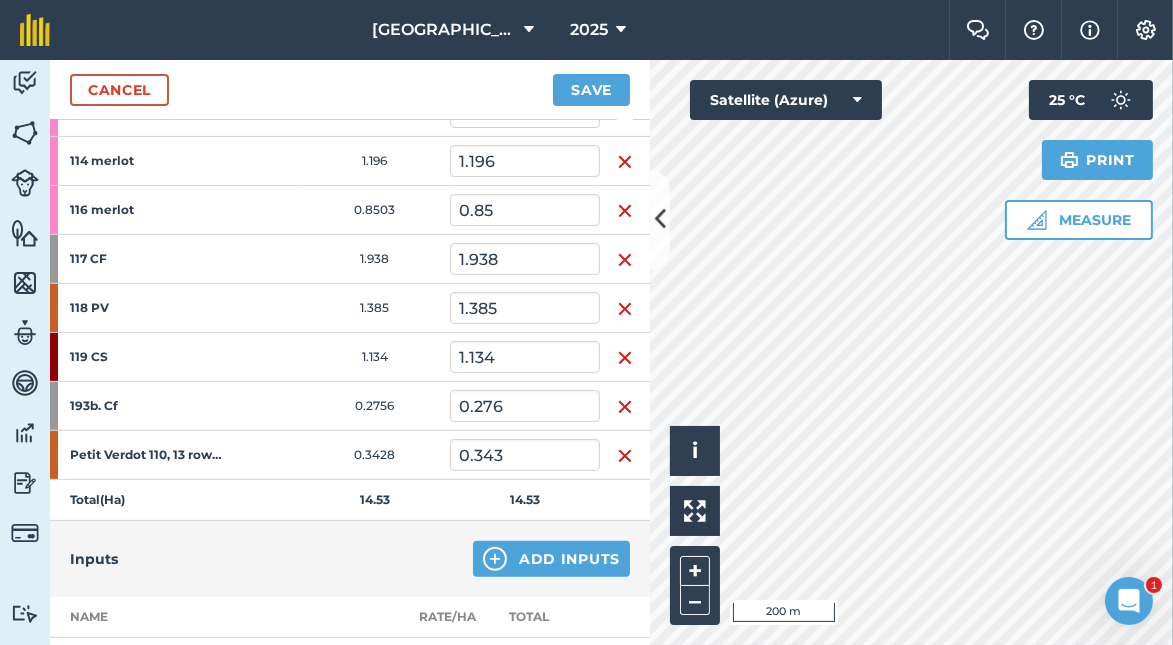 scroll, scrollTop: 1099, scrollLeft: 0, axis: vertical 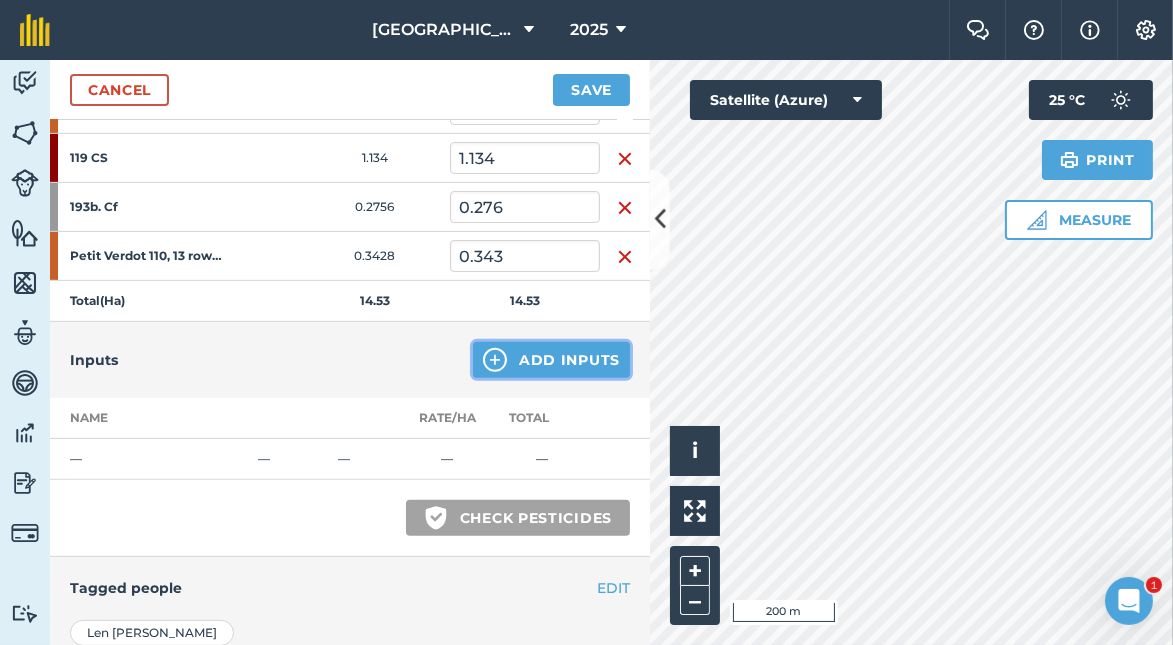 click on "Add Inputs" at bounding box center [551, 360] 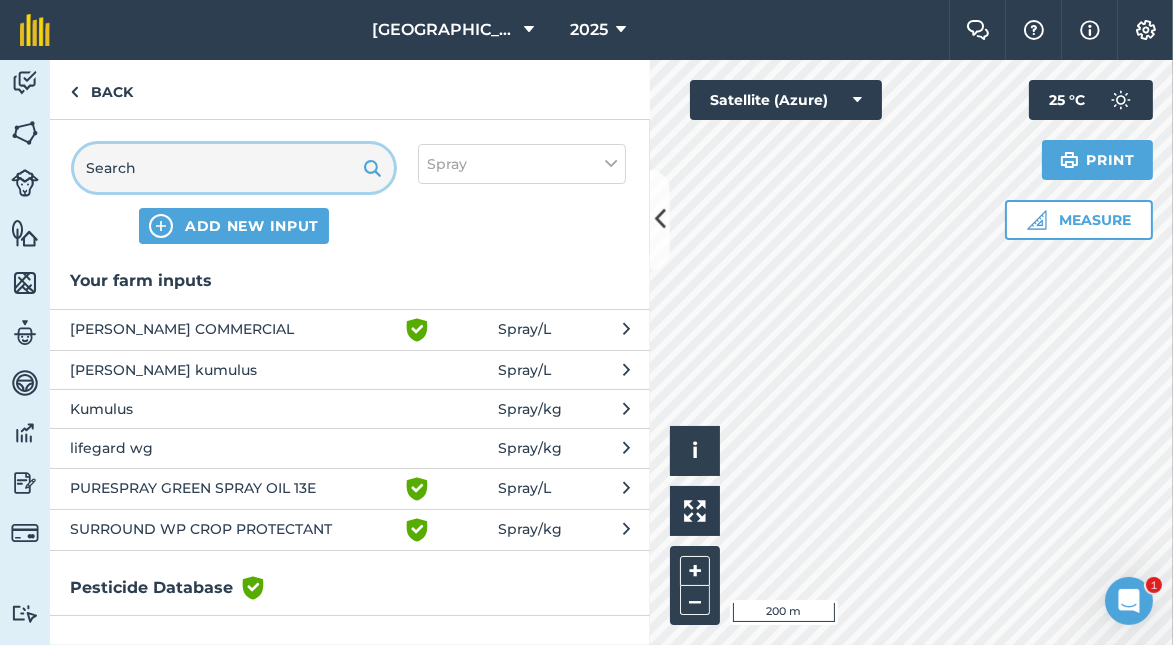 click at bounding box center (234, 168) 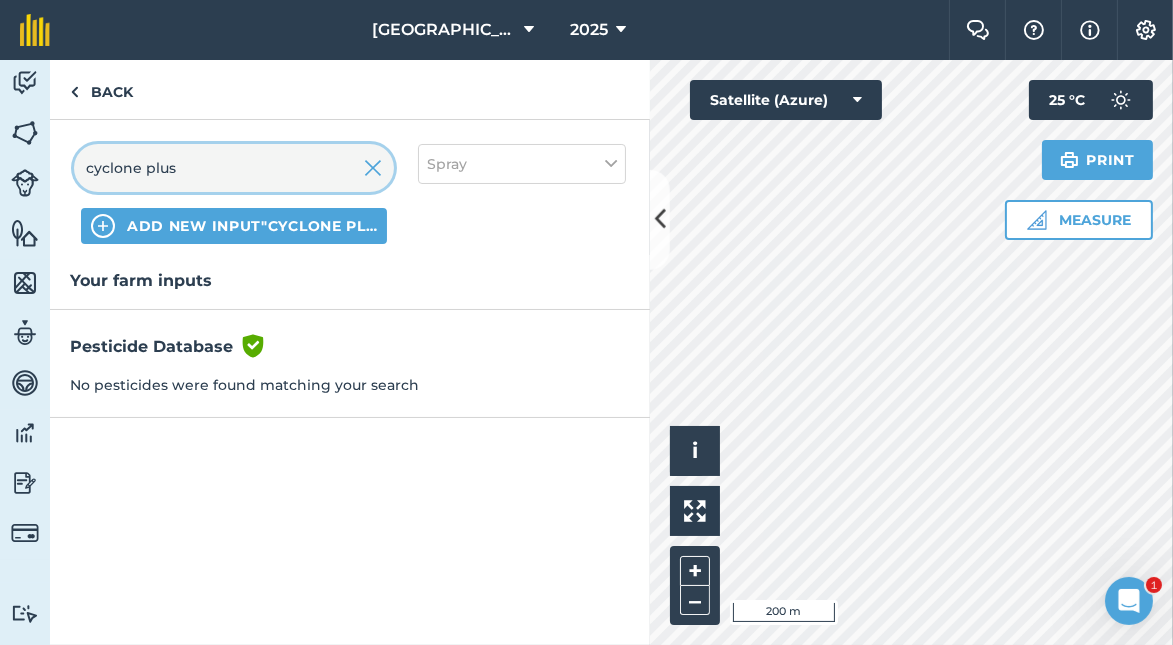 type on "cyclone plus" 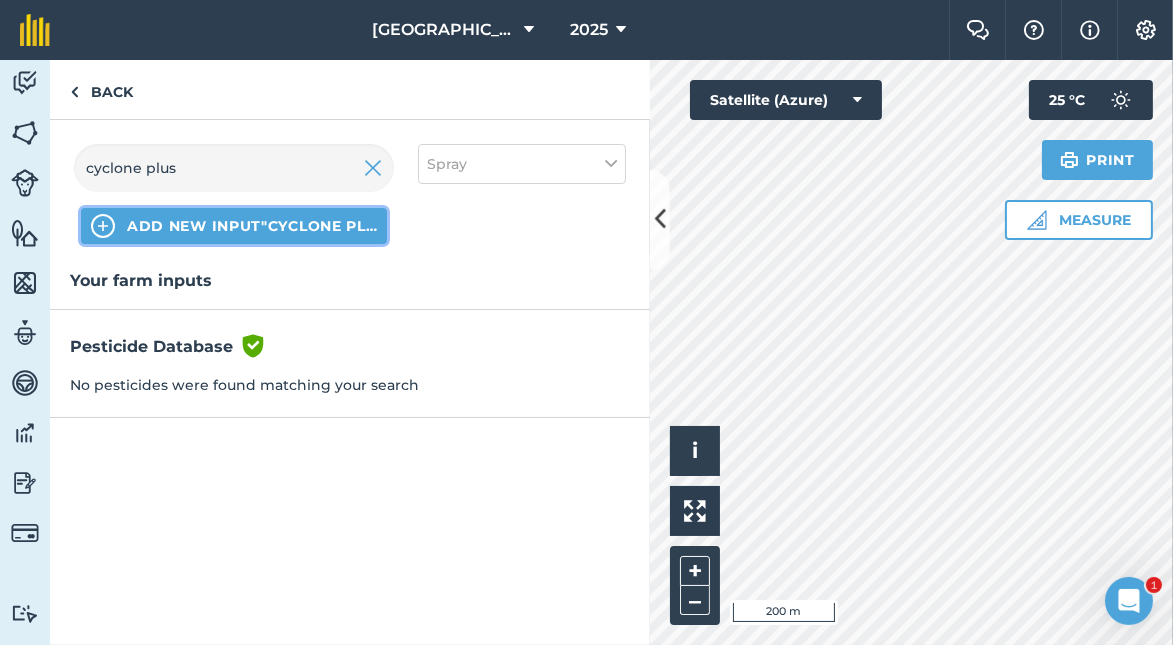 click on "ADD NEW INPUT  "cyclone plus"" at bounding box center [252, 226] 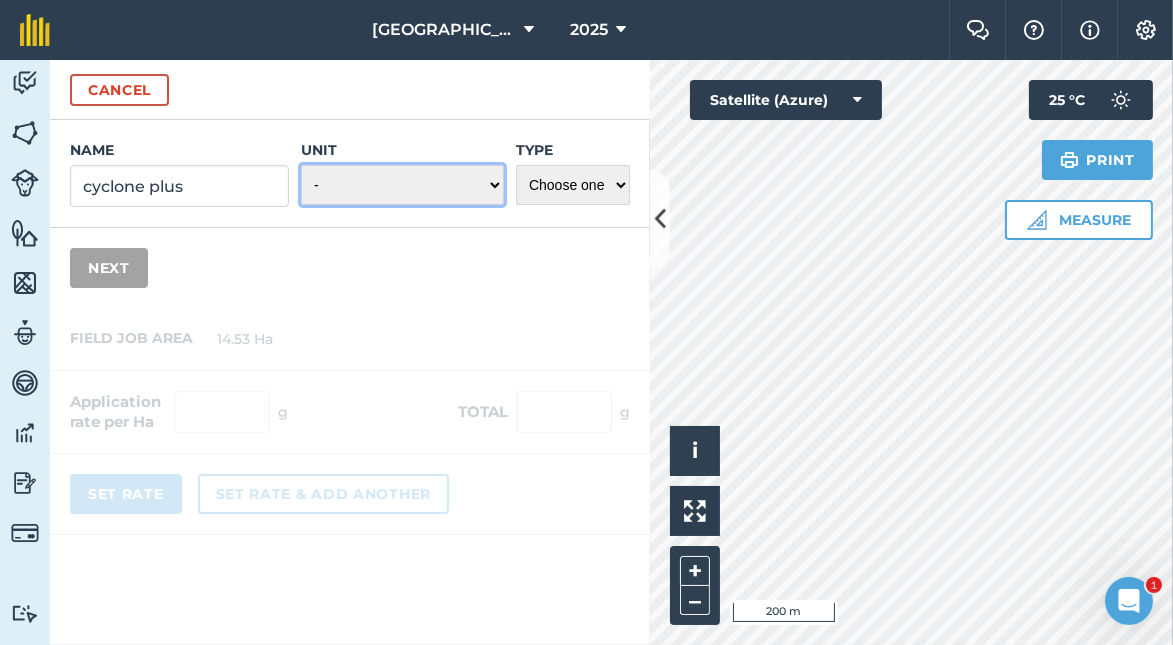 click on "- Grams/g Kilograms/kg Metric tonnes/t Millilitres/ml Litres/L Ounces/oz Pounds/lb Imperial tons/t Fluid ounces/fl oz Gallons/gal Count Cubic Meter/m3 Pint/pt Quart/qt Megalitre/ML unit_type_hundred_weight" at bounding box center (402, 185) 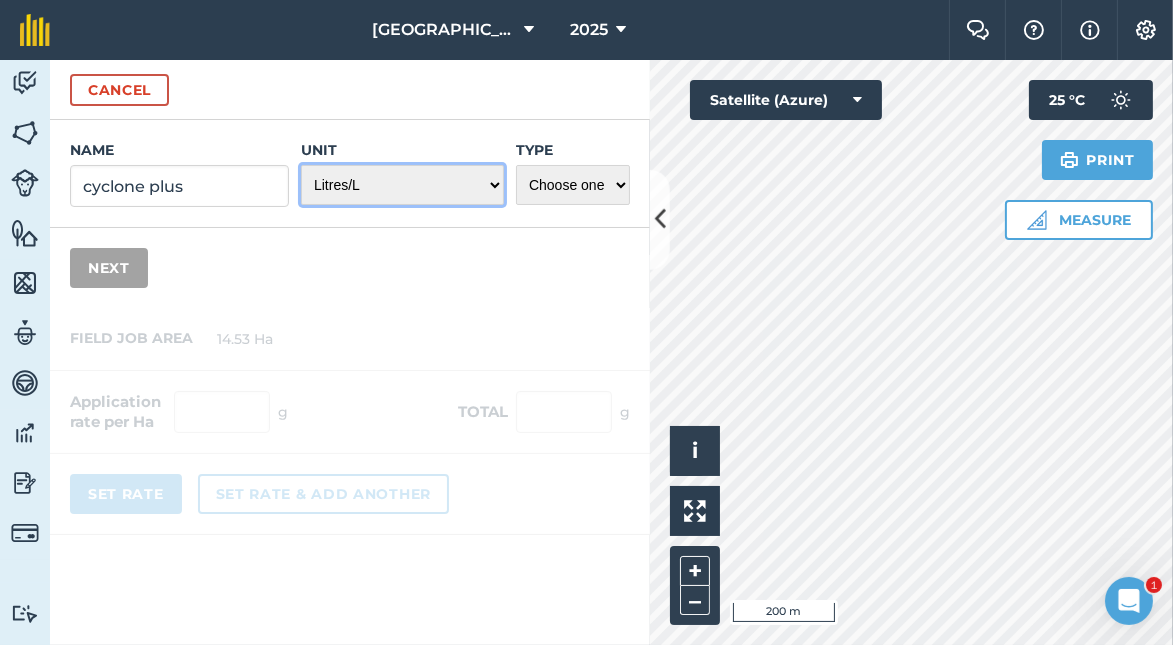 click on "- Grams/g Kilograms/kg Metric tonnes/t Millilitres/ml Litres/L Ounces/oz Pounds/lb Imperial tons/t Fluid ounces/fl oz Gallons/gal Count Cubic Meter/m3 Pint/pt Quart/qt Megalitre/ML unit_type_hundred_weight" at bounding box center (402, 185) 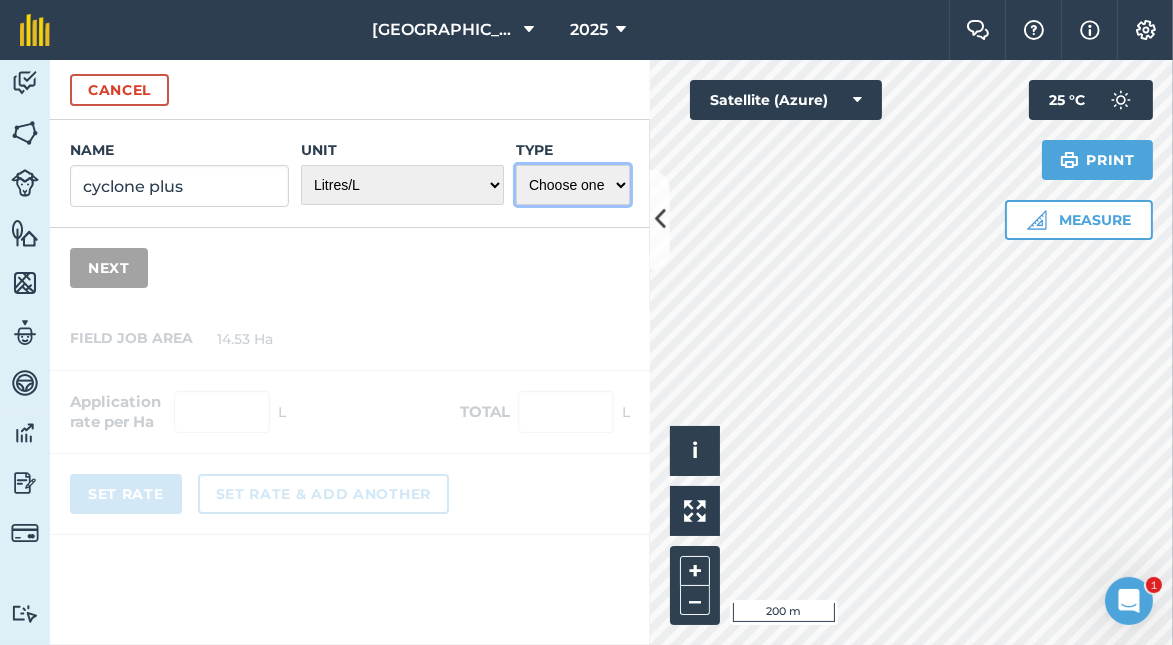 click on "Choose one Fertilizer Seed Spray Fuel Other" at bounding box center [573, 185] 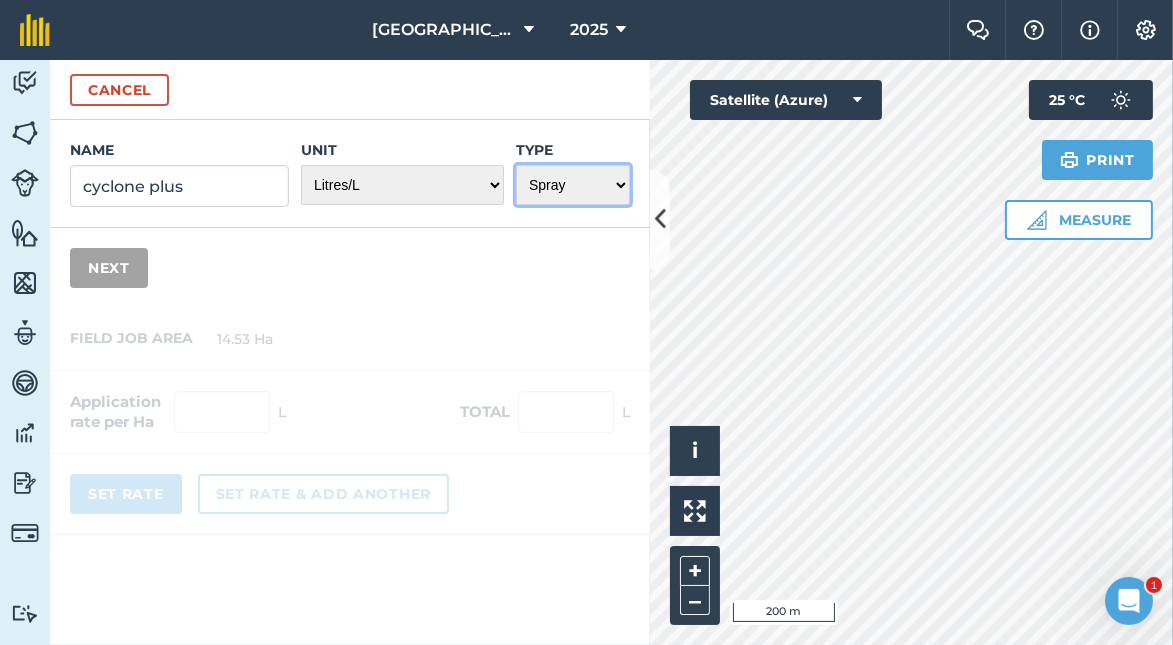 click on "Choose one Fertilizer Seed Spray Fuel Other" at bounding box center [573, 185] 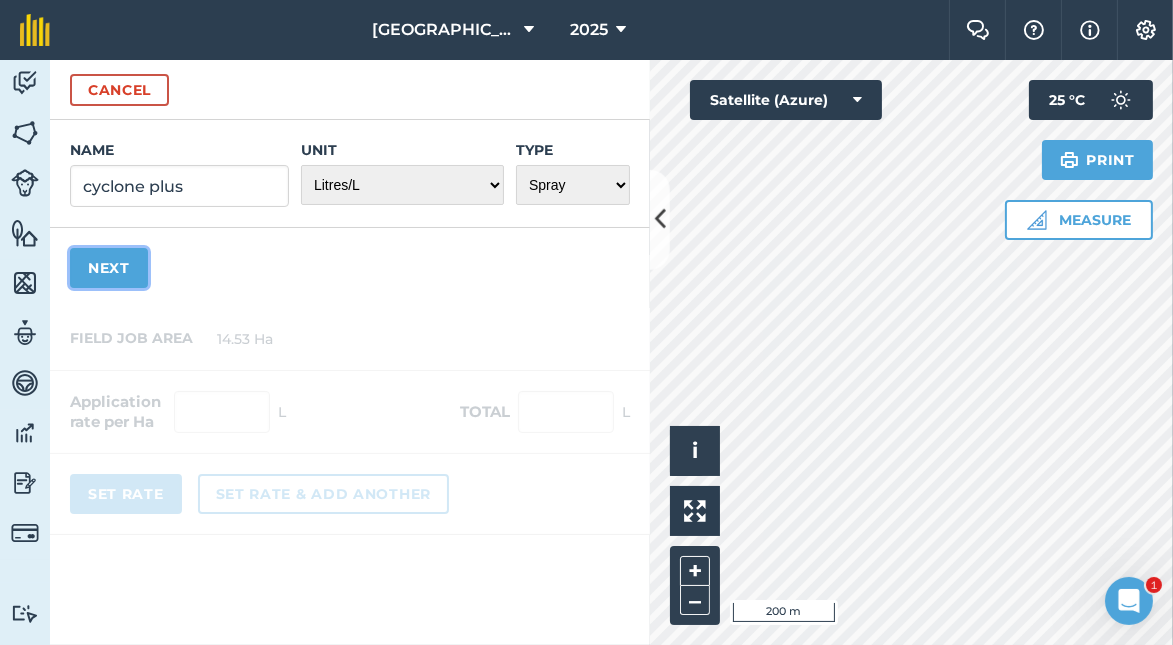 click on "Next" at bounding box center [109, 268] 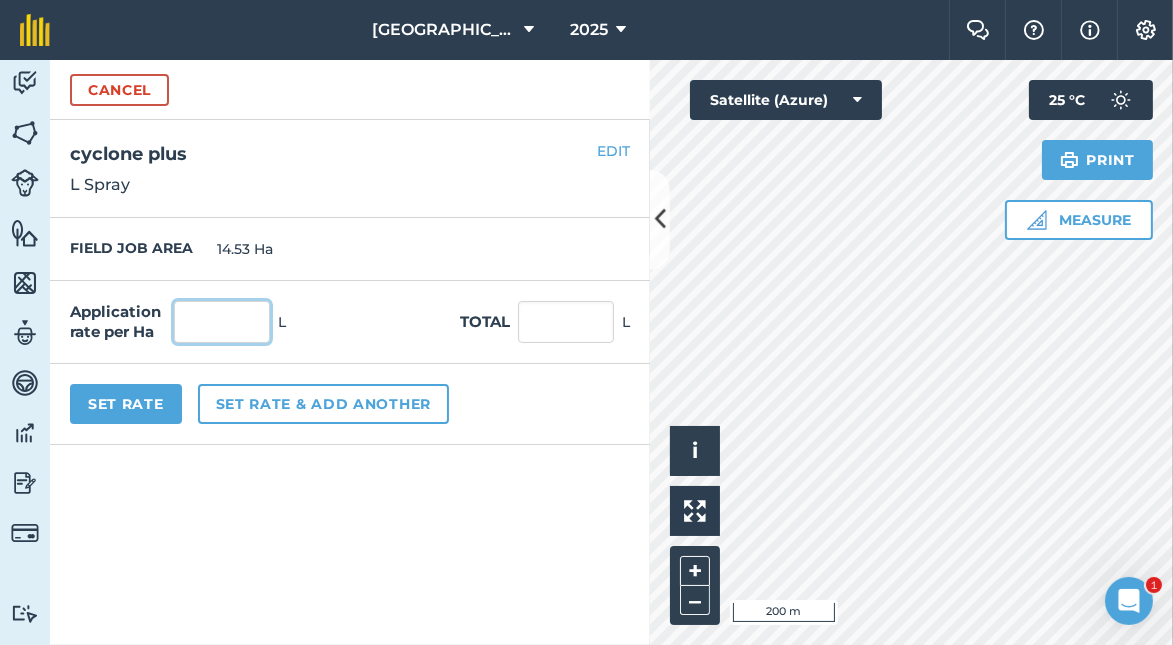 click at bounding box center (222, 322) 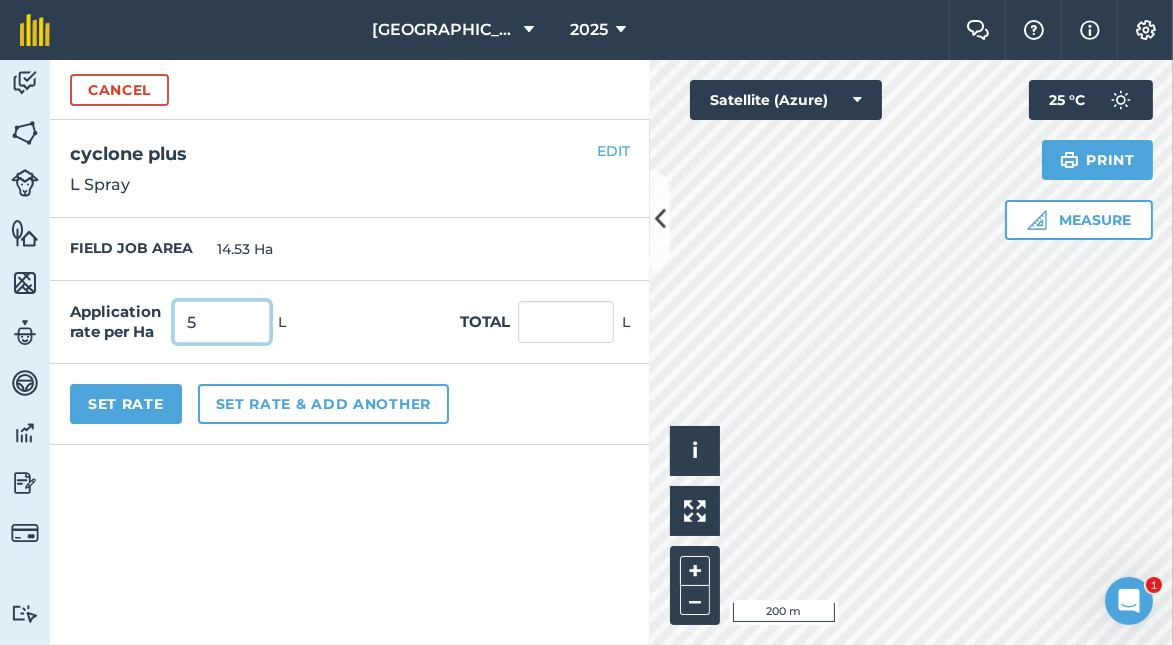 type on "5" 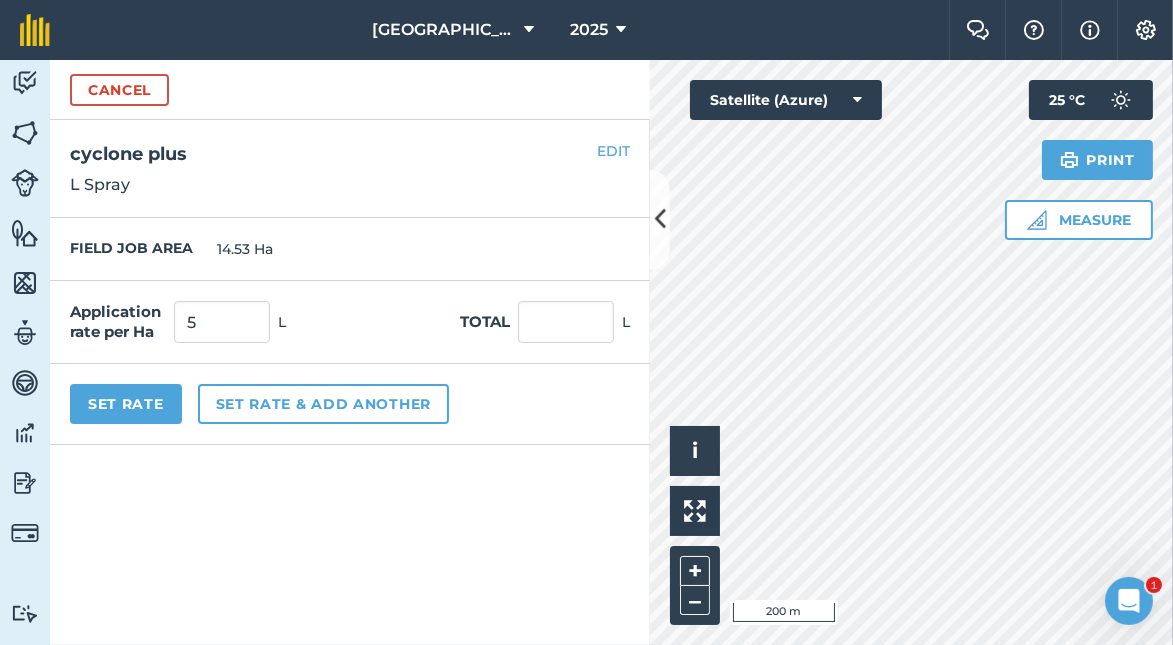 type on "72.65" 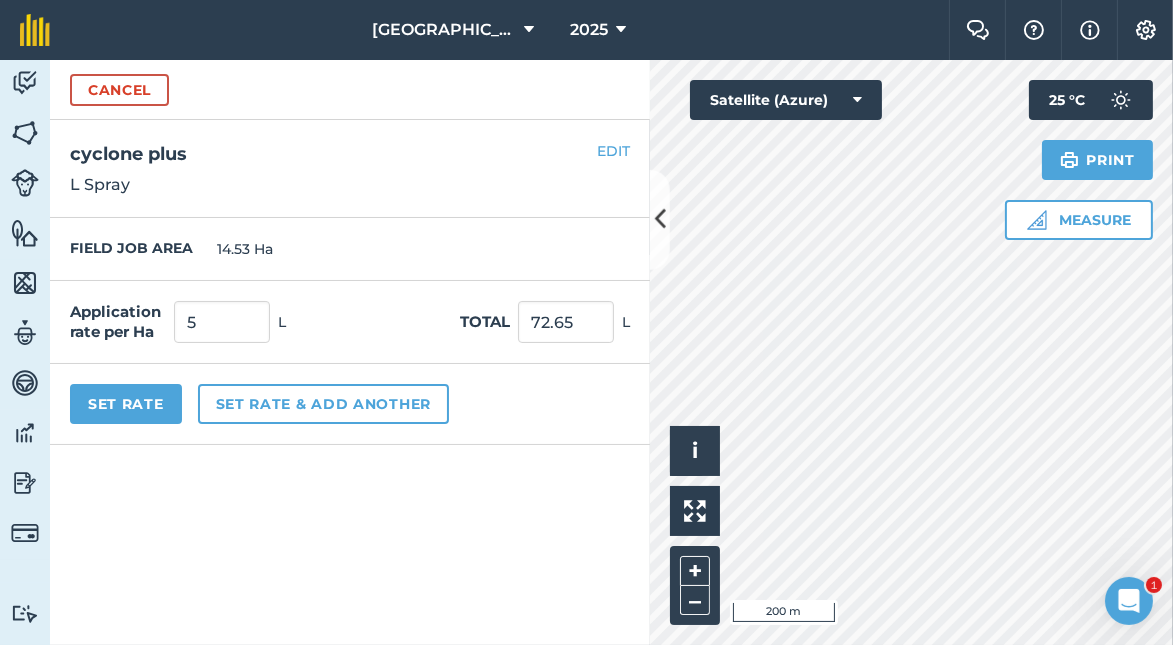 click on "Application rate per   Ha 5 L Total 72.65 L" at bounding box center (350, 322) 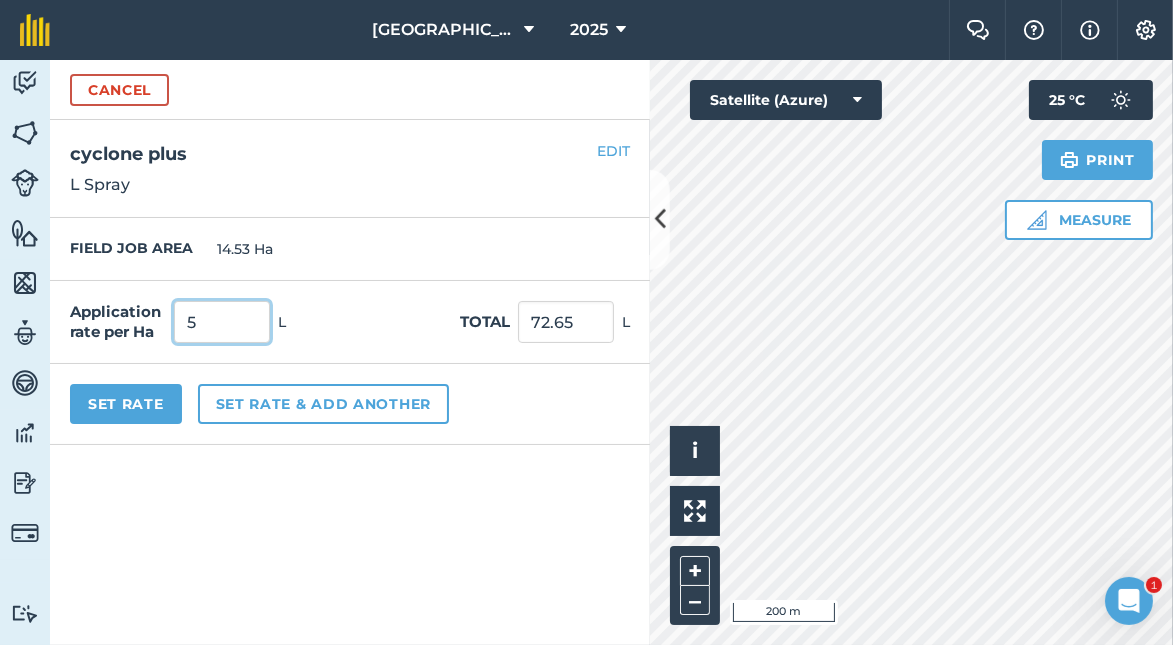 click on "5" at bounding box center [222, 322] 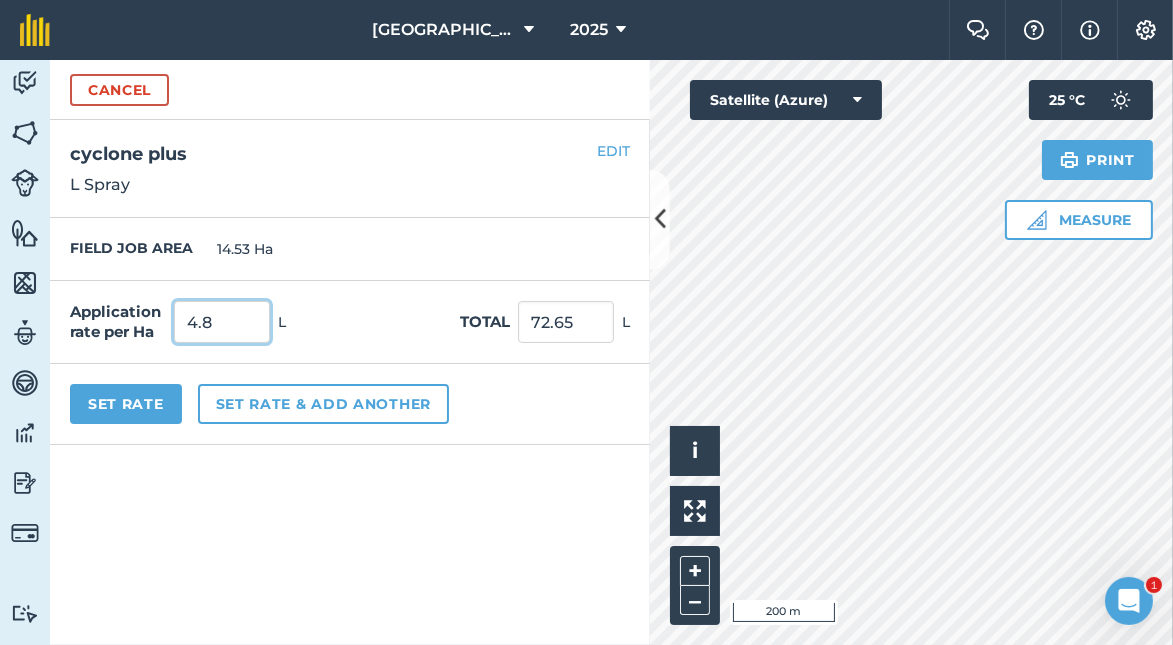 type on "4.8" 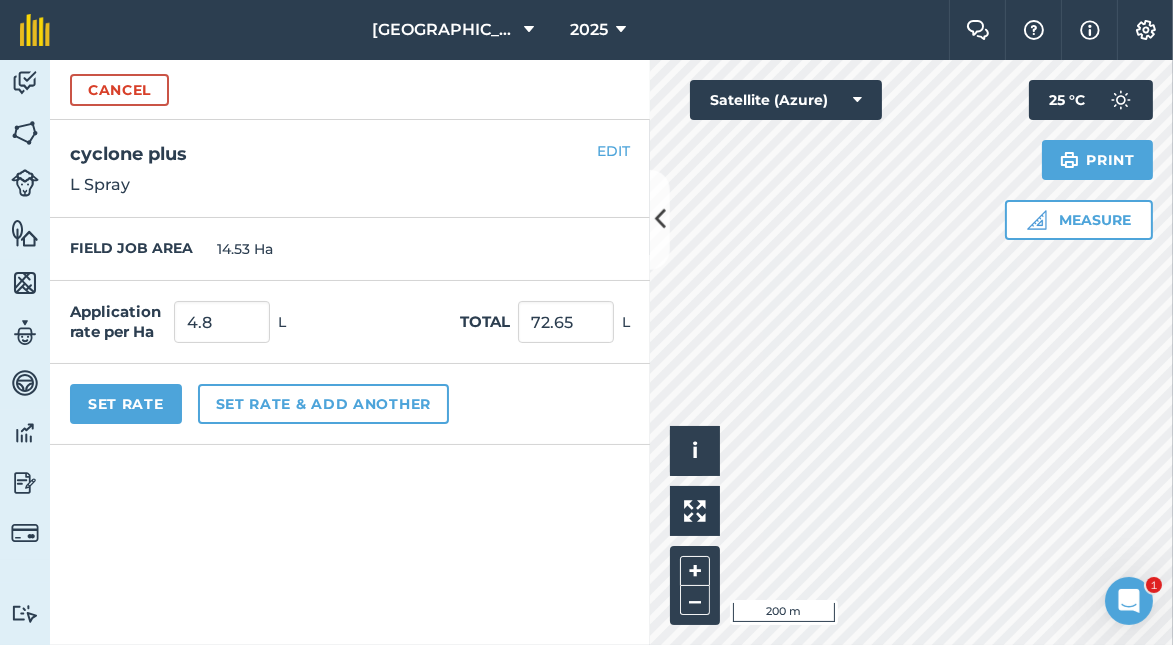 type on "69.744" 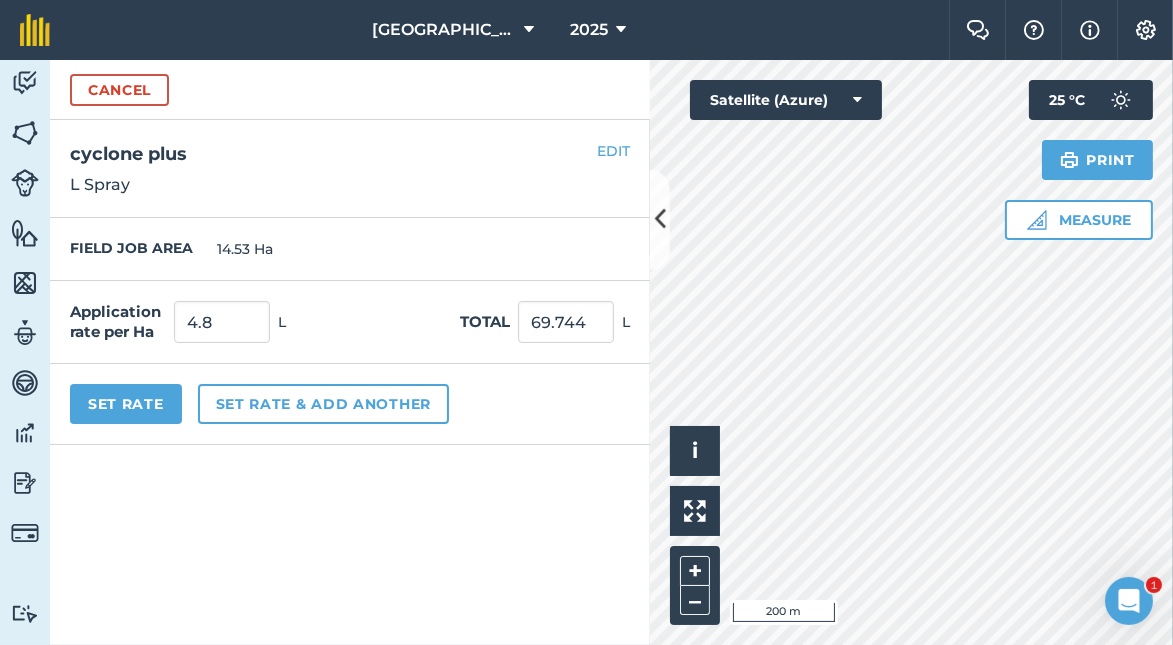click on "Application rate per   Ha 4.8 L Total 69.744 L" at bounding box center [350, 322] 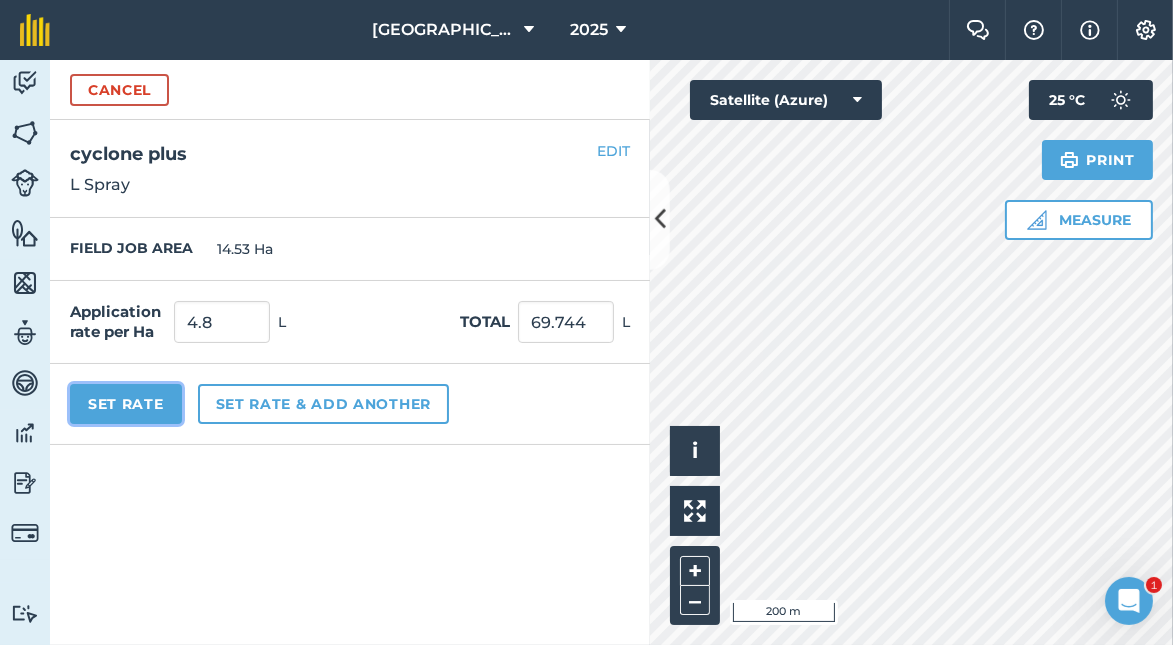click on "Set Rate" at bounding box center (126, 404) 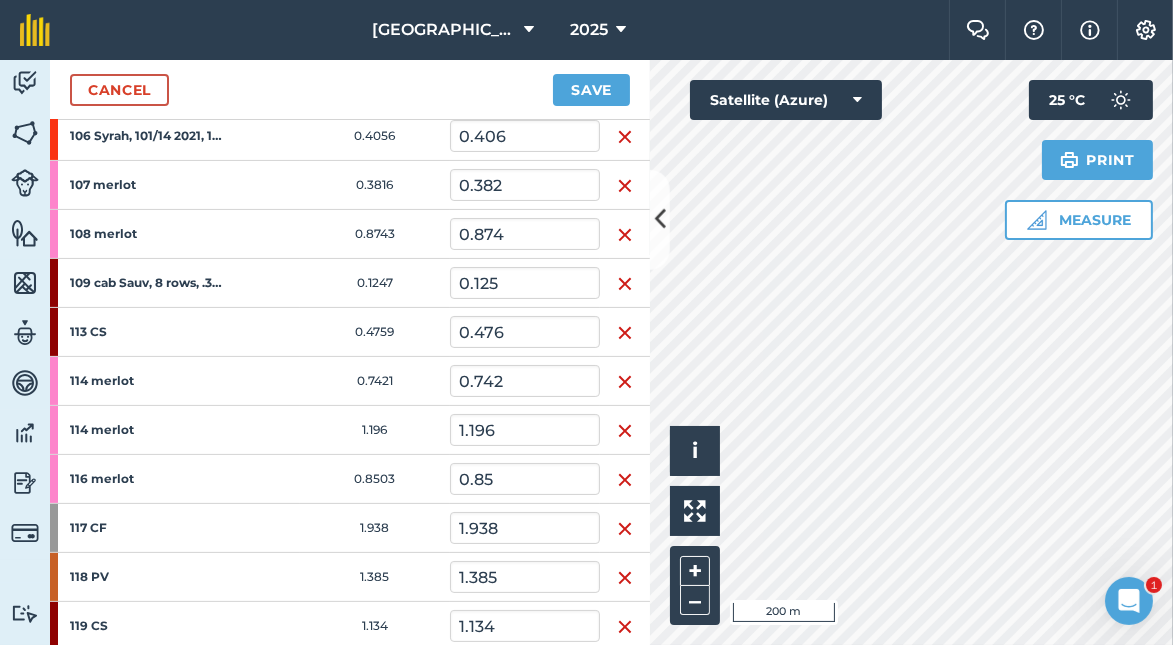 scroll, scrollTop: 331, scrollLeft: 0, axis: vertical 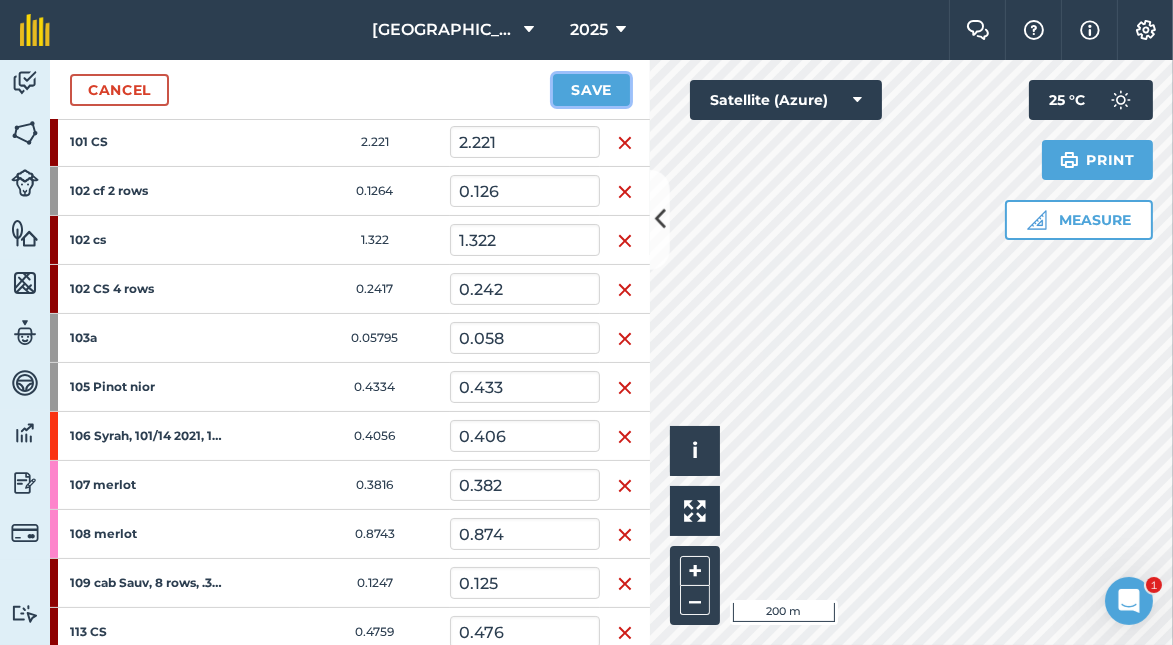 click on "Save" at bounding box center (591, 90) 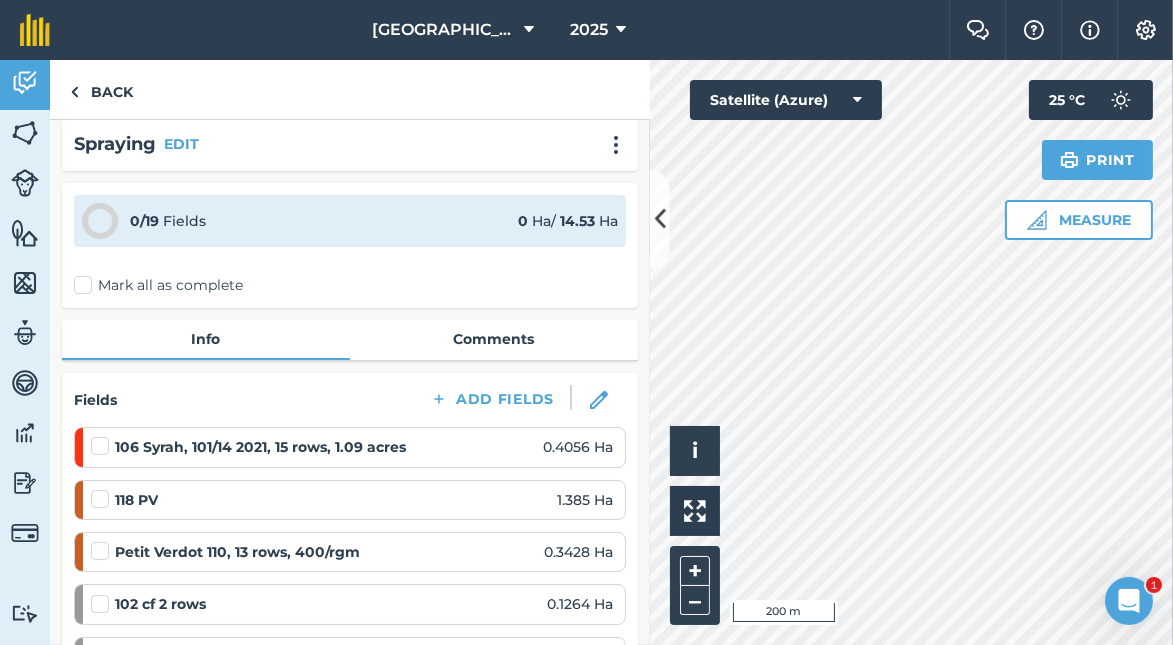 scroll, scrollTop: 0, scrollLeft: 0, axis: both 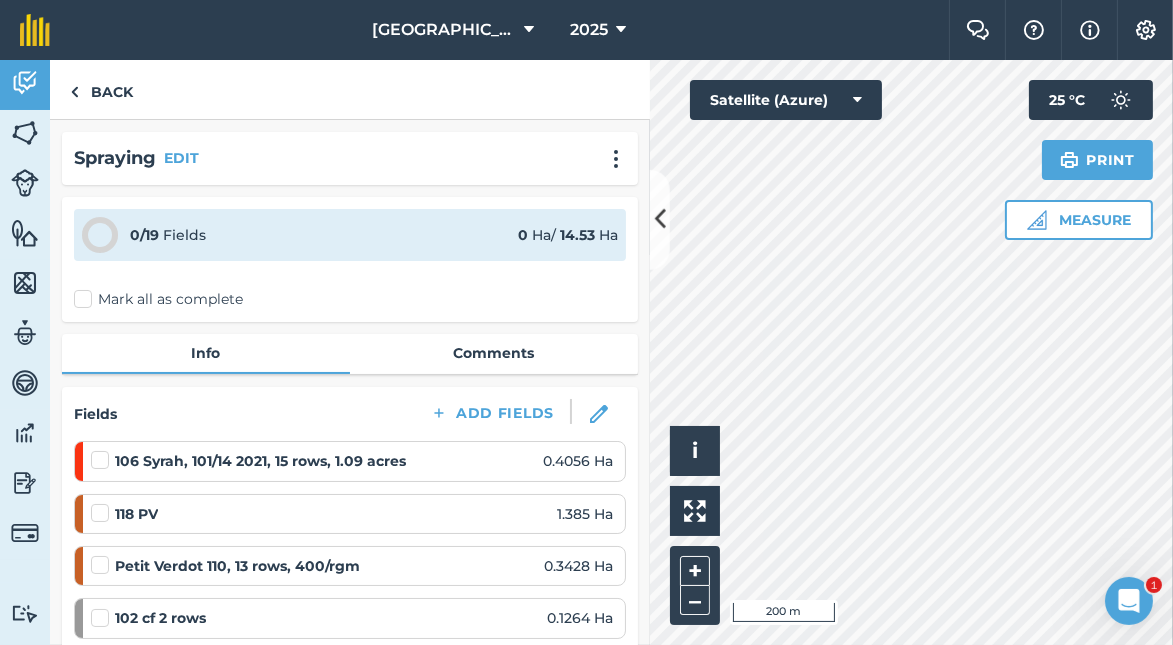 click on "Mark all as complete" at bounding box center (158, 299) 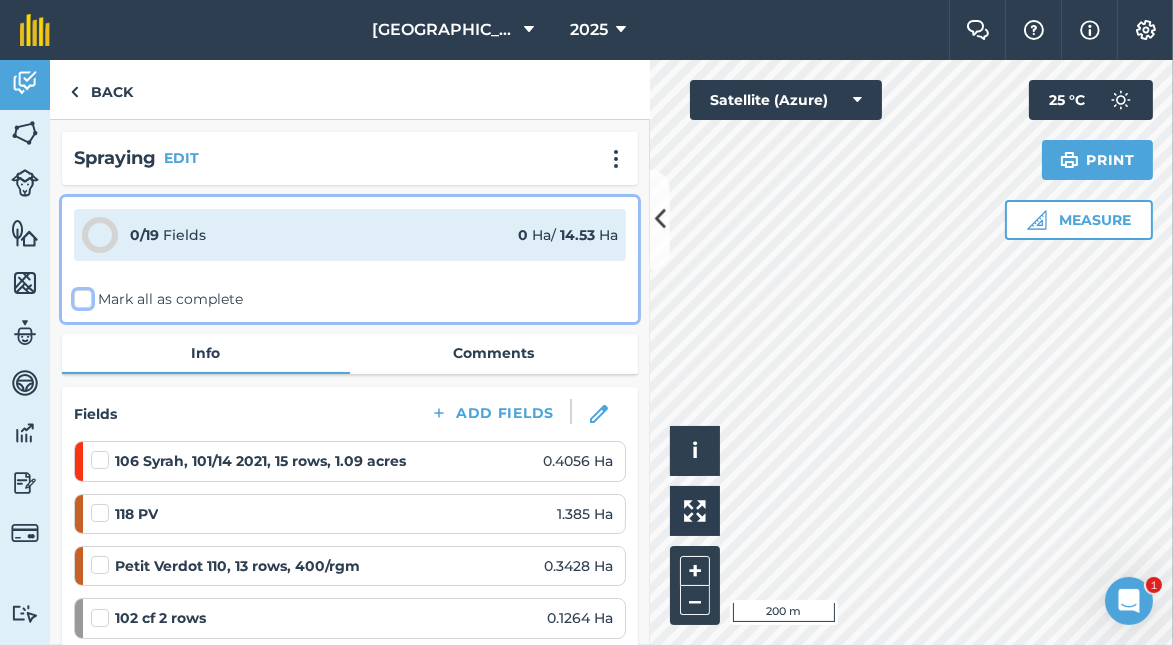 click on "Mark all as complete" at bounding box center [80, 295] 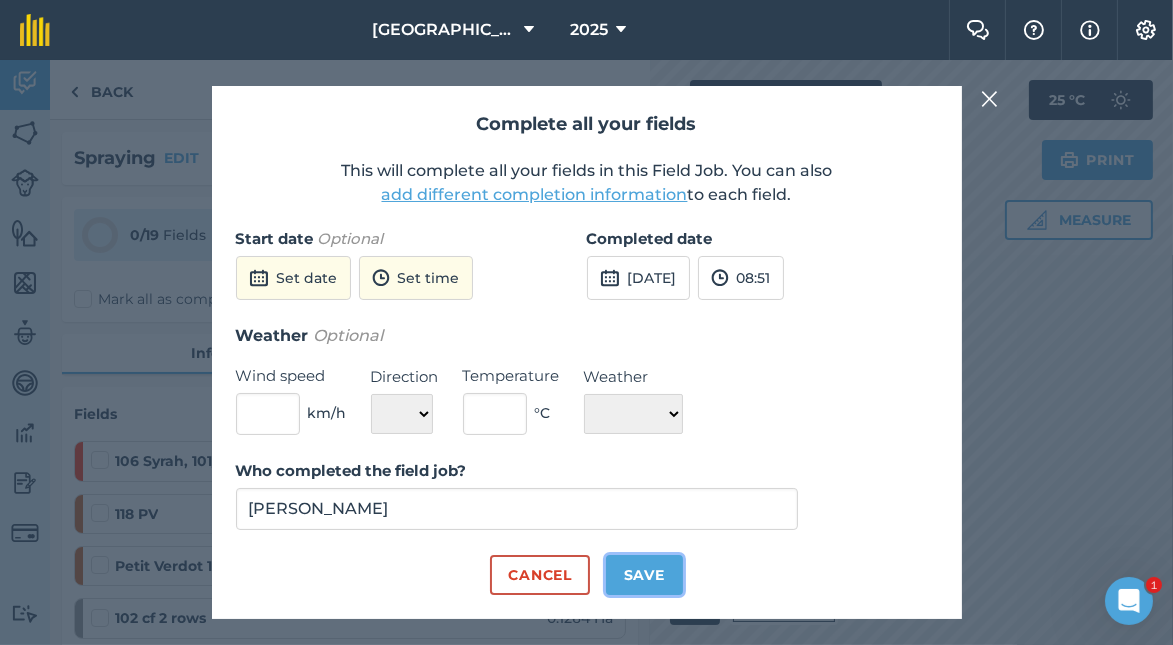 click on "Save" at bounding box center (644, 575) 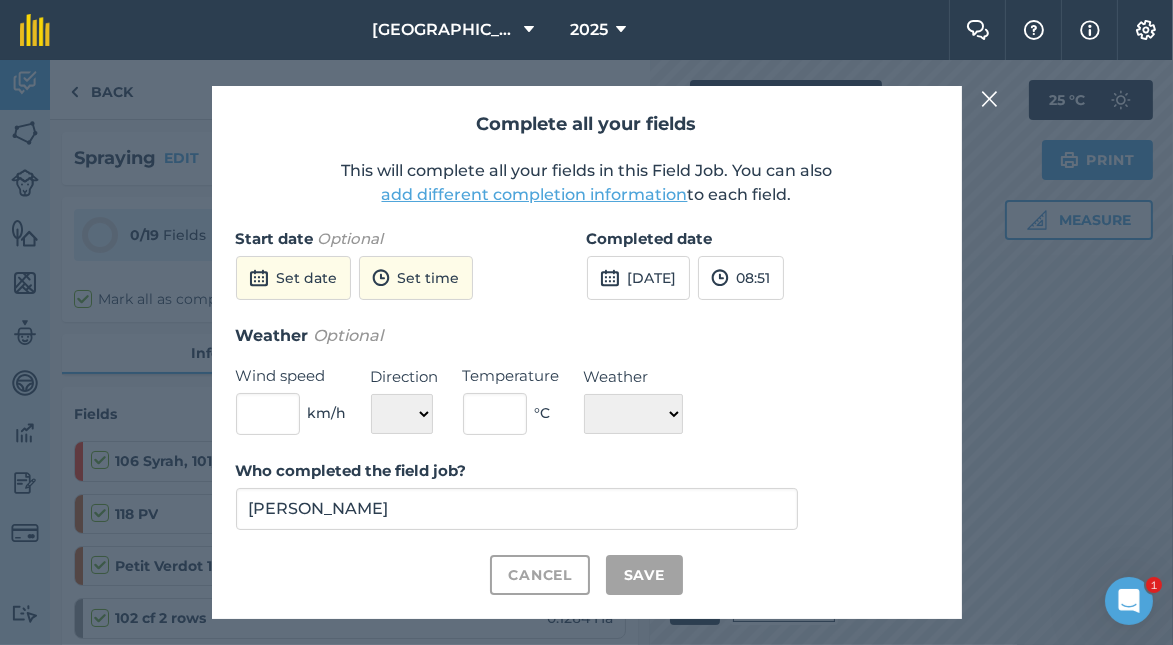 checkbox on "true" 